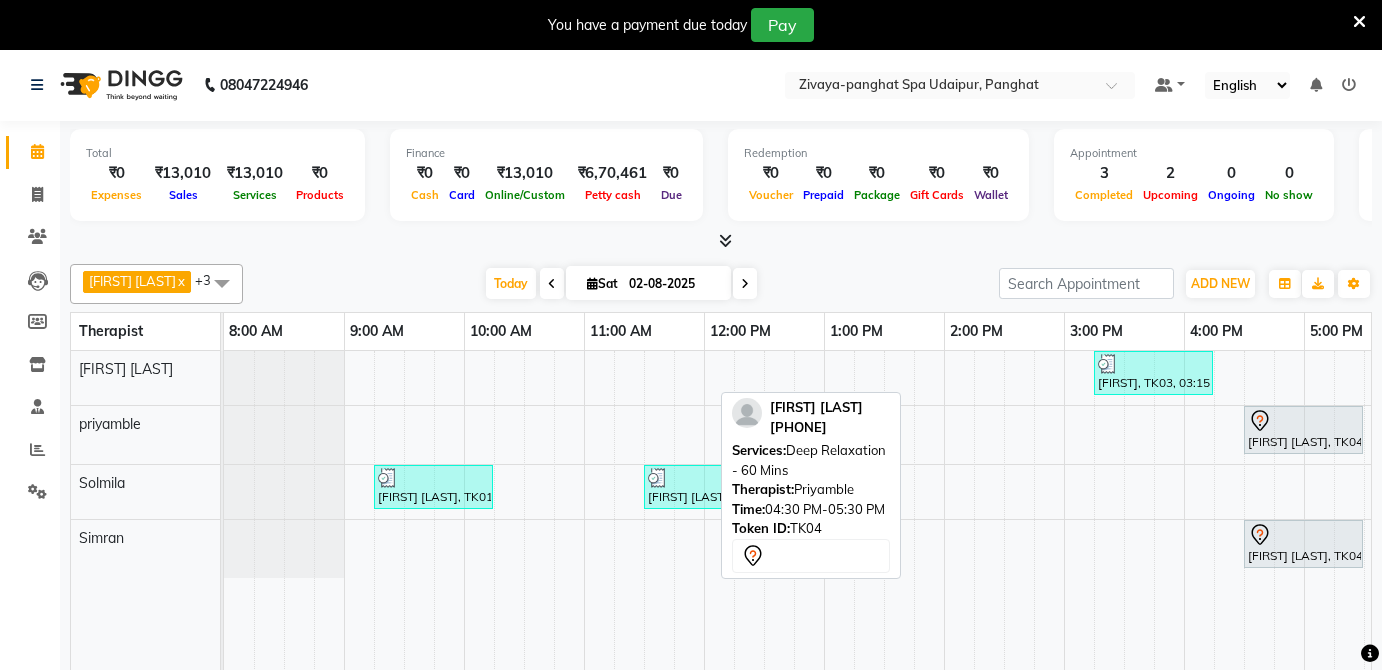 scroll, scrollTop: 48, scrollLeft: 0, axis: vertical 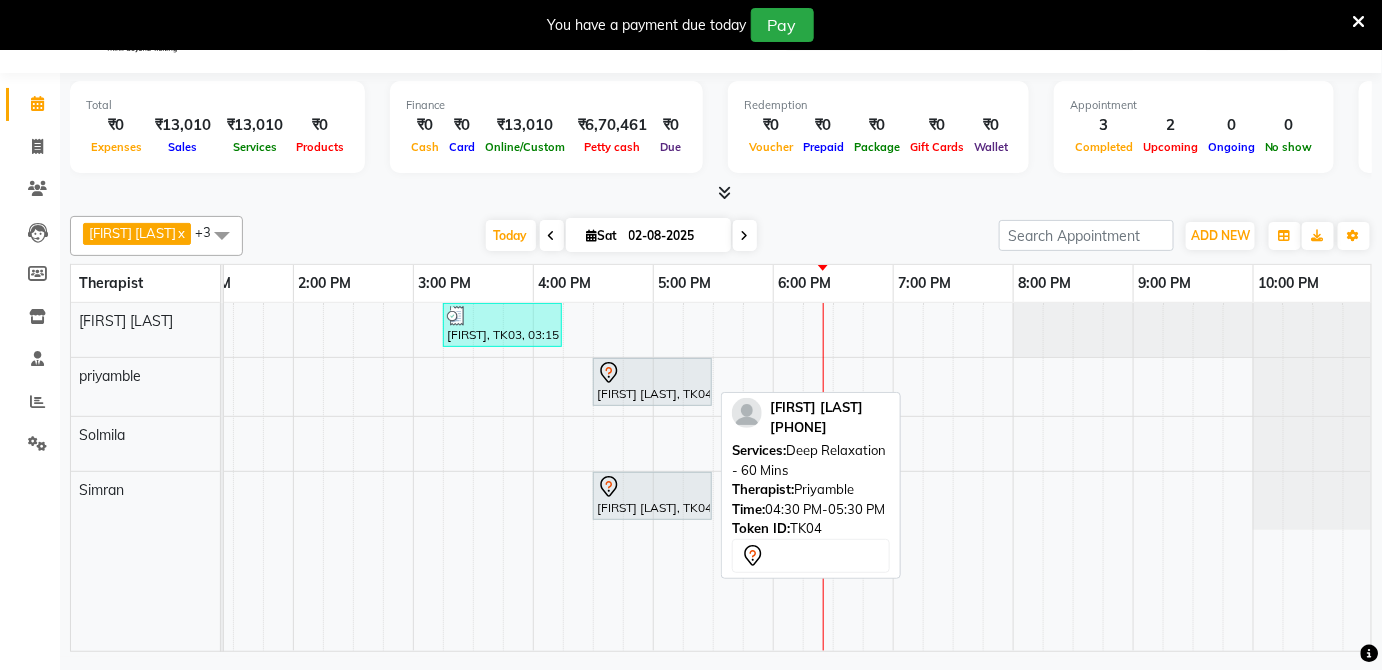 click on "[FIRST] [LAST], TK04, 04:30 PM-05:30 PM, Deep Relaxation - 60 Mins" at bounding box center (652, 382) 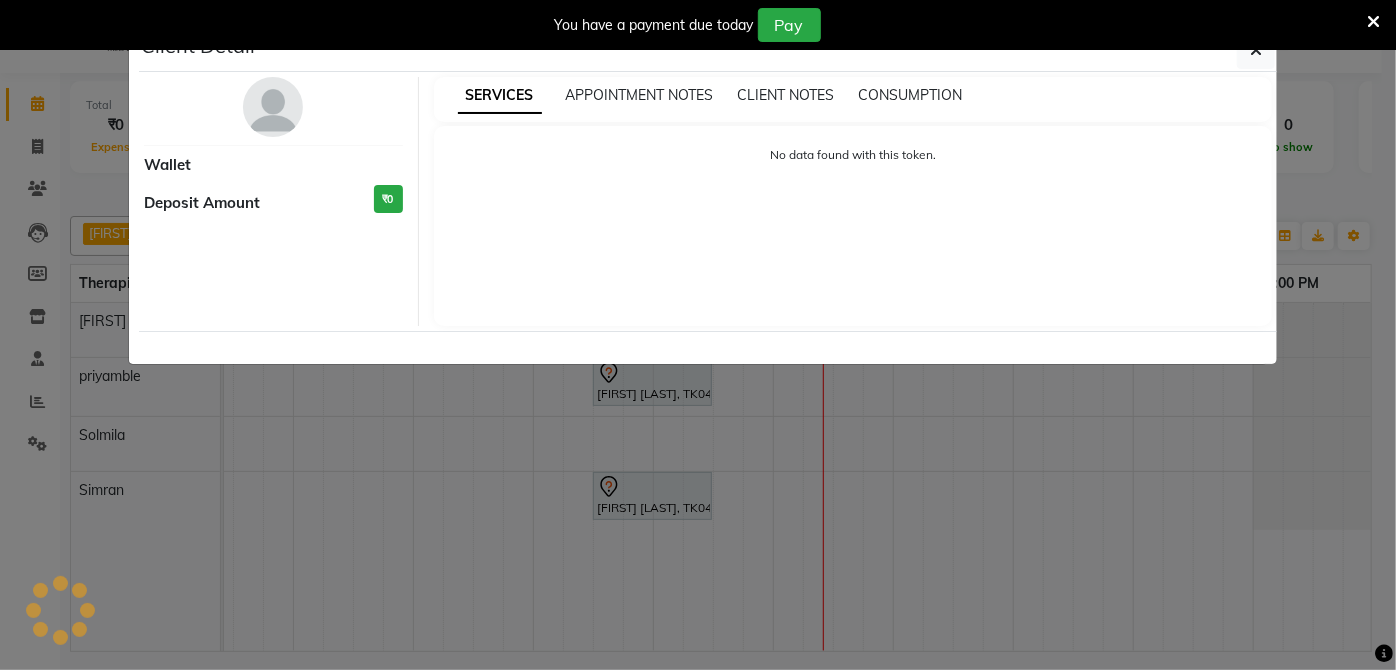 select on "7" 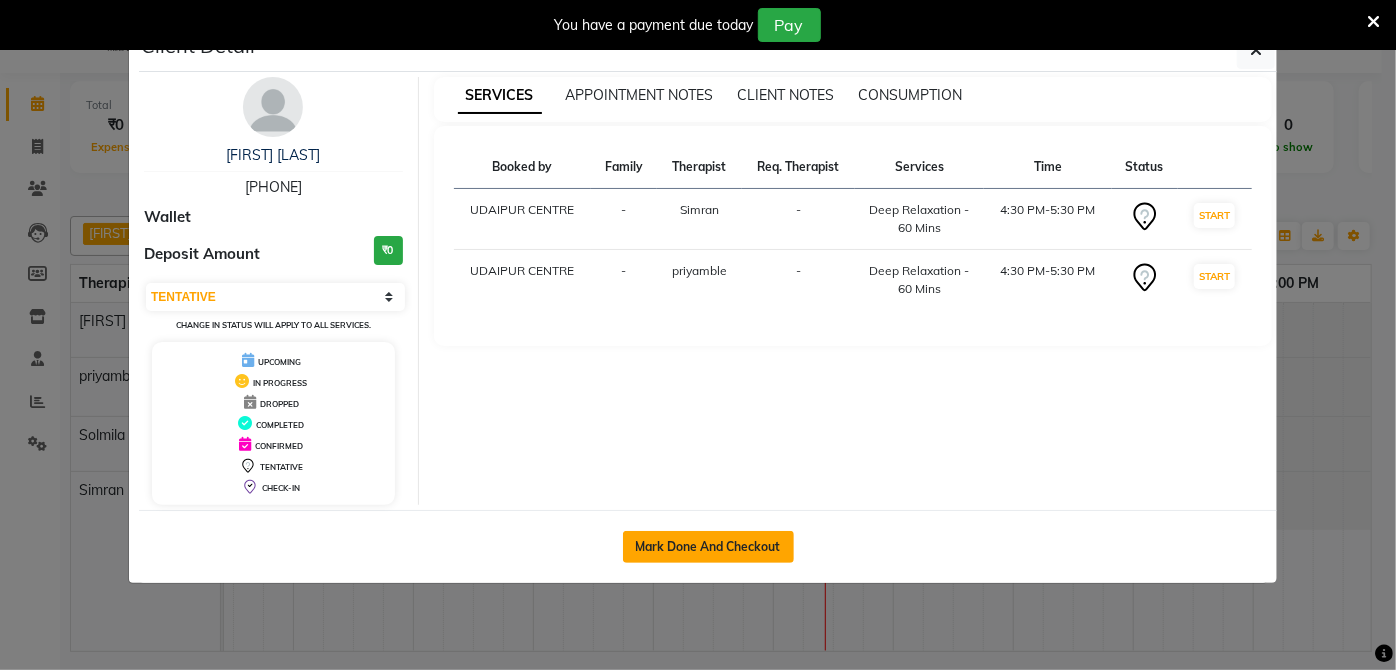 click on "Mark Done And Checkout" 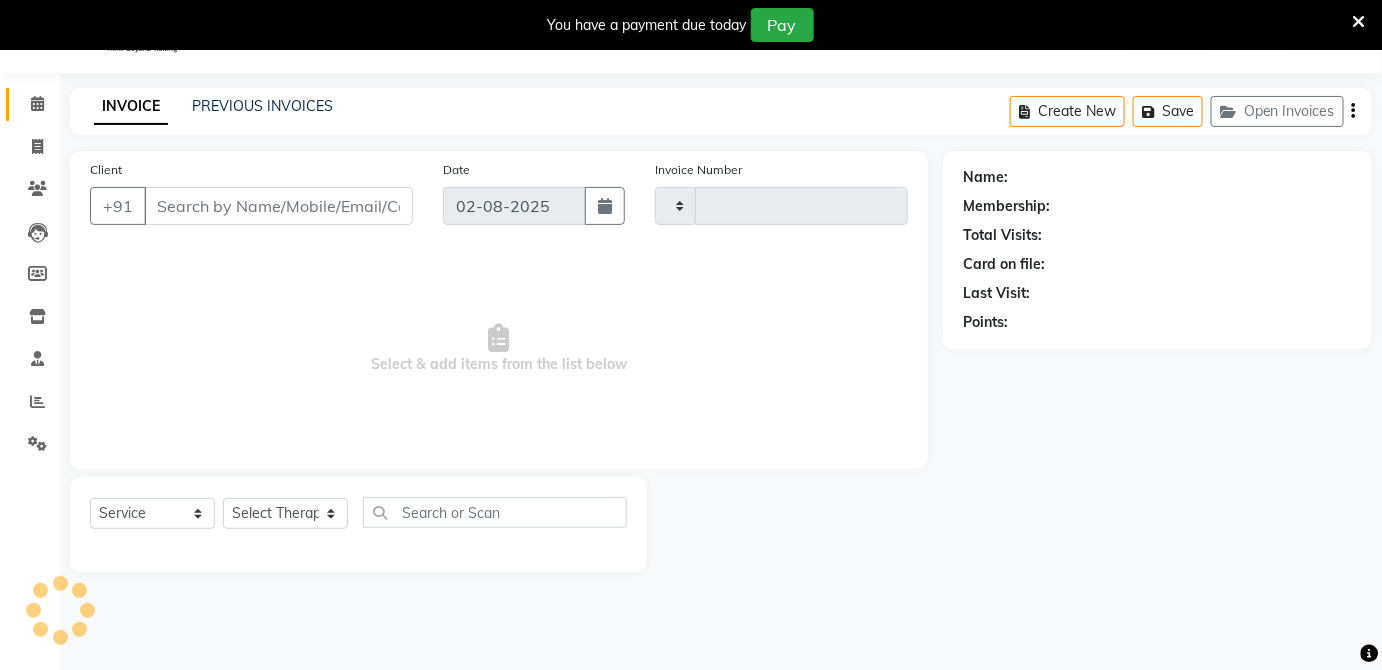 type on "0205" 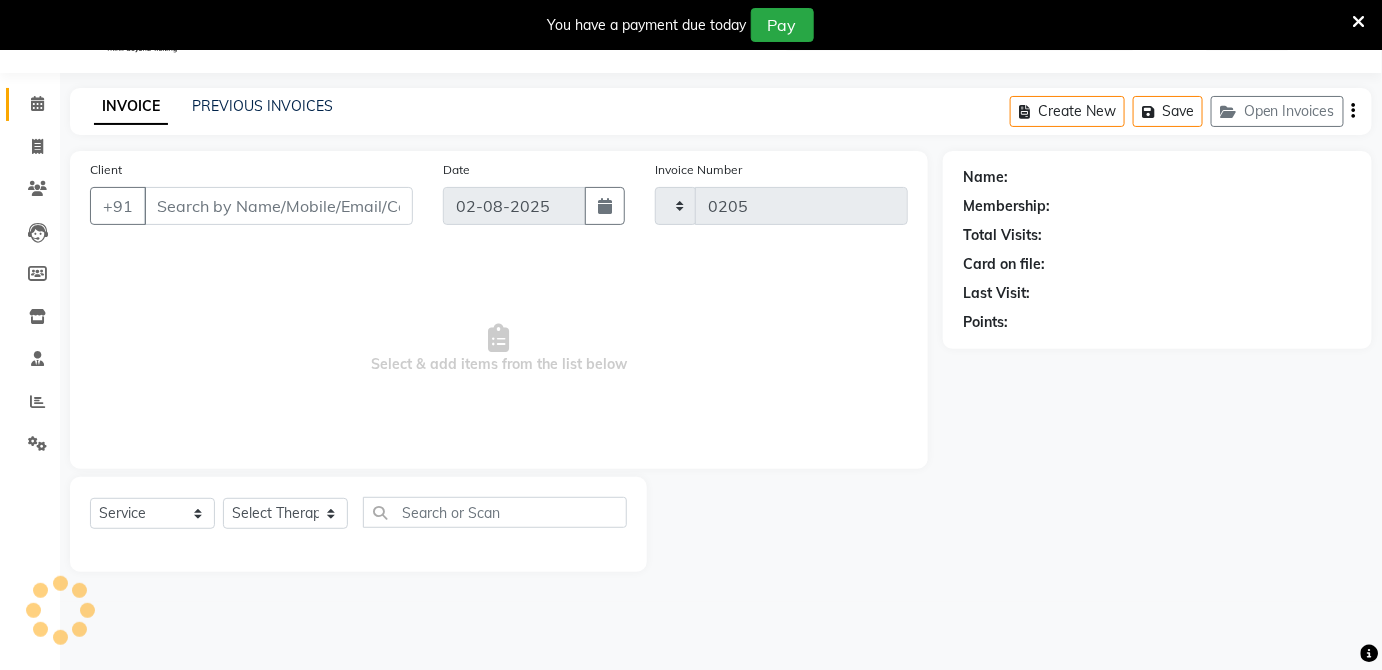 select on "6945" 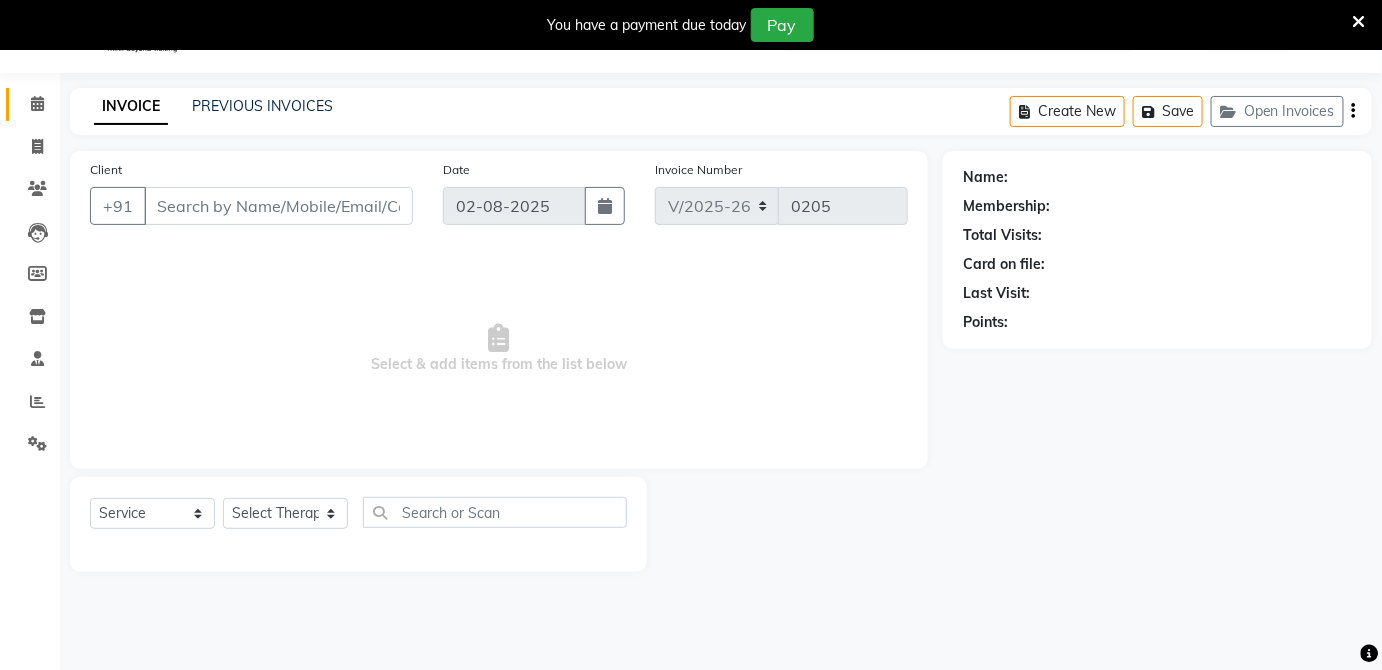 type on "[PHONE]" 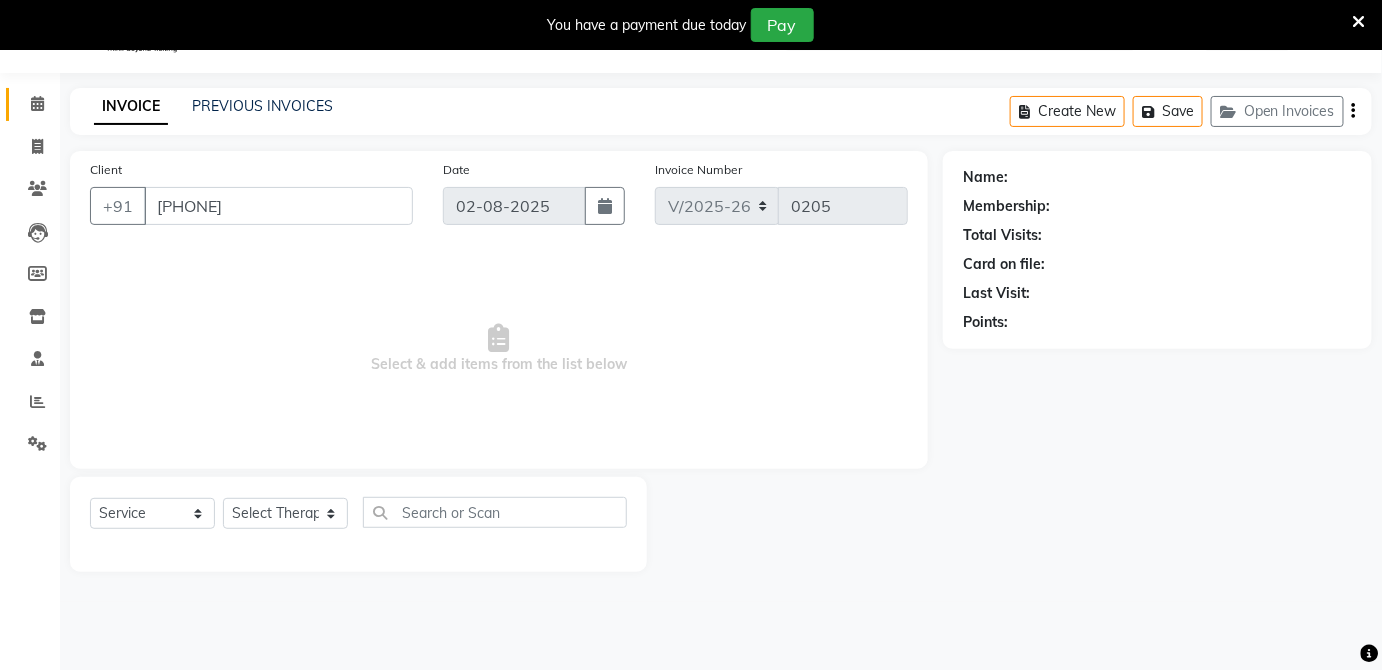 select on "68574" 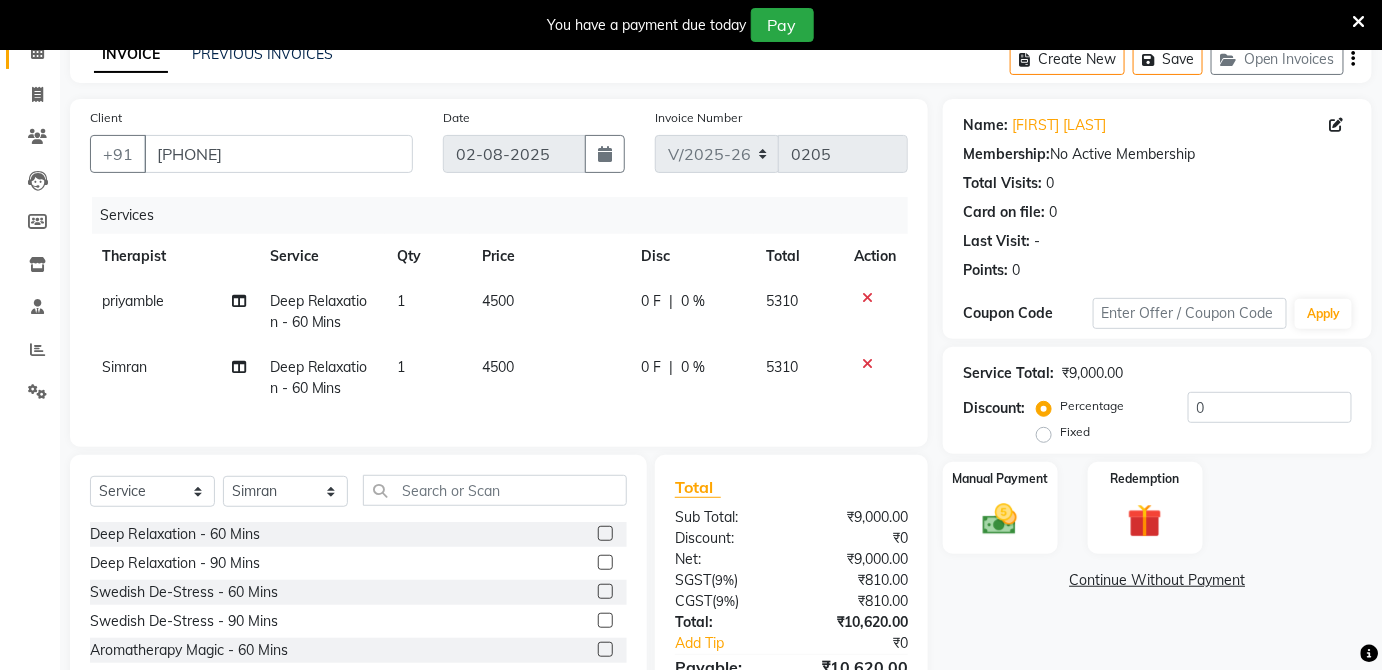 scroll, scrollTop: 223, scrollLeft: 0, axis: vertical 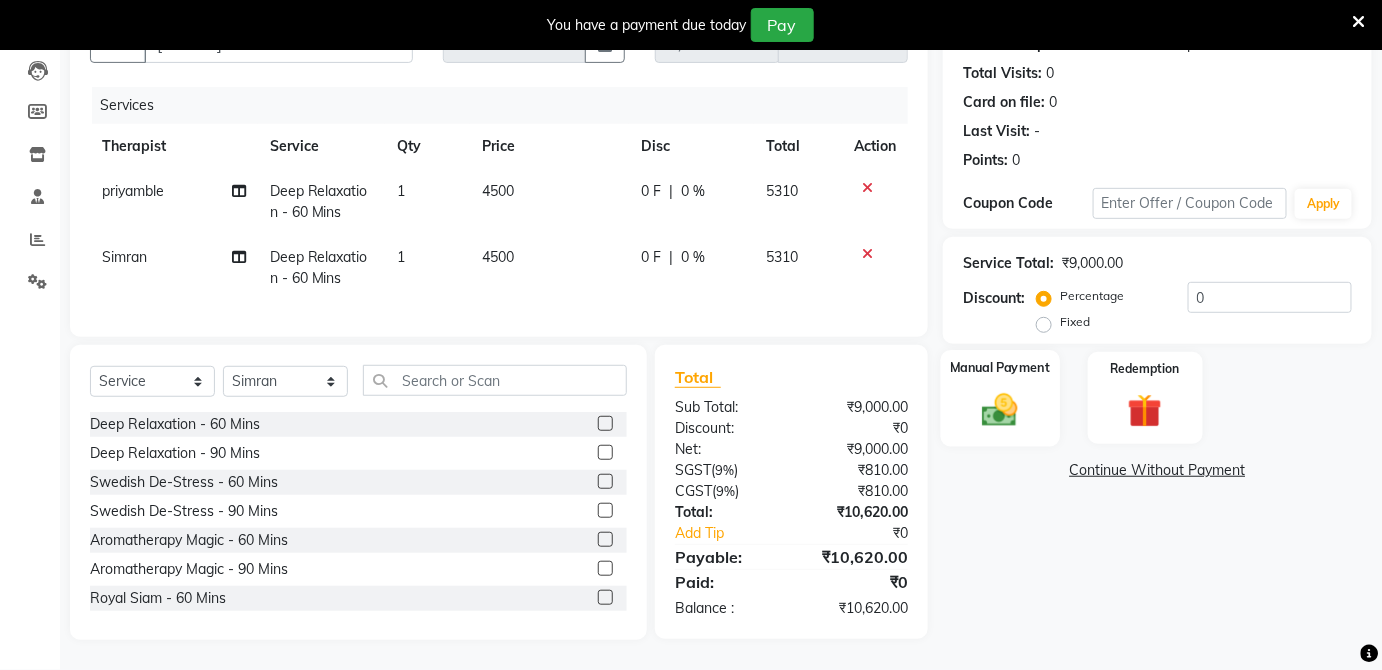 click 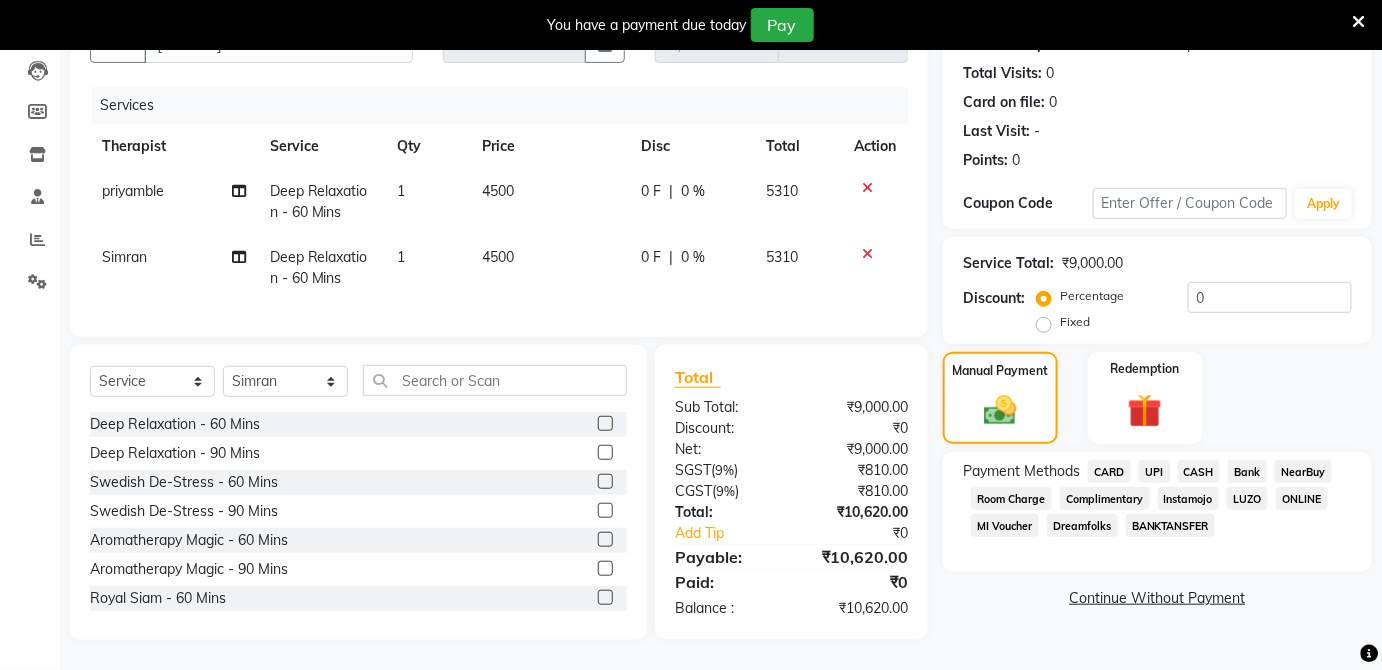 click on "Fixed" 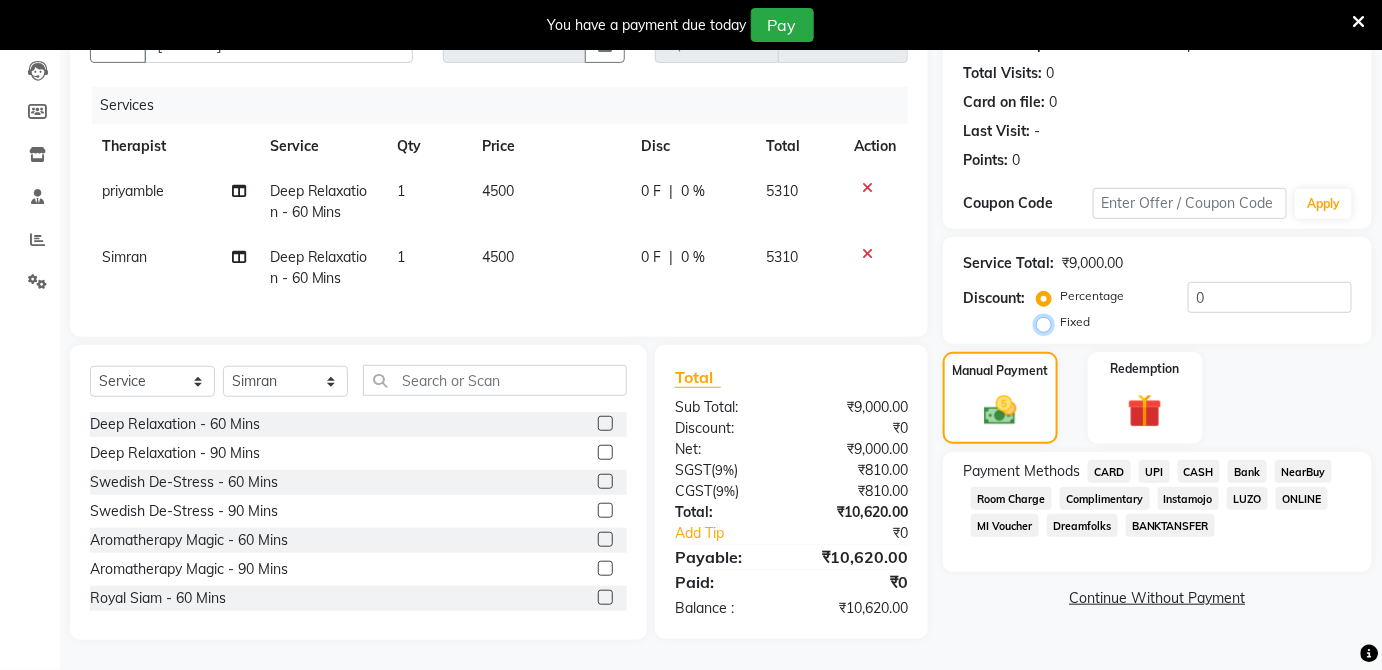 click on "Fixed" at bounding box center (1048, 322) 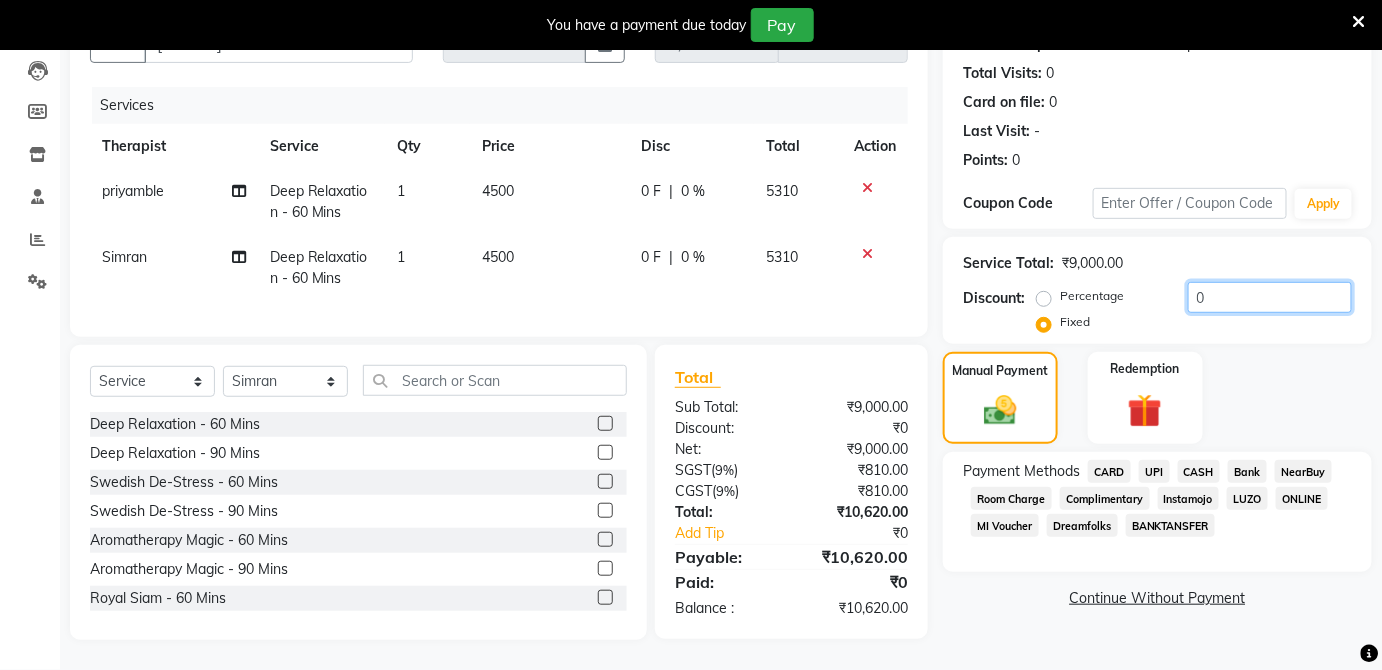 click on "0" 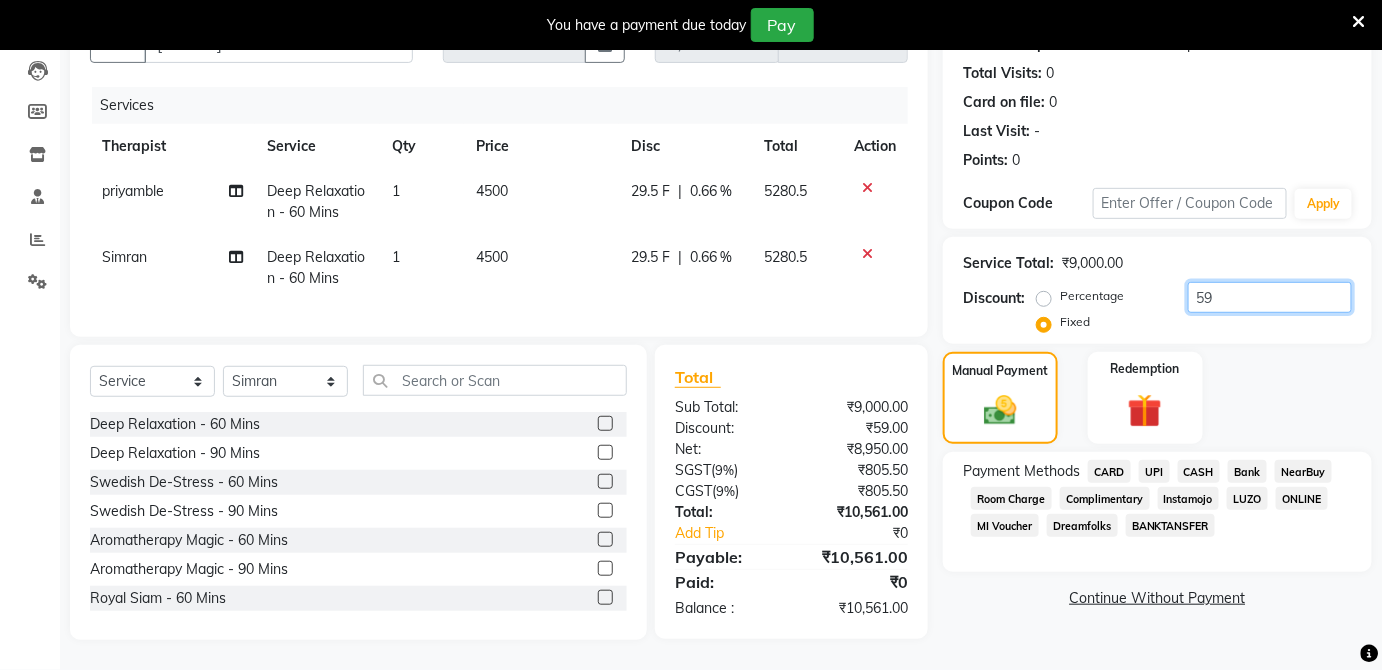 type on "5" 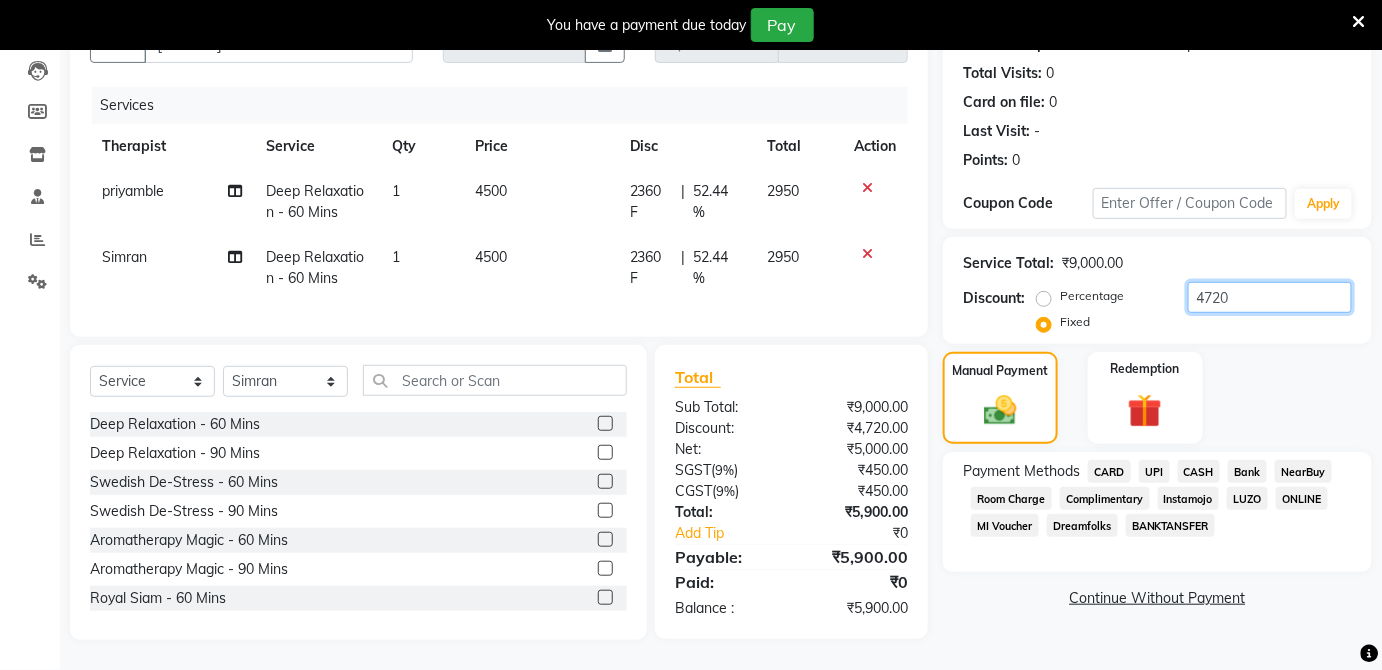 type on "4720" 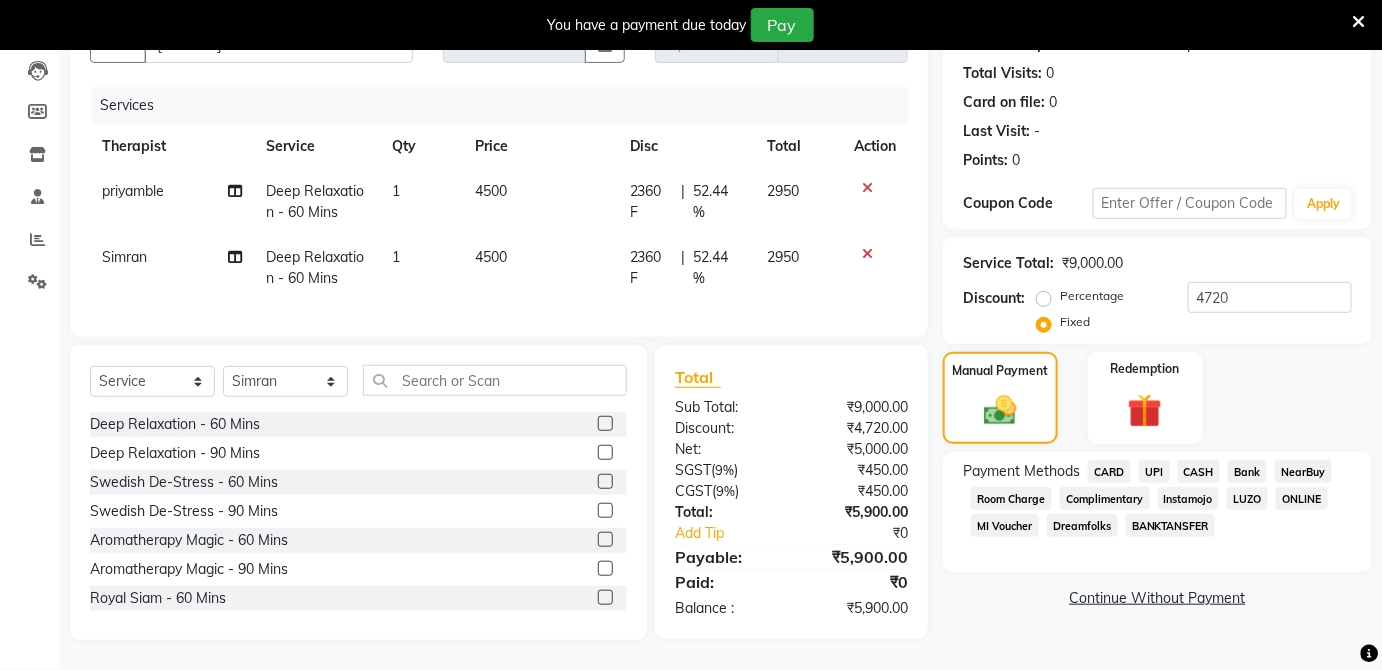 click on "UPI" 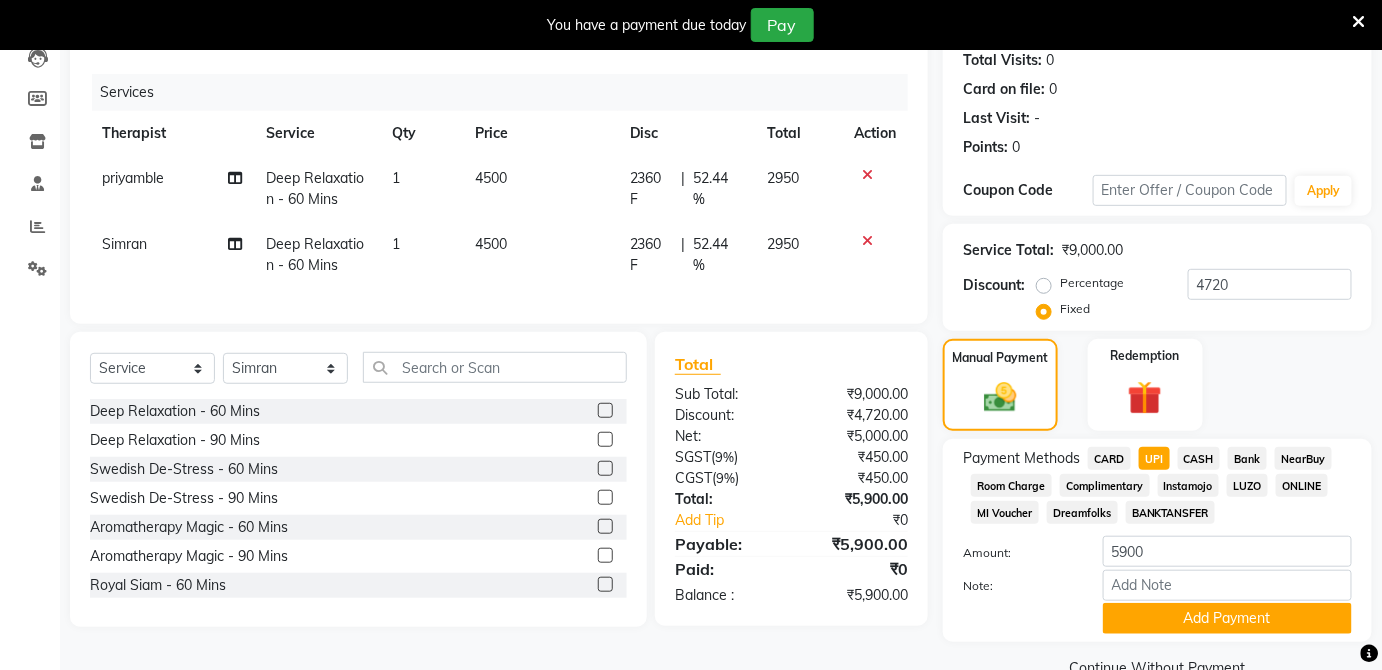 scroll, scrollTop: 265, scrollLeft: 0, axis: vertical 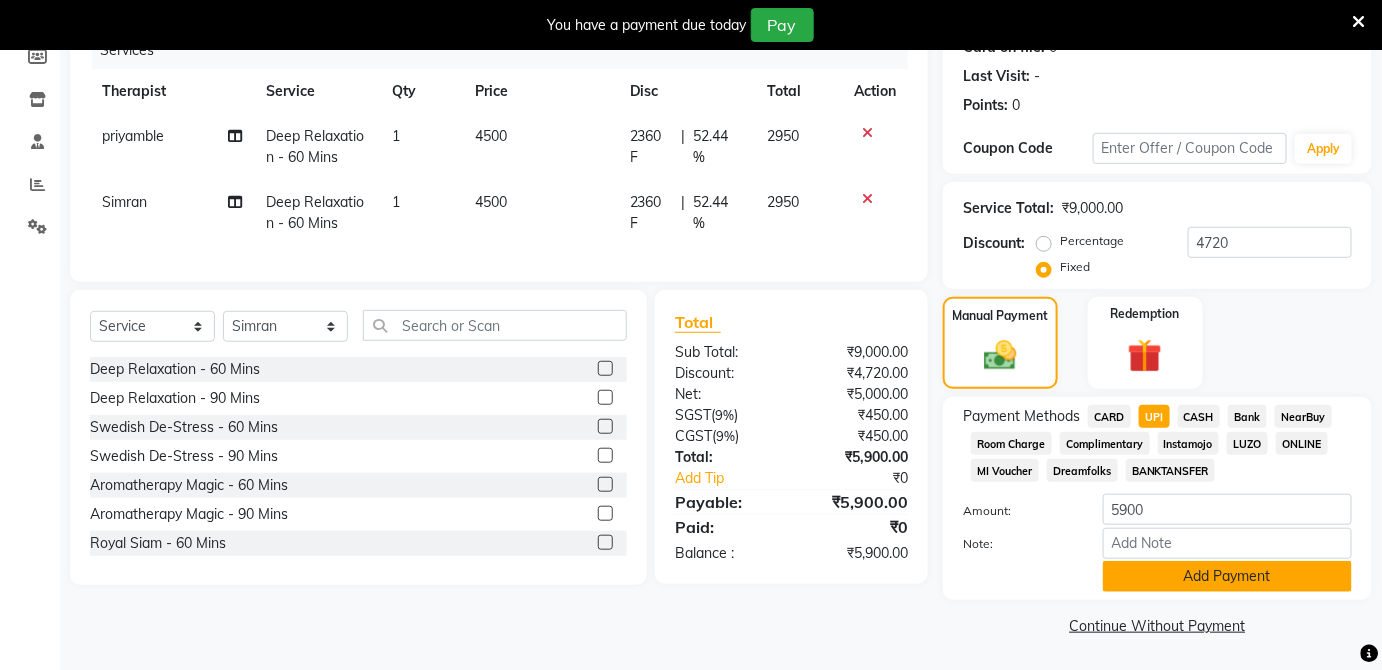 click on "Add Payment" 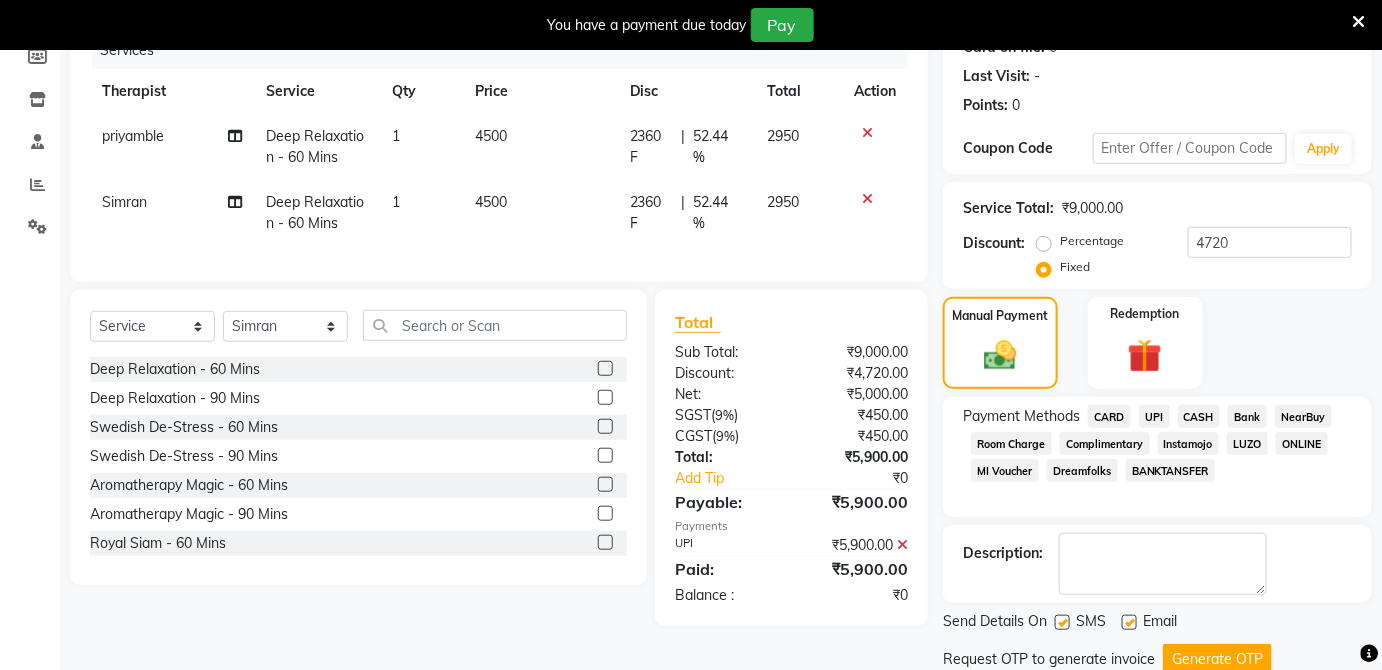 scroll, scrollTop: 333, scrollLeft: 0, axis: vertical 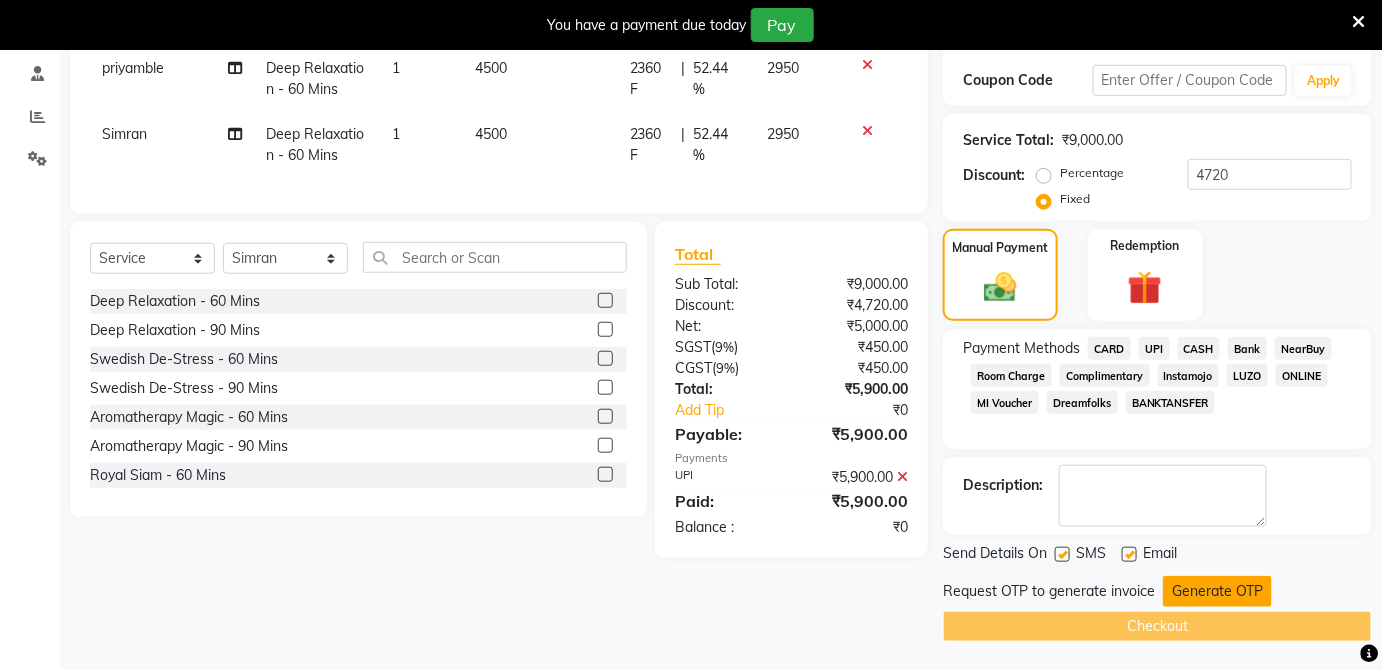 click on "Generate OTP" 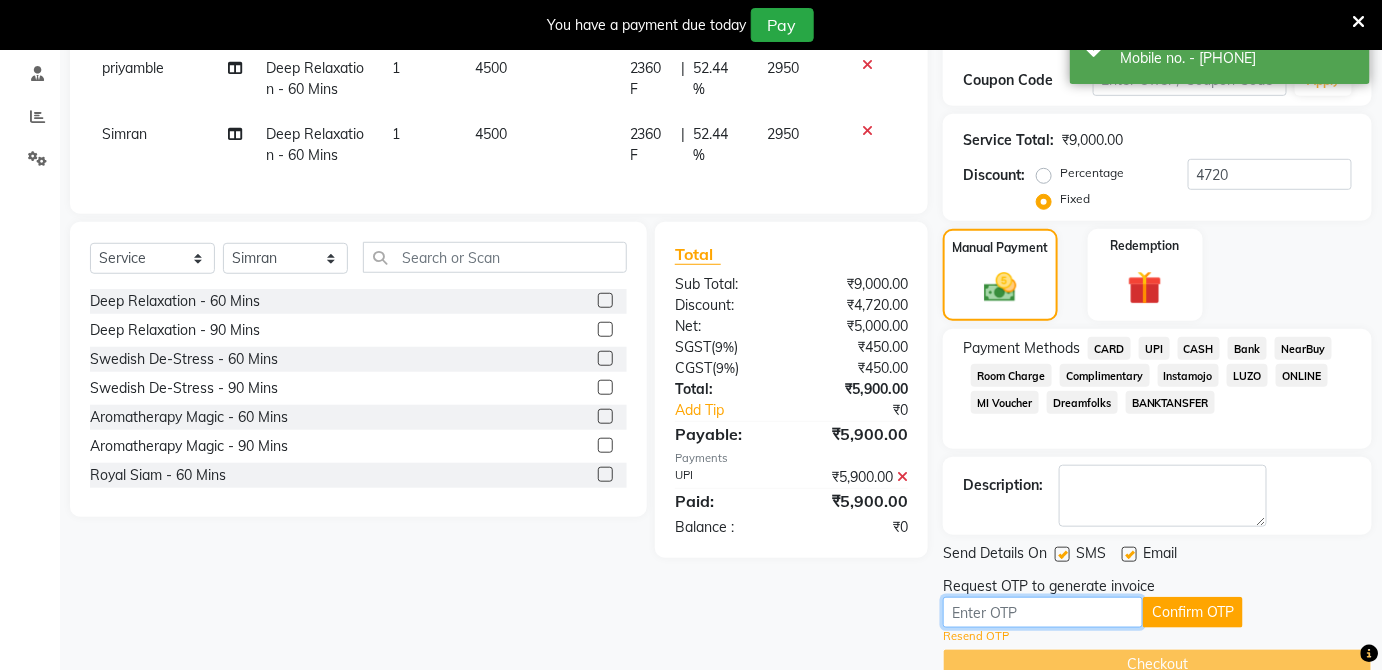 click at bounding box center (1043, 612) 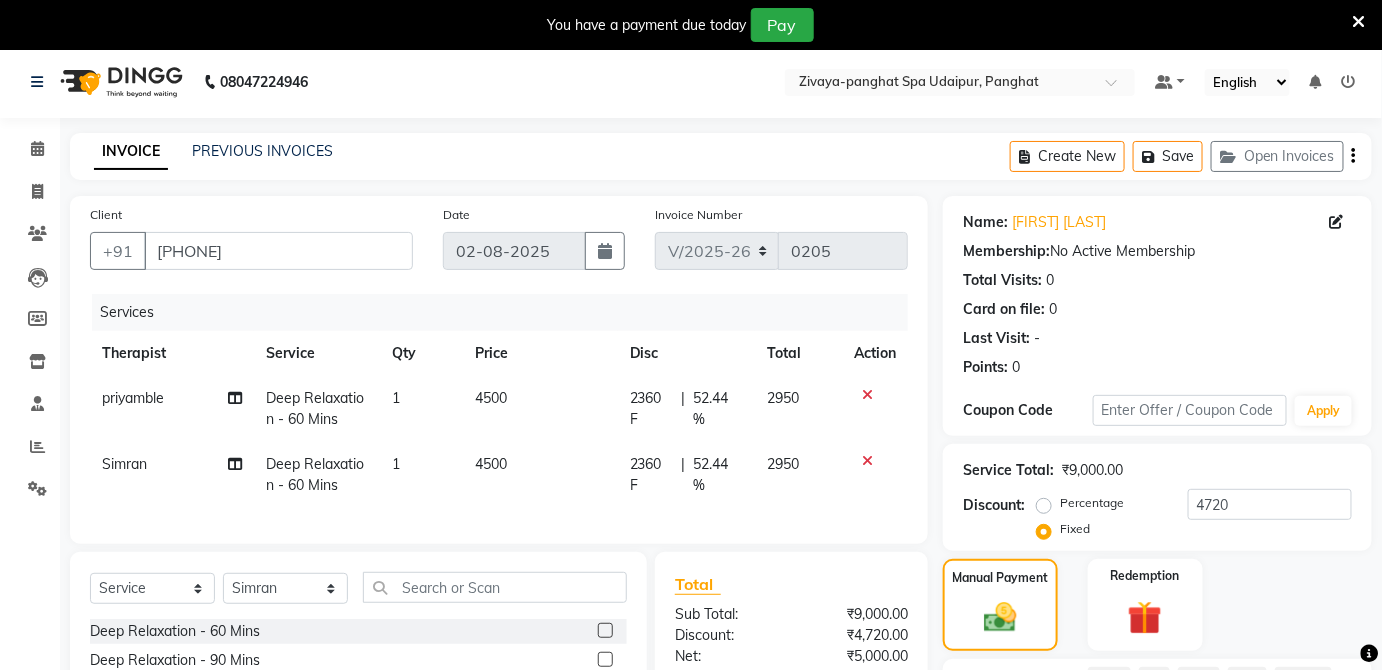 scroll, scrollTop: 0, scrollLeft: 0, axis: both 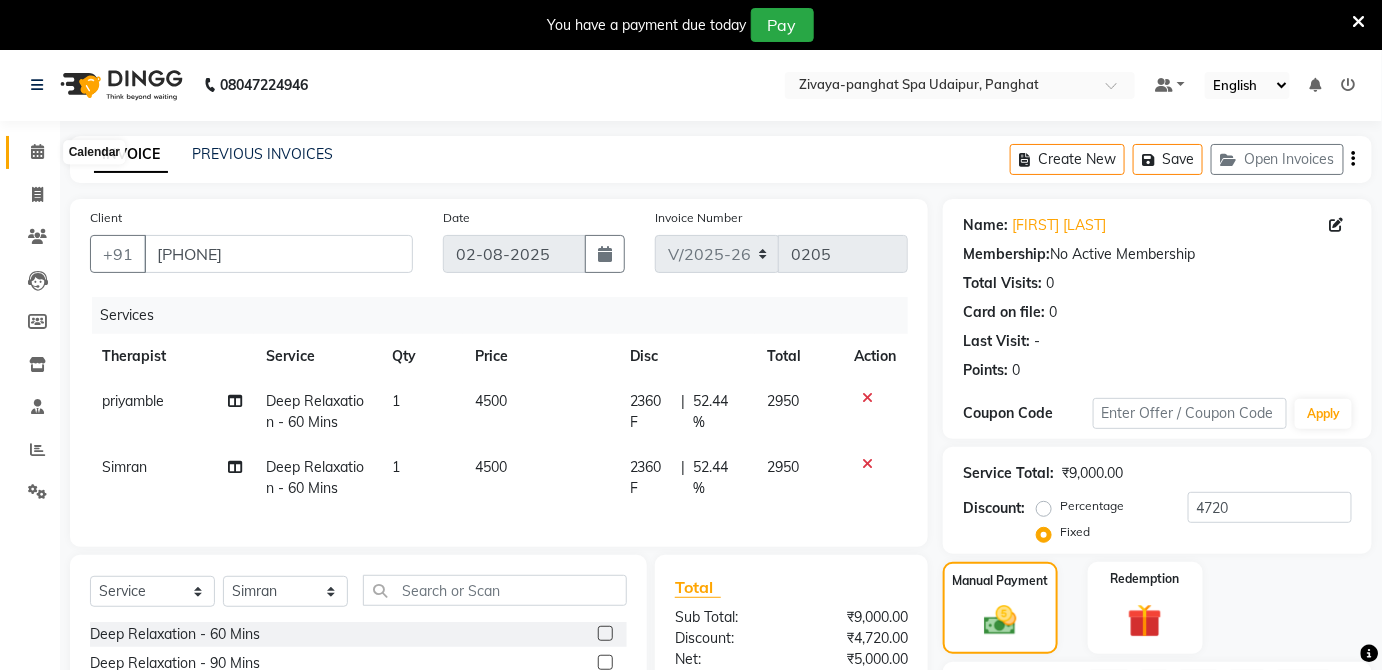 click 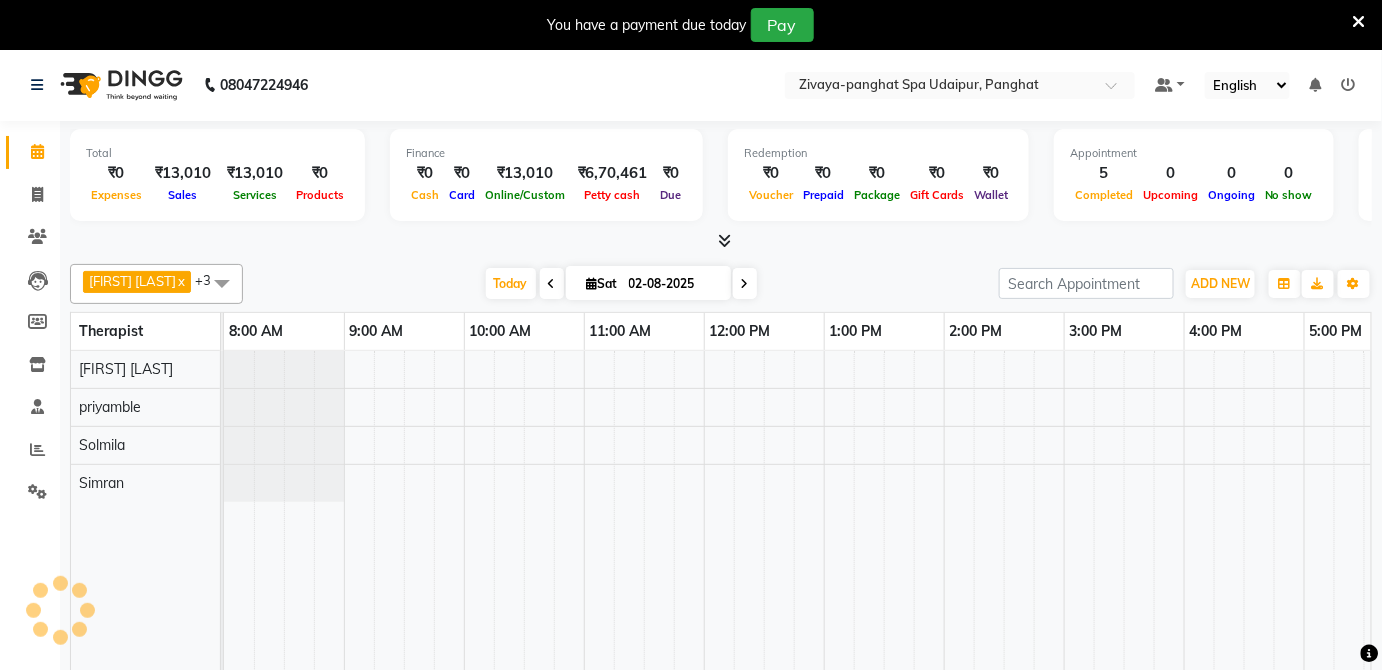 scroll, scrollTop: 0, scrollLeft: 0, axis: both 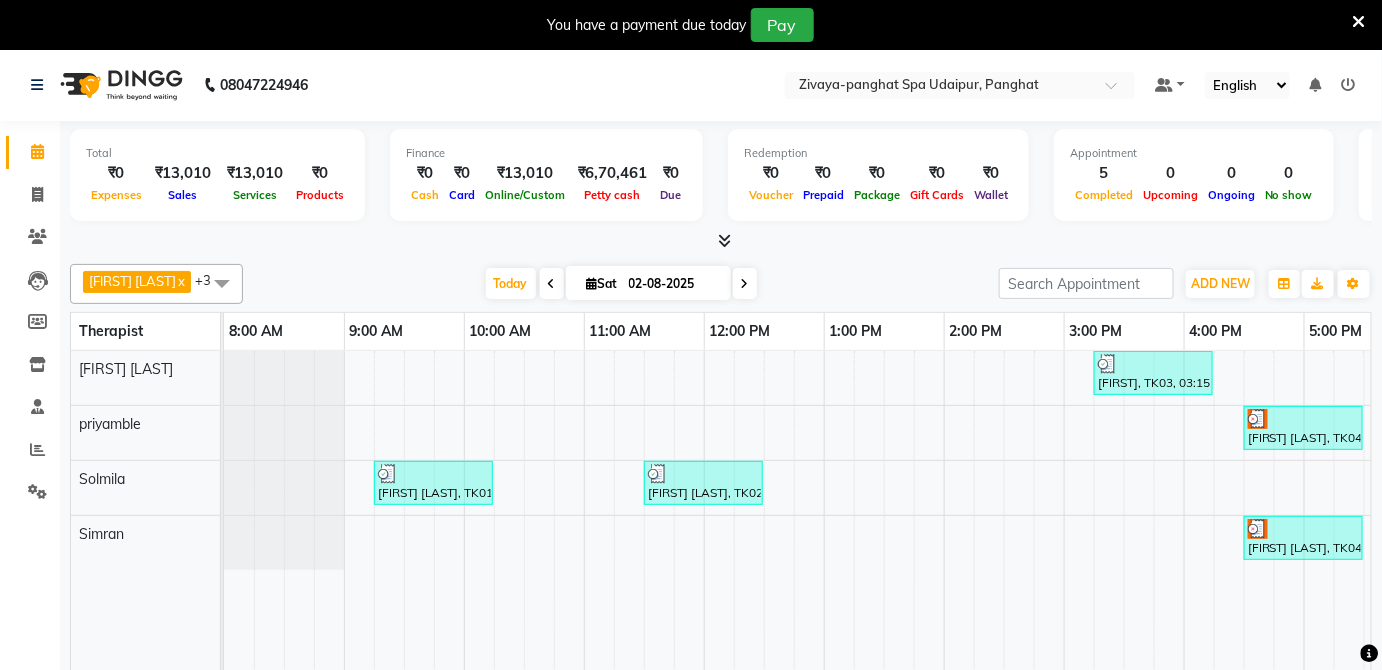 drag, startPoint x: 1368, startPoint y: 382, endPoint x: 1395, endPoint y: 384, distance: 27.073973 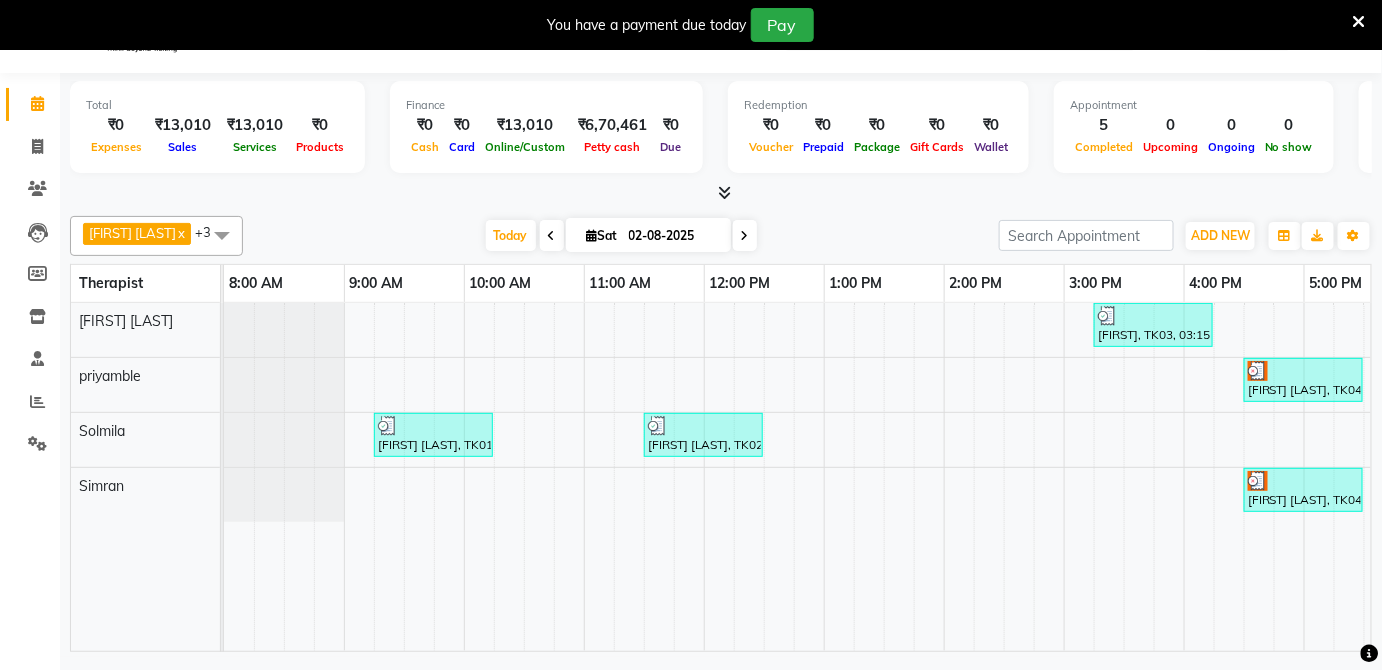 scroll, scrollTop: 0, scrollLeft: 365, axis: horizontal 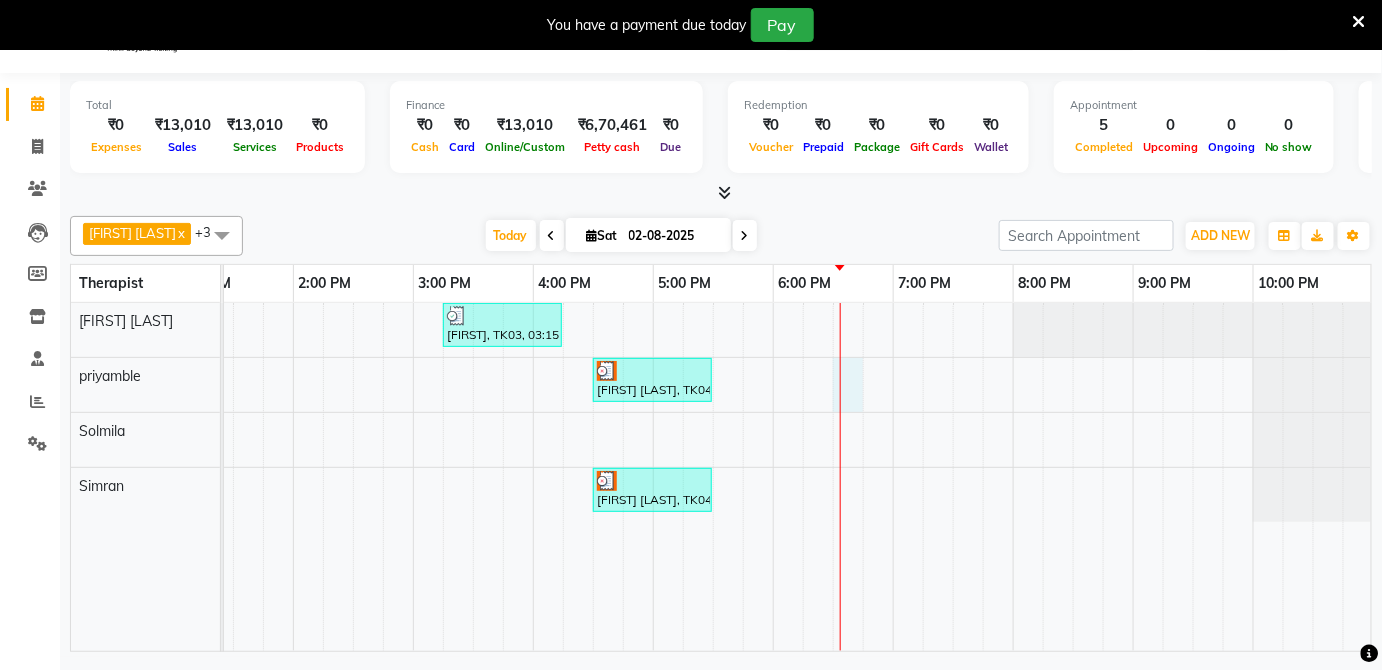 click at bounding box center (840, 477) 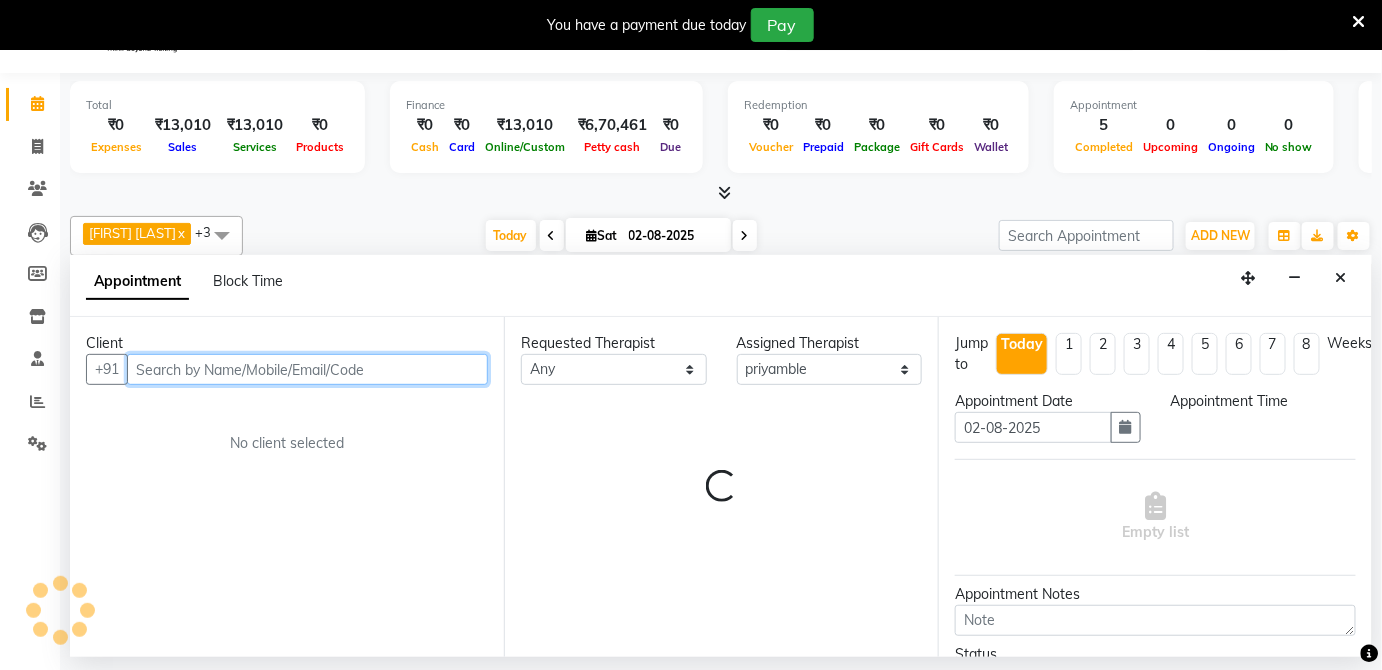 select on "1110" 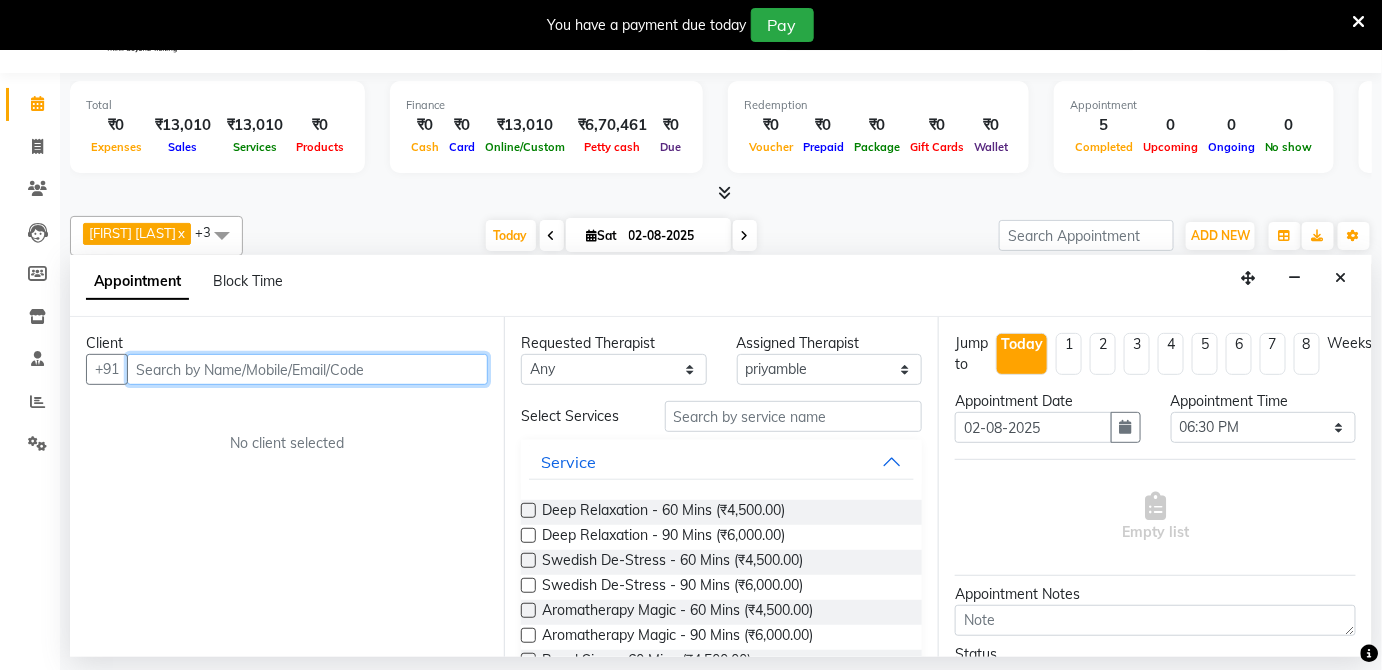 click at bounding box center (307, 369) 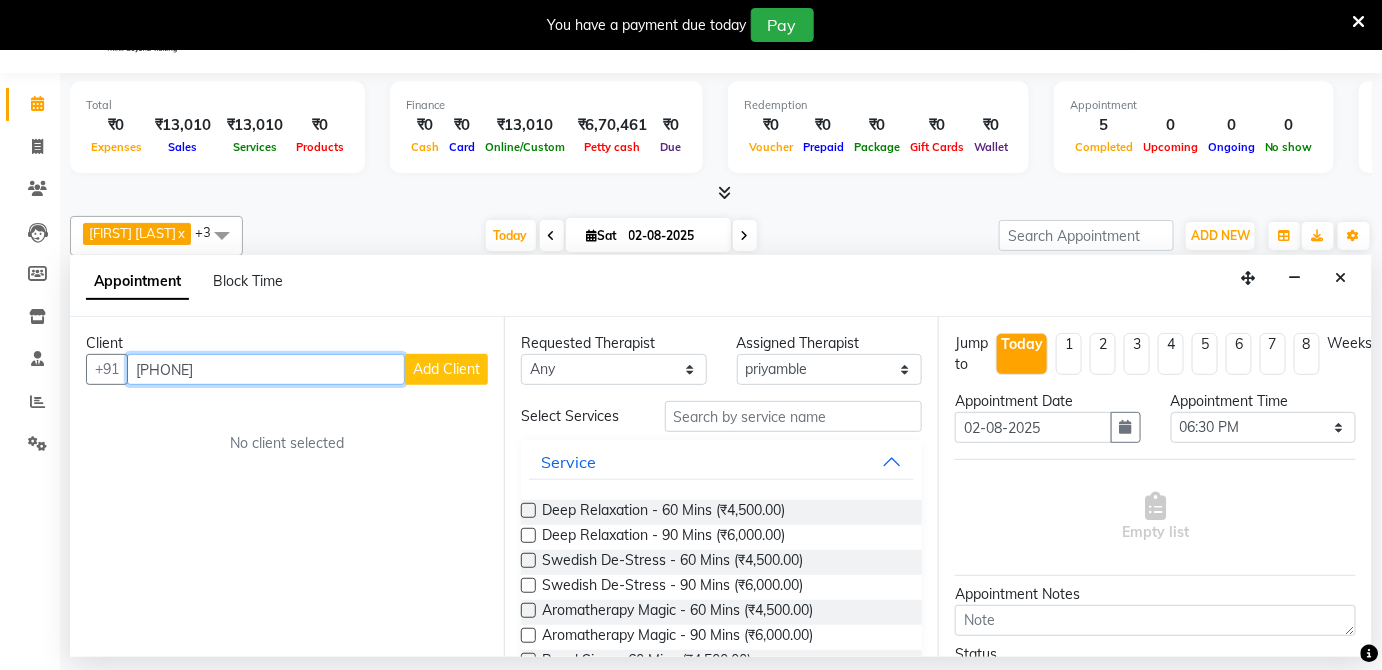 type on "[PHONE]" 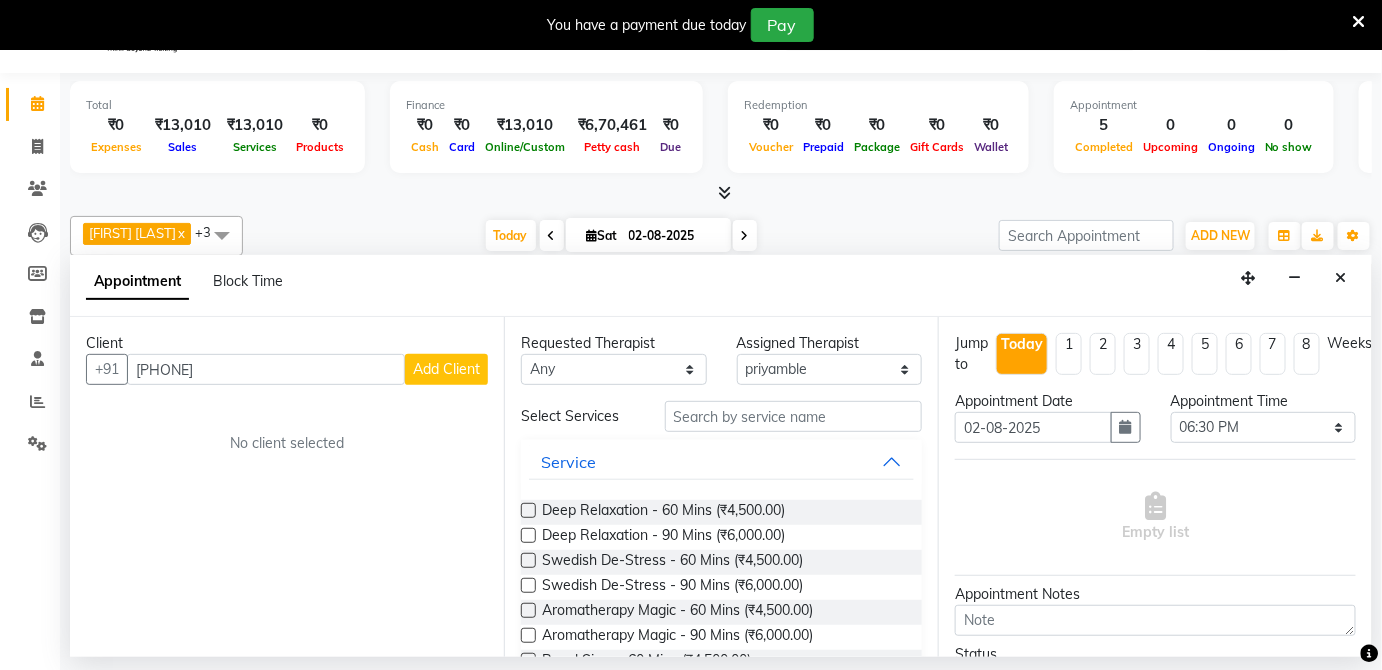 click on "Add Client" at bounding box center [446, 369] 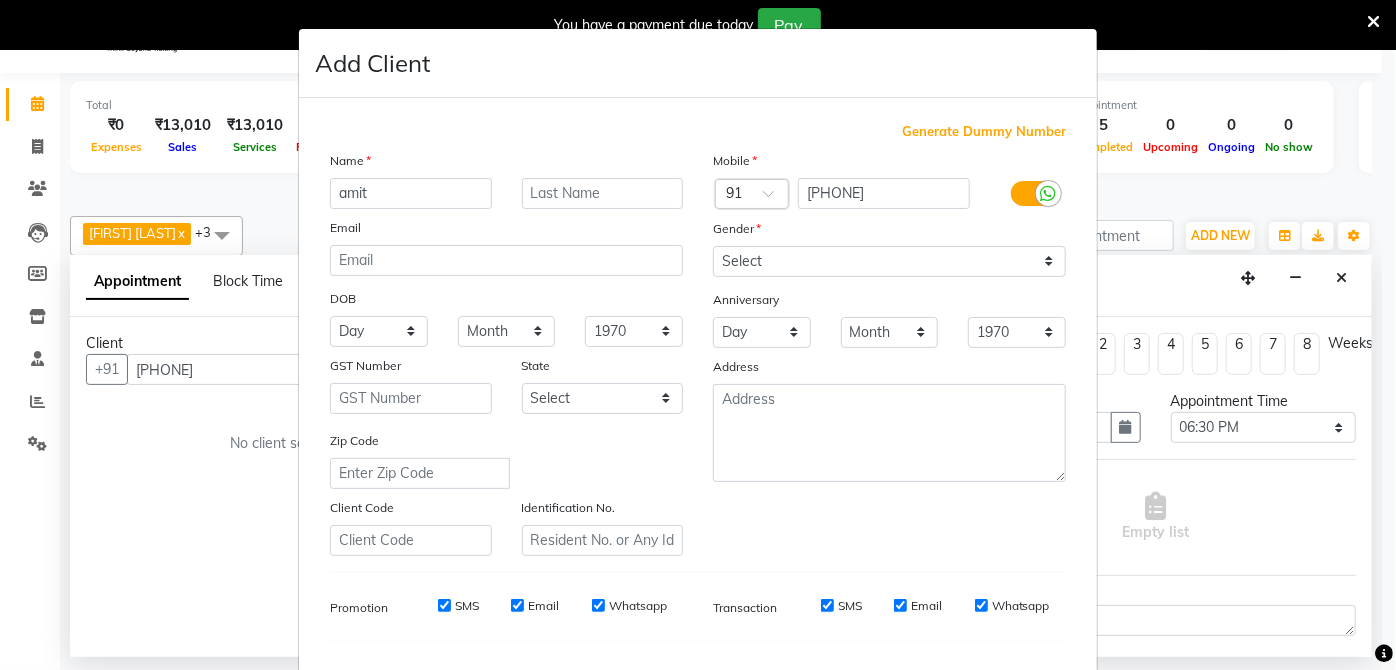 type on "amit" 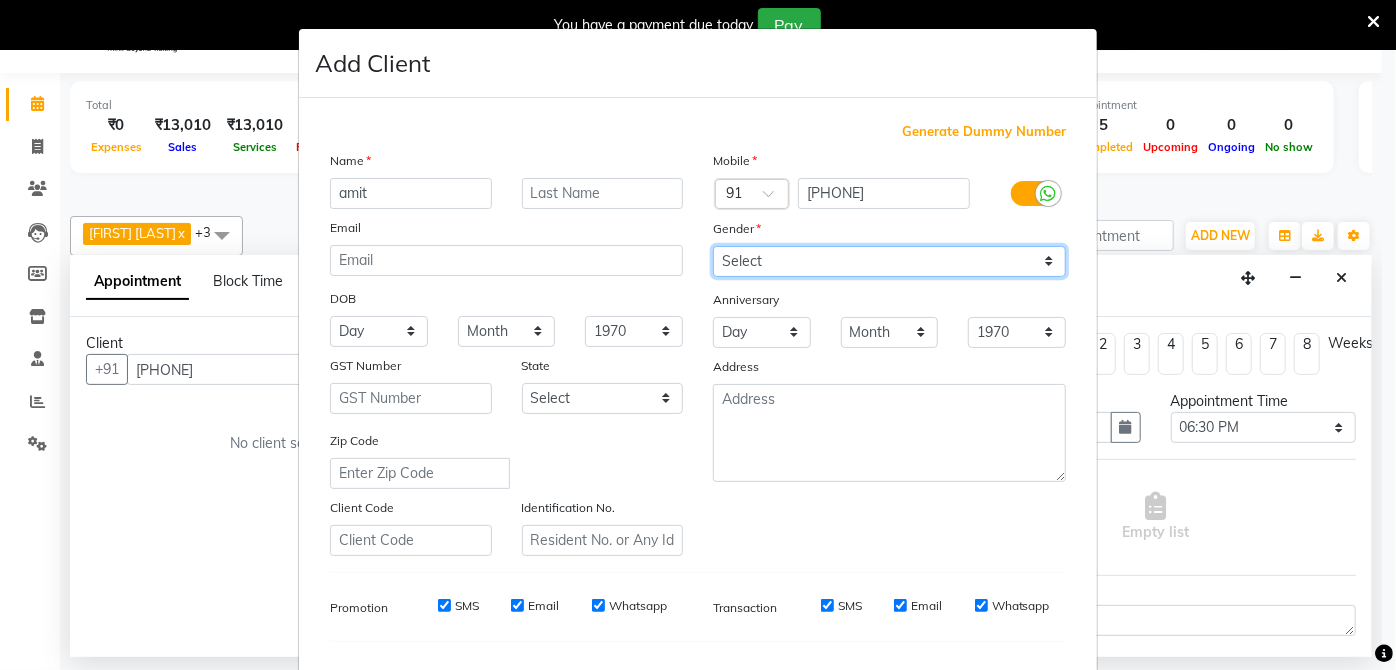 click on "Select Male Female Other Prefer Not To Say" at bounding box center [889, 261] 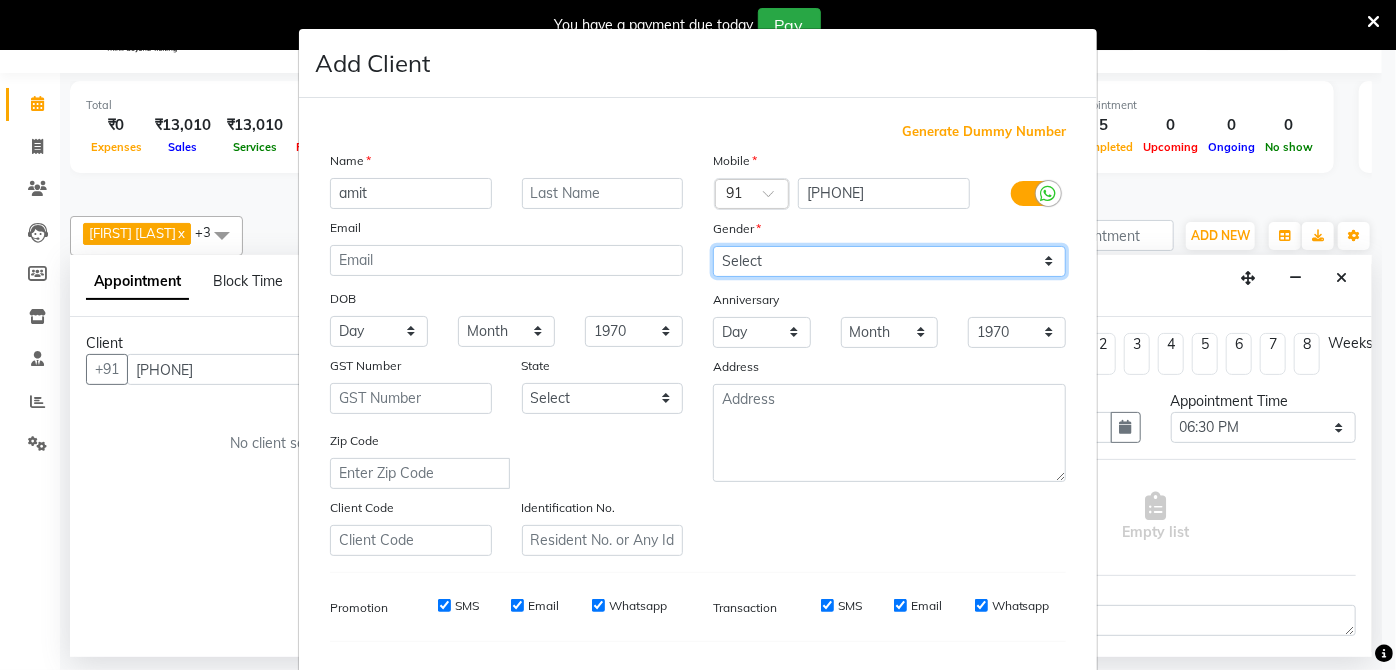 select on "male" 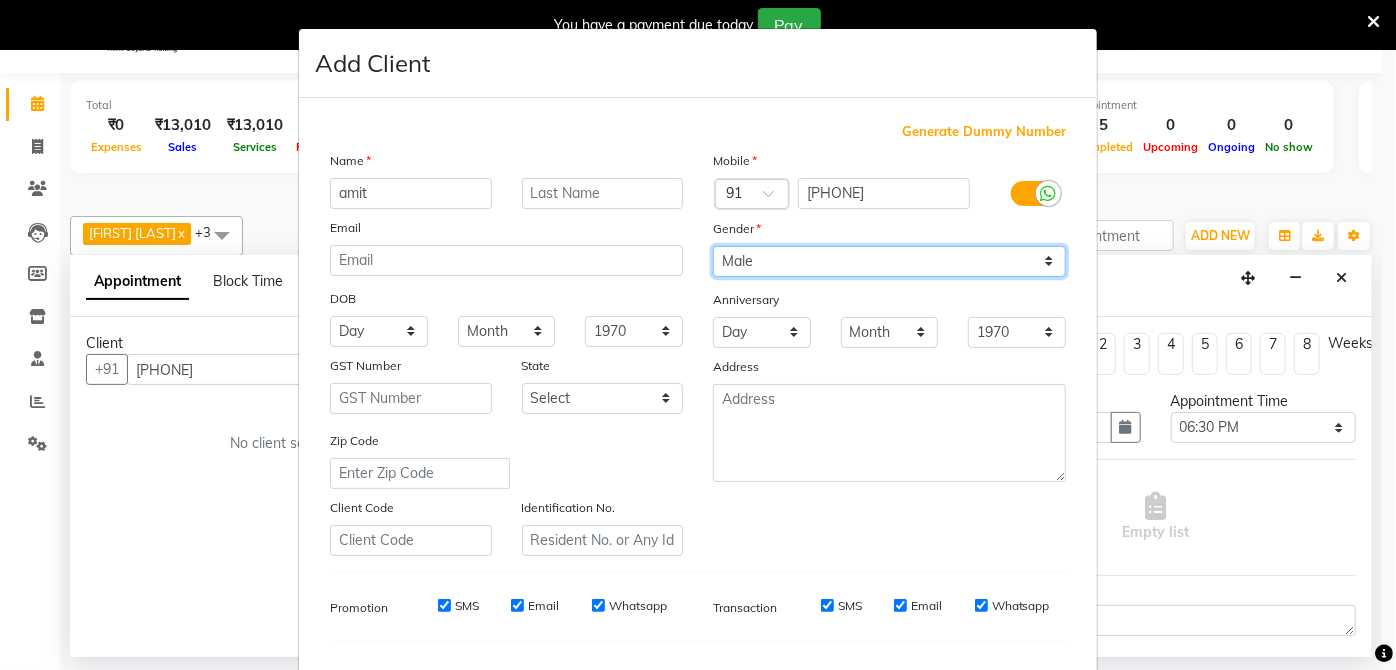 click on "Select Male Female Other Prefer Not To Say" at bounding box center (889, 261) 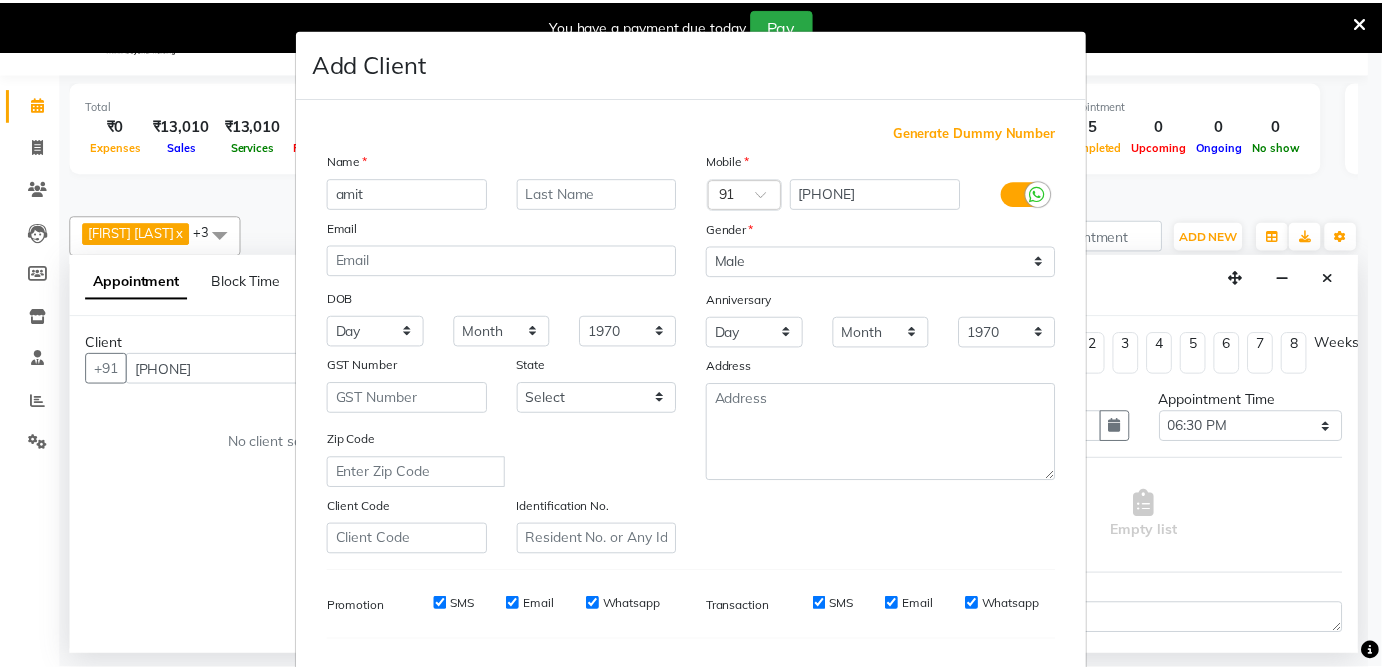 scroll, scrollTop: 251, scrollLeft: 0, axis: vertical 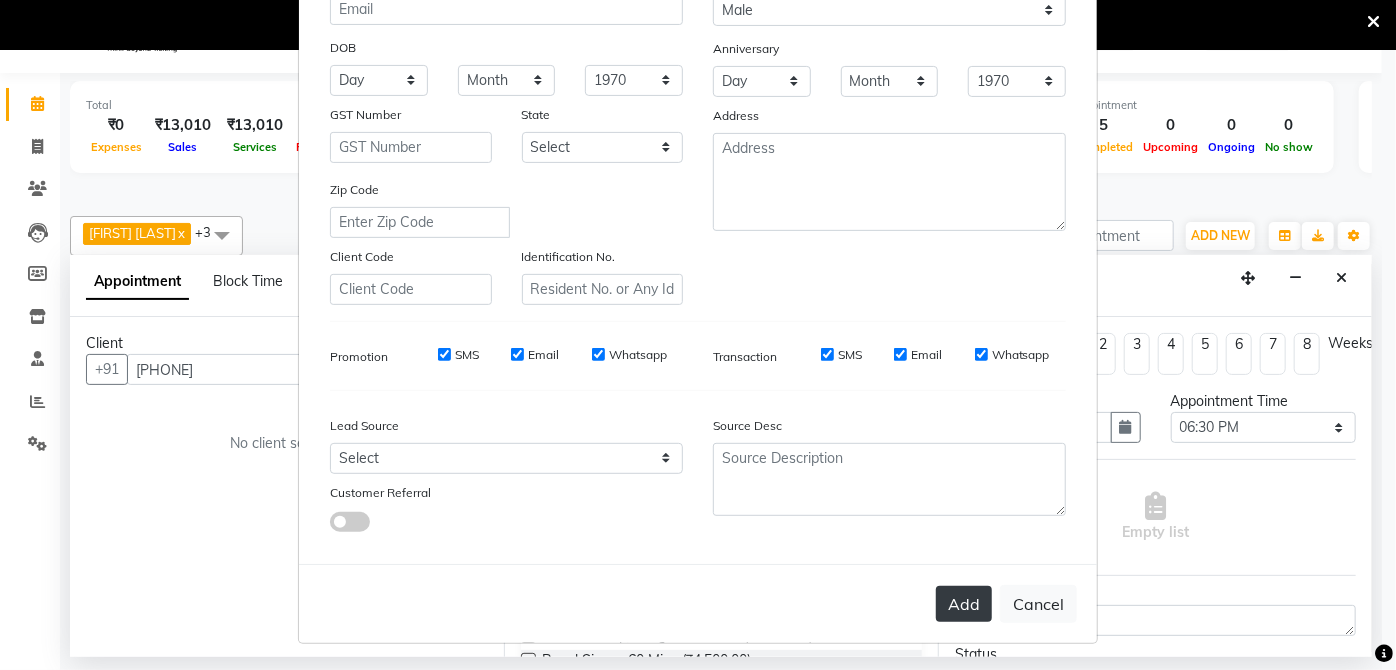 click on "Add" at bounding box center [964, 604] 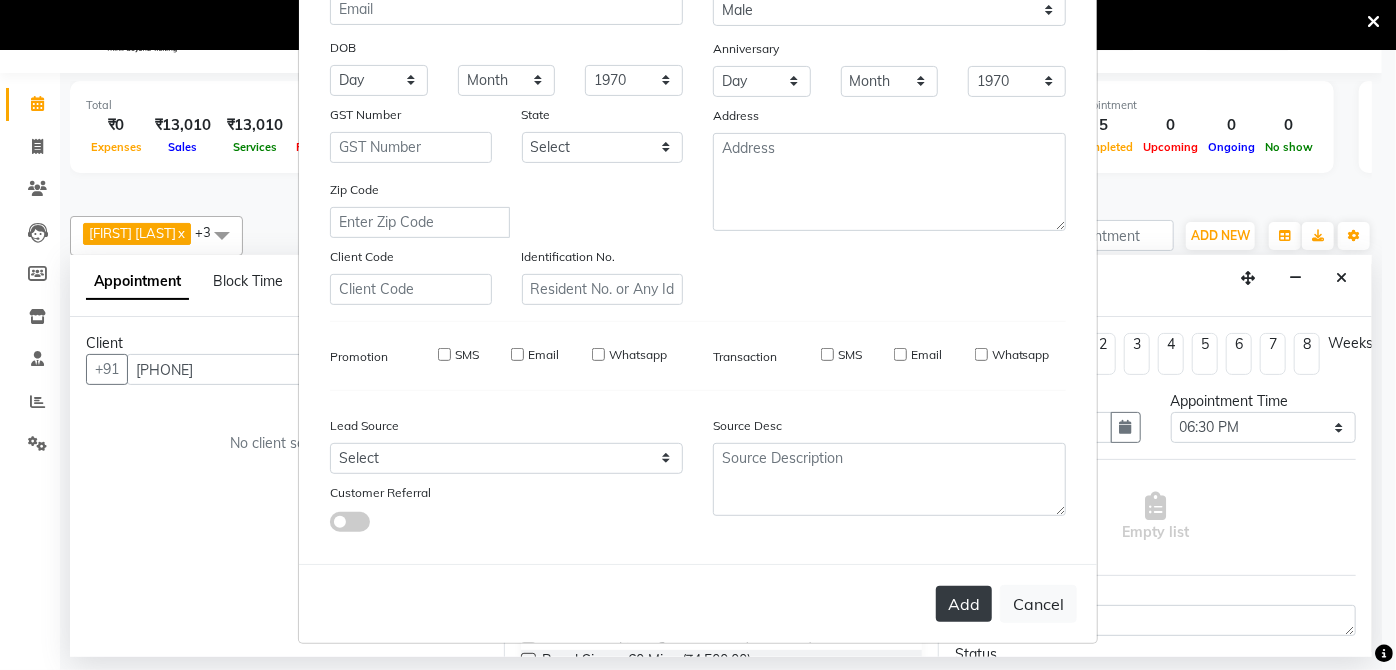 type 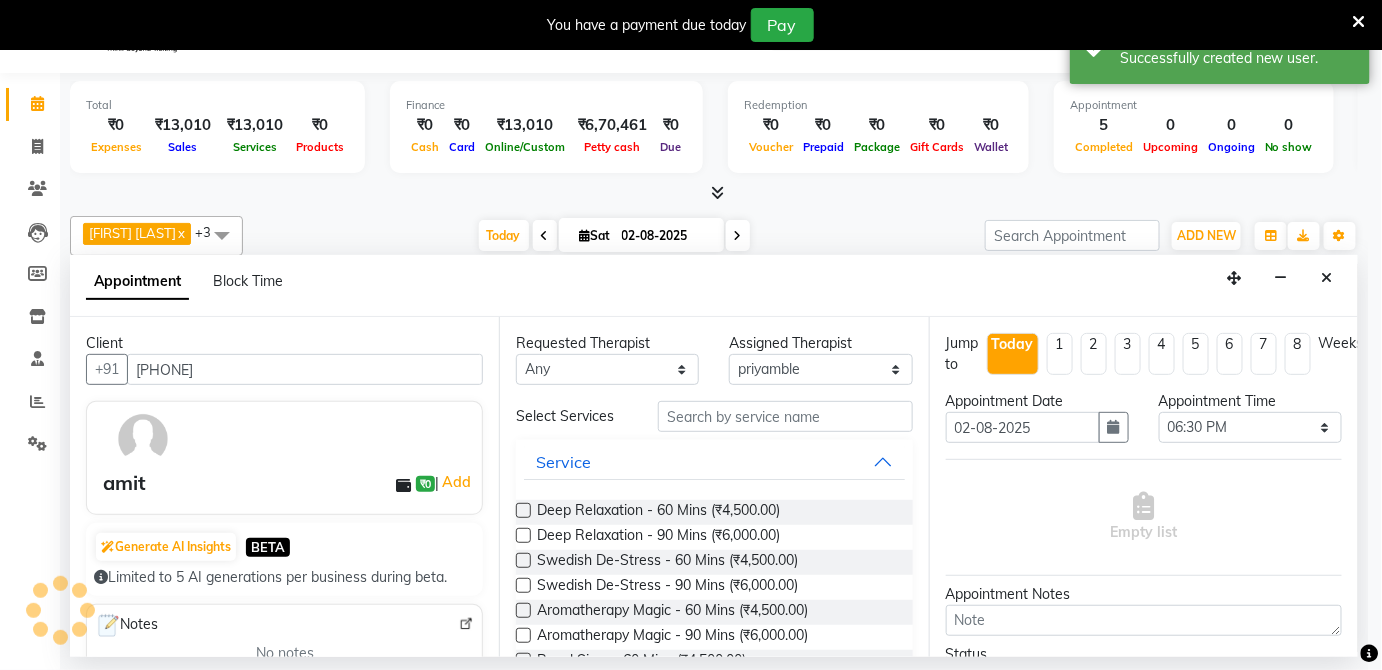 scroll, scrollTop: 0, scrollLeft: 637, axis: horizontal 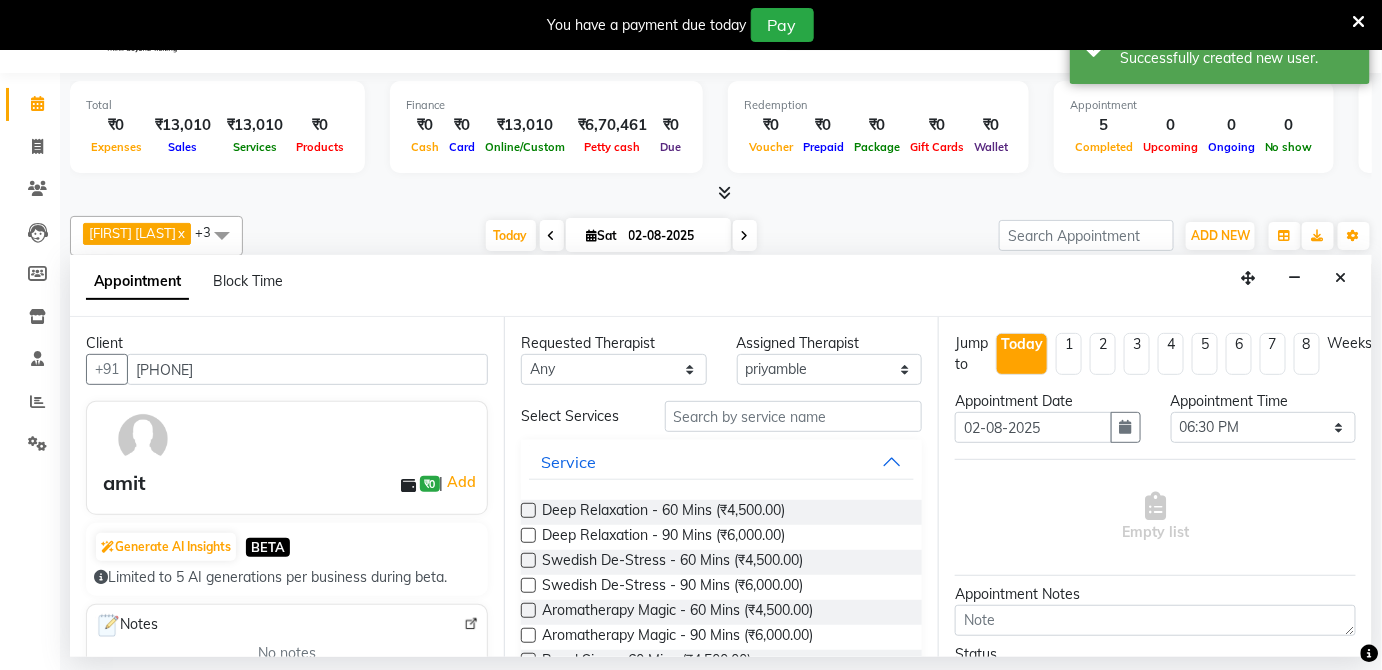 drag, startPoint x: 1380, startPoint y: 389, endPoint x: 1388, endPoint y: 432, distance: 43.737854 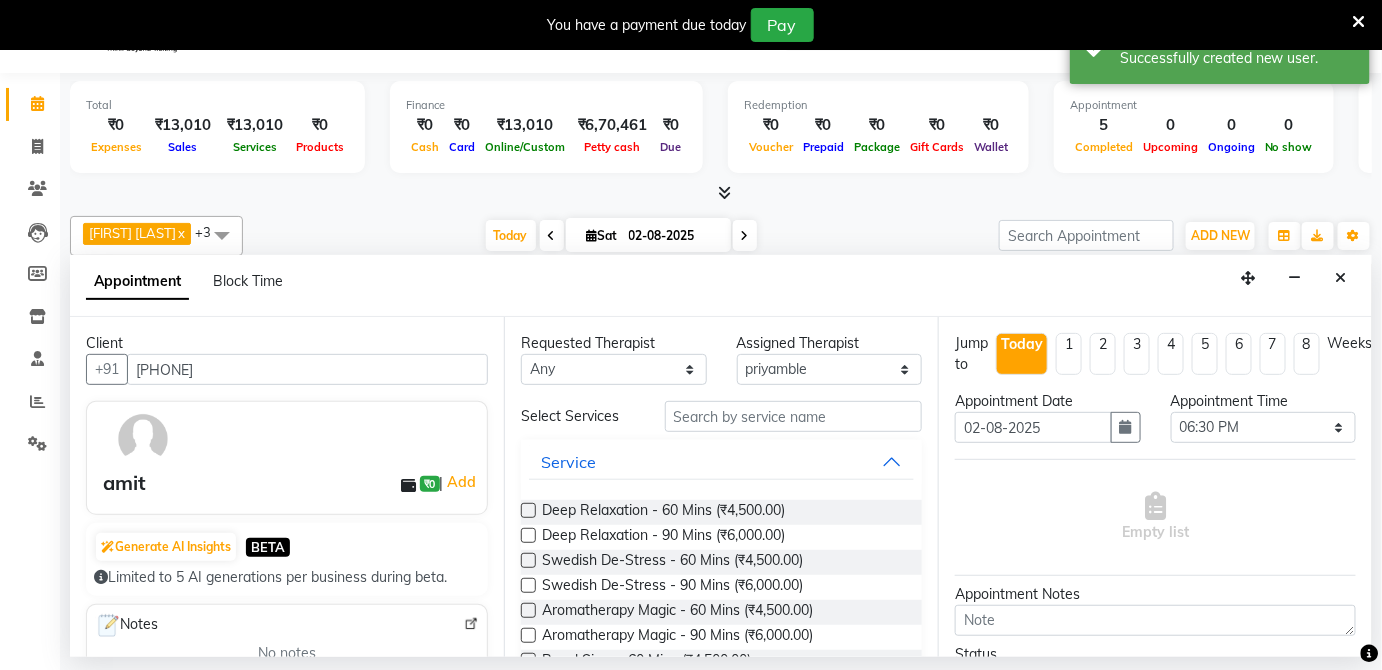 click on "[PHONE] Select Location × Zivaya-panghat Spa [CITY], Panghat  Default Panel My Panel English ENGLISH Español العربية मराठी हिंदी ગુજરાતી தமிழ் 中文 Notifications nothing to show ☀ Zivaya-PANGHAT SPA [CITY], Panghat   Calendar  Invoice  Clients  Leads   Members  Inventory  Staff  Reports  Settings Completed InProgress Upcoming Dropped Tentative Check-In Confirm Bookings Segments Page Builder Total  ₹0  Expenses ₹13,010  Sales ₹13,010  Services ₹0  Products Finance  ₹0  Cash ₹0  Card ₹13,010  Online/Custom ₹6,70,461 Petty cash ₹0 Due  Redemption  ₹0 Voucher ₹0 Prepaid ₹0 Package ₹0  Gift Cards ₹0  Wallet  Appointment  5 Completed 0 Upcoming 0 Ongoing 0 No show  Other sales  ₹0  Packages ₹0  Memberships ₹0  Vouchers ₹0  Prepaids ₹0  Gift Cards Pampi Singh  x Simran  x Solmila  x priyamble  x +3 UnSelect All Pampi Singh priyamble Simran Solmila Today  Sat 02-08-2025 Toggle Dropdown Add Appointment" at bounding box center [691, 287] 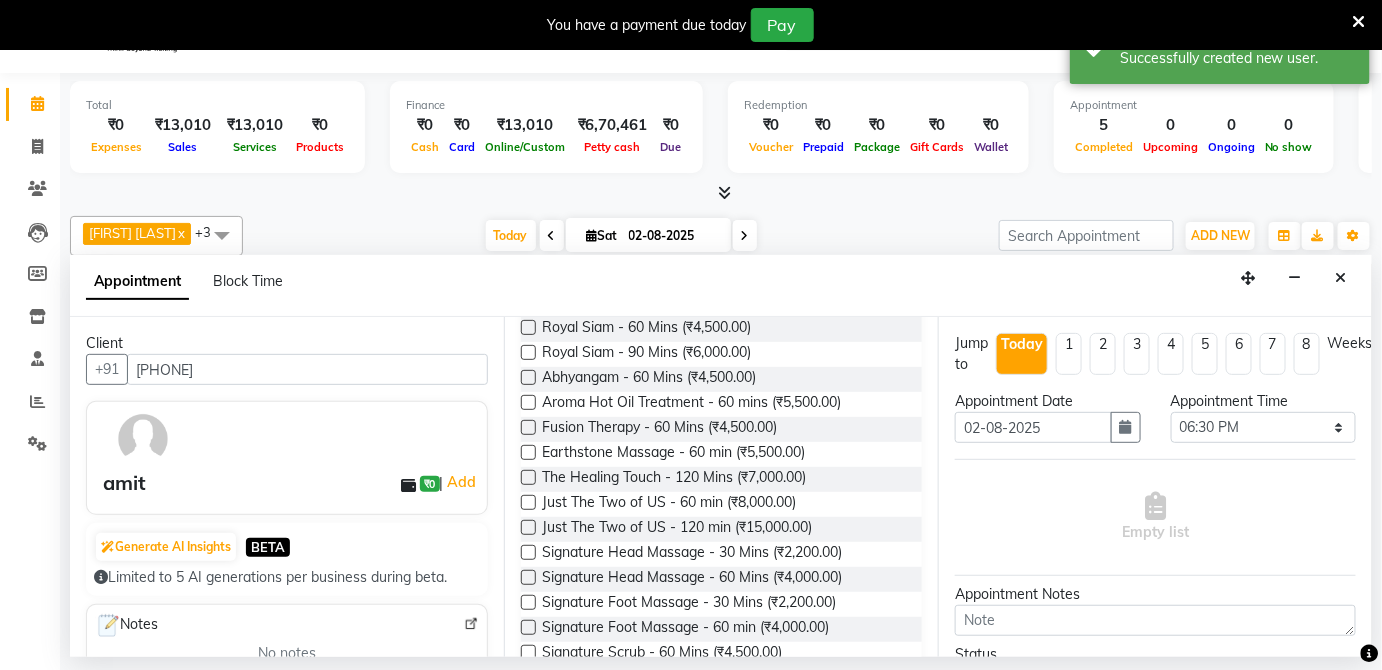 scroll, scrollTop: 336, scrollLeft: 0, axis: vertical 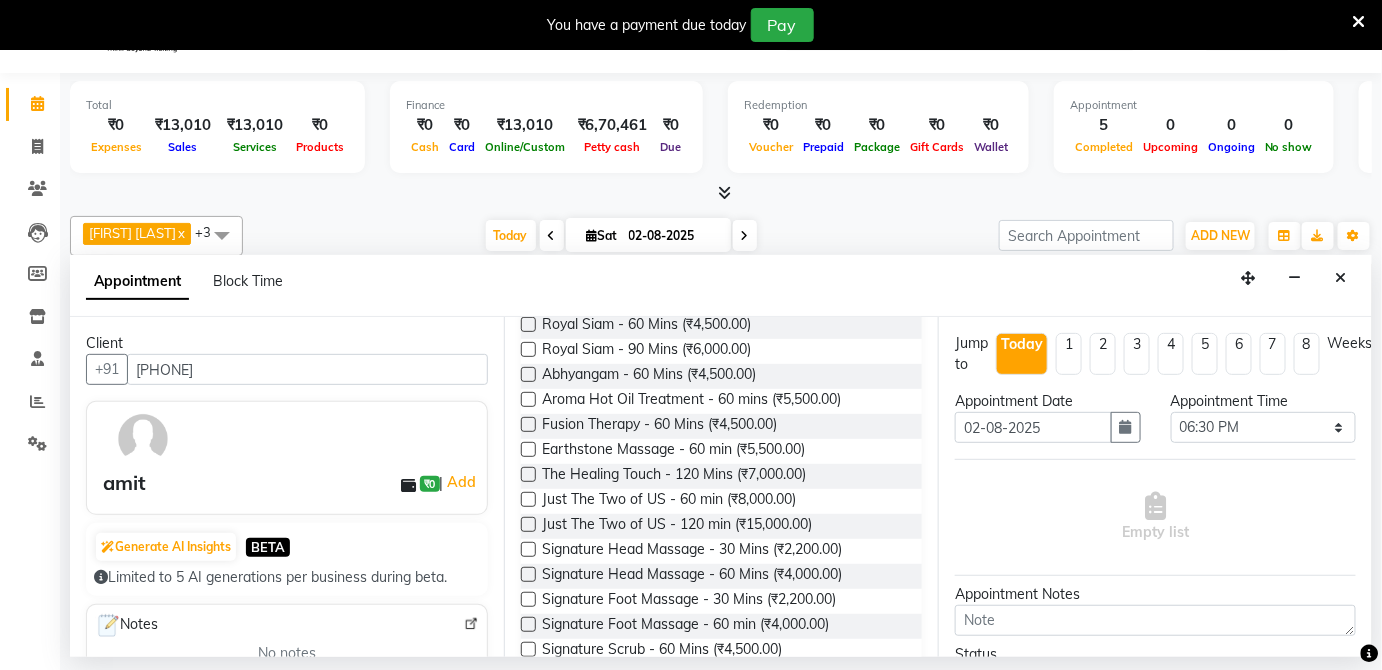 click at bounding box center [528, 549] 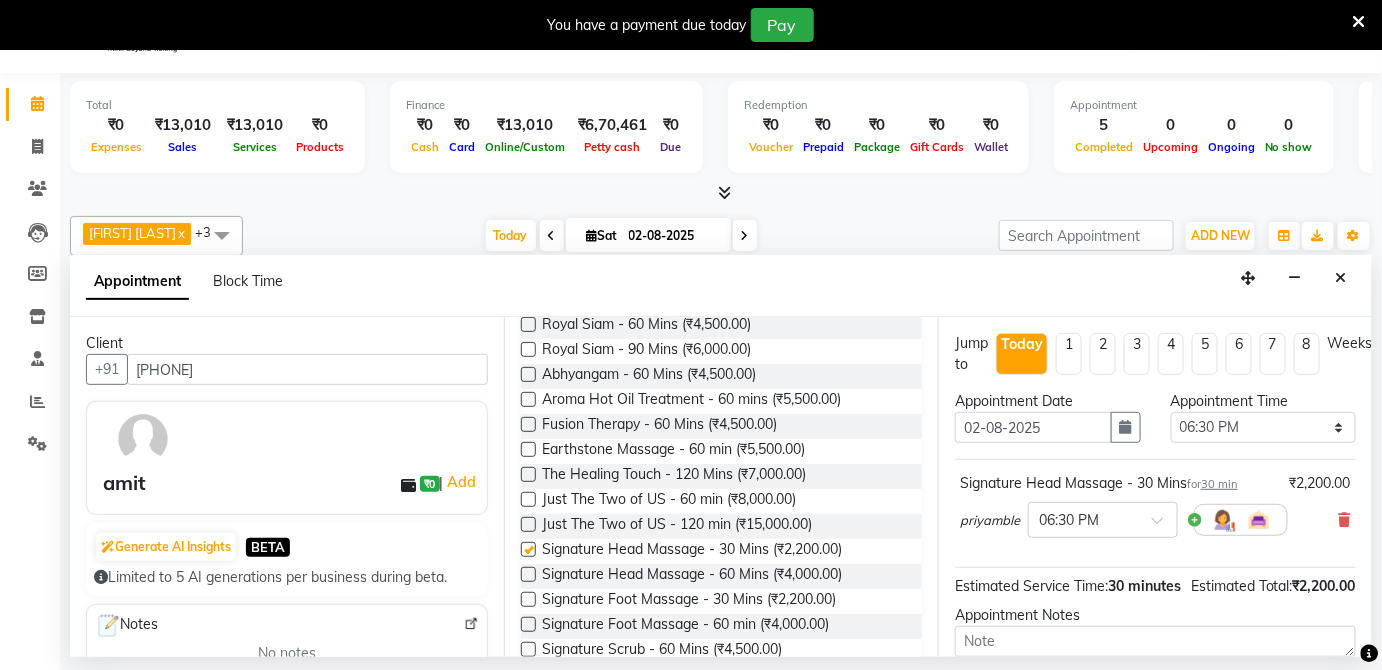 checkbox on "false" 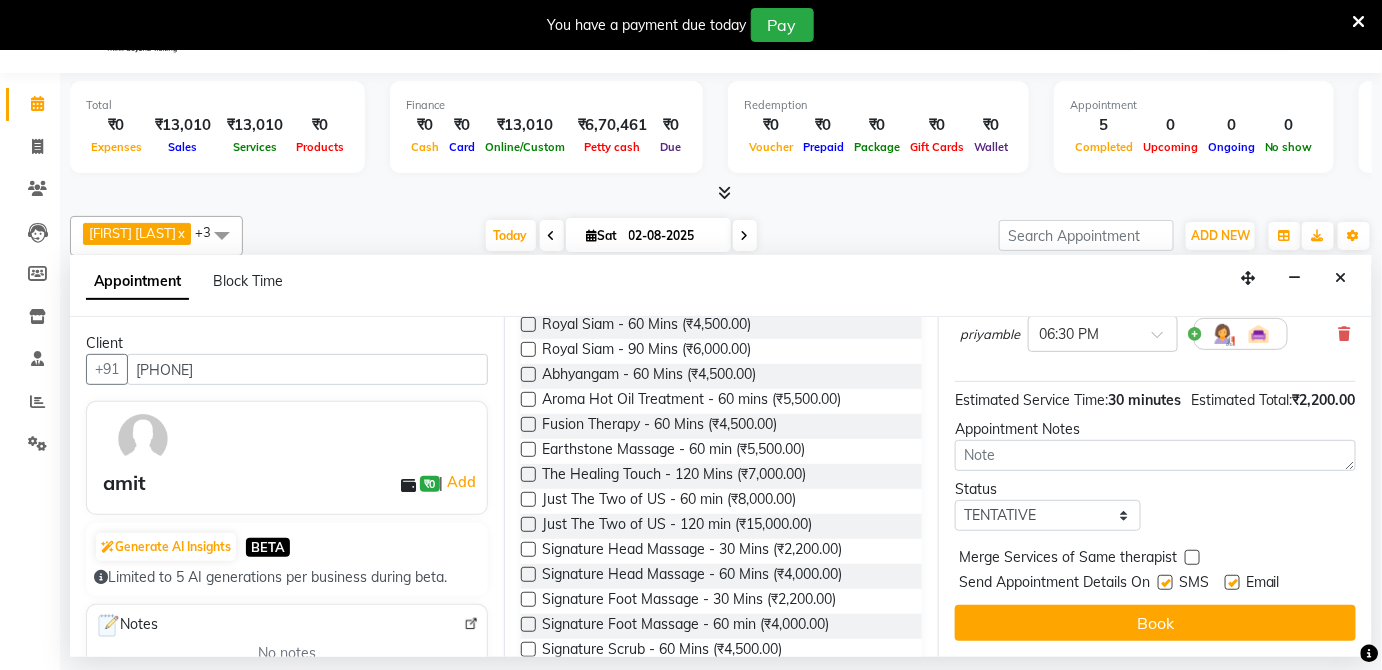 scroll, scrollTop: 205, scrollLeft: 0, axis: vertical 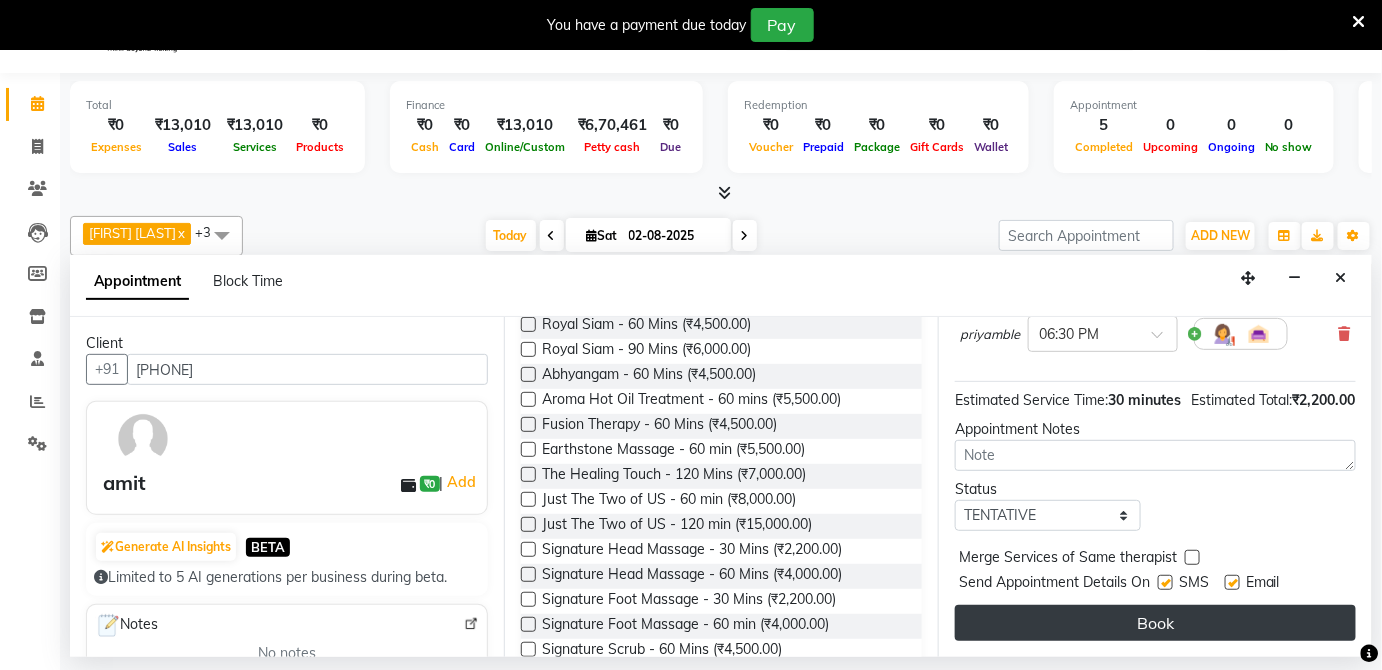 click on "Book" at bounding box center [1155, 623] 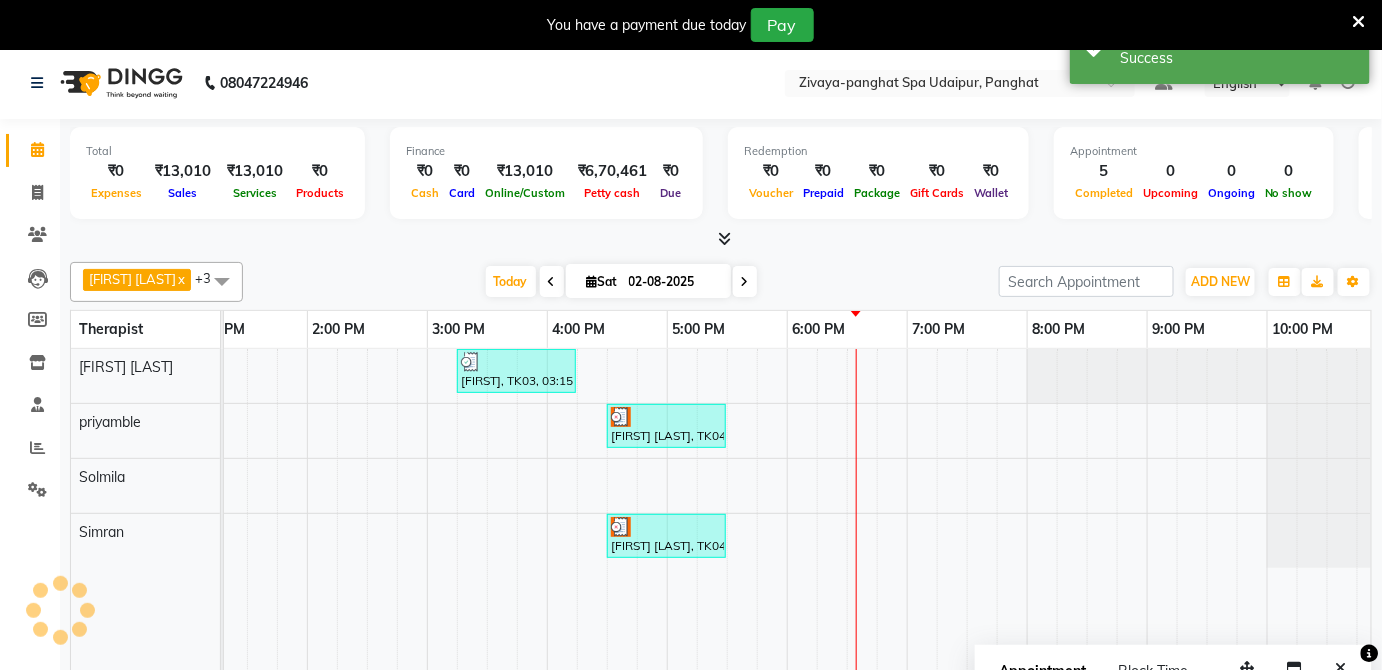 scroll, scrollTop: 0, scrollLeft: 0, axis: both 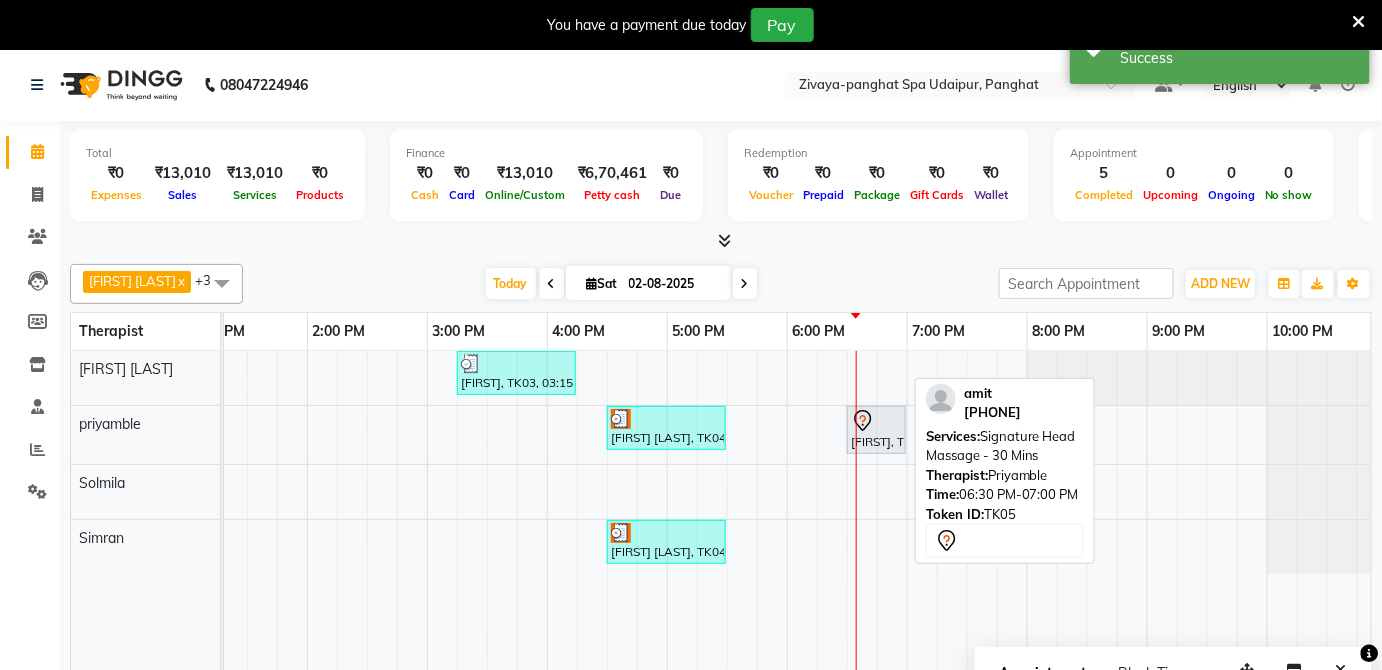 click on "[FIRST], TK05, 06:30 PM-07:00 PM, Signature Head Massage - 30 Mins" at bounding box center [876, 430] 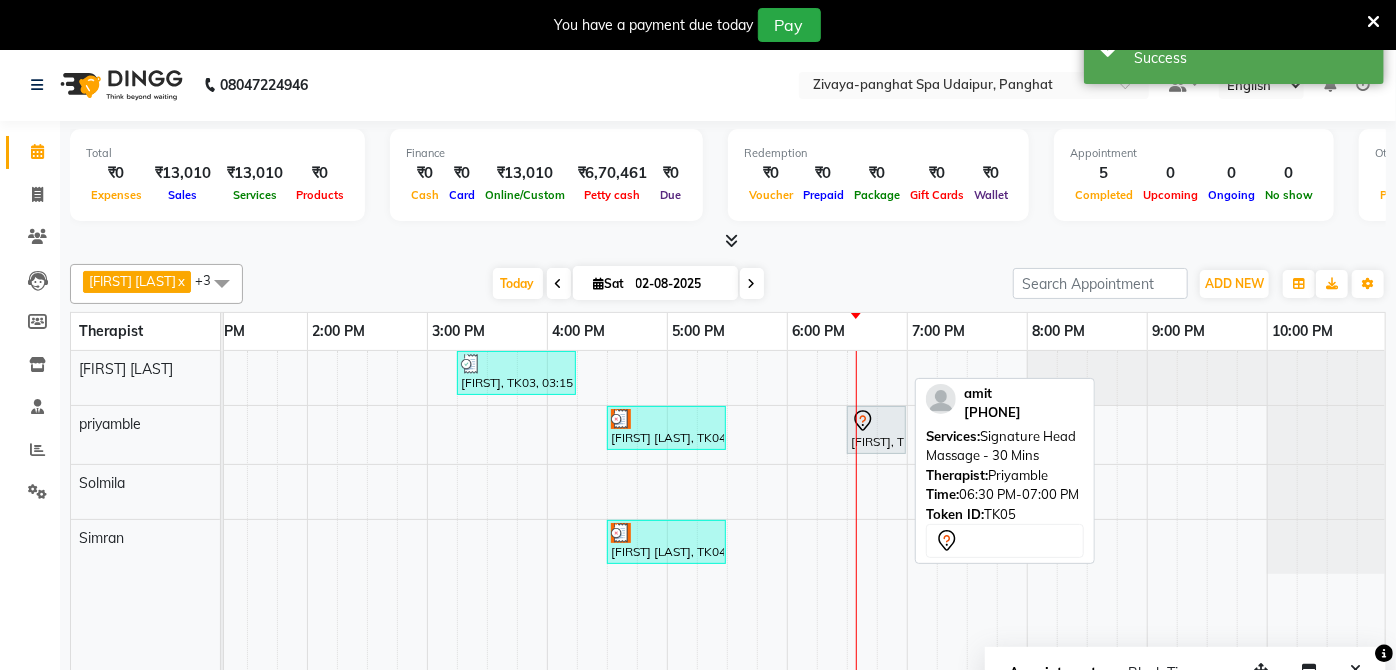 select on "7" 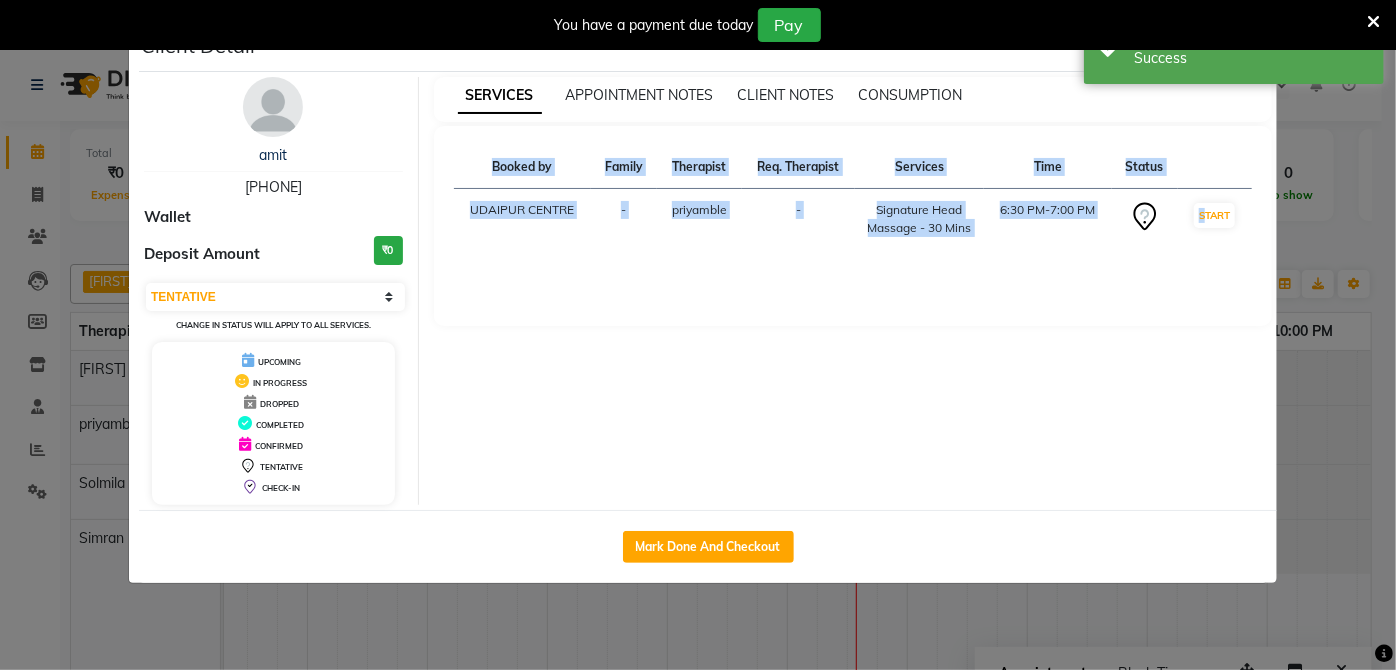 click on "Client Detail  amit    [PHONE] Wallet Deposit Amount  ₹0  Select IN SERVICE CONFIRMED TENTATIVE CHECK IN MARK DONE UPCOMING Change in status will apply to all services. UPCOMING IN PROGRESS DROPPED COMPLETED CONFIRMED TENTATIVE CHECK-IN SERVICES APPOINTMENT NOTES CLIENT NOTES CONSUMPTION Booked by Family Therapist Req. Therapist Services Time Status  [CITY] CENTRE  - priyamble -  Signature Head Massage - 30 Mins   6:30 PM-7:00 PM   START   Mark Done And Checkout" 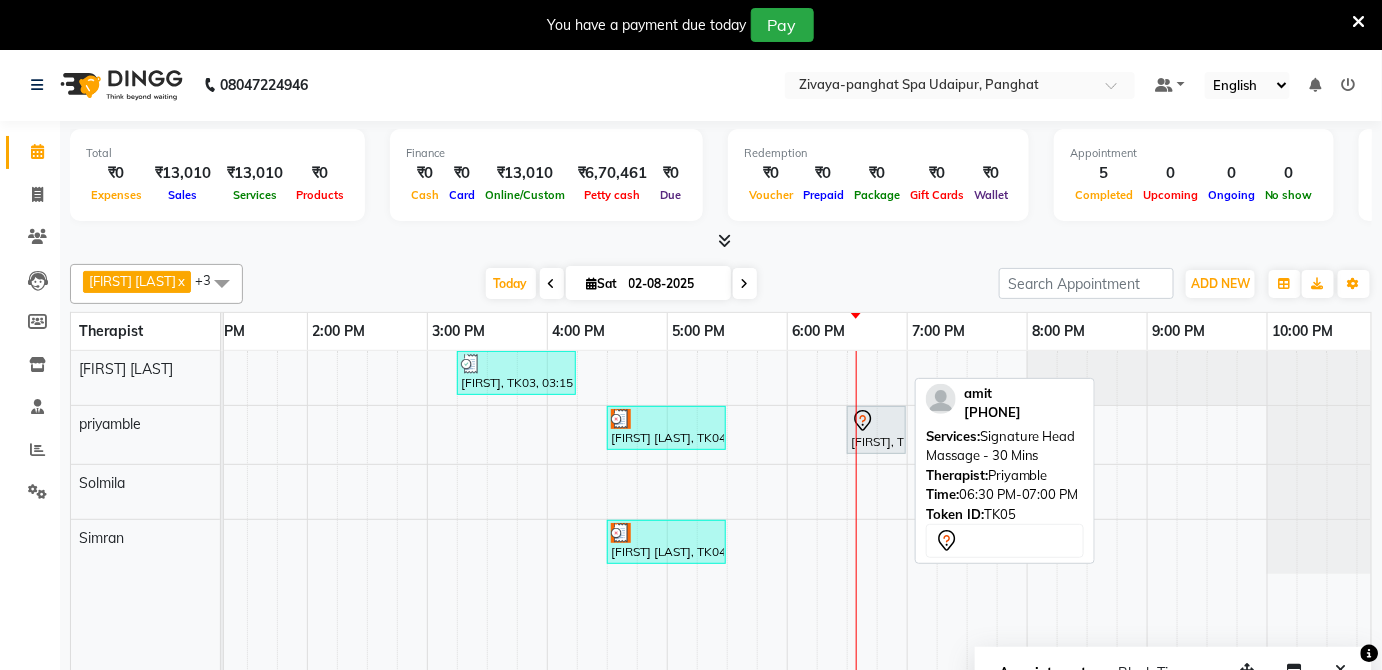 click on "[FIRST], TK05, 06:30 PM-07:00 PM, Signature Head Massage - 30 Mins" at bounding box center [876, 430] 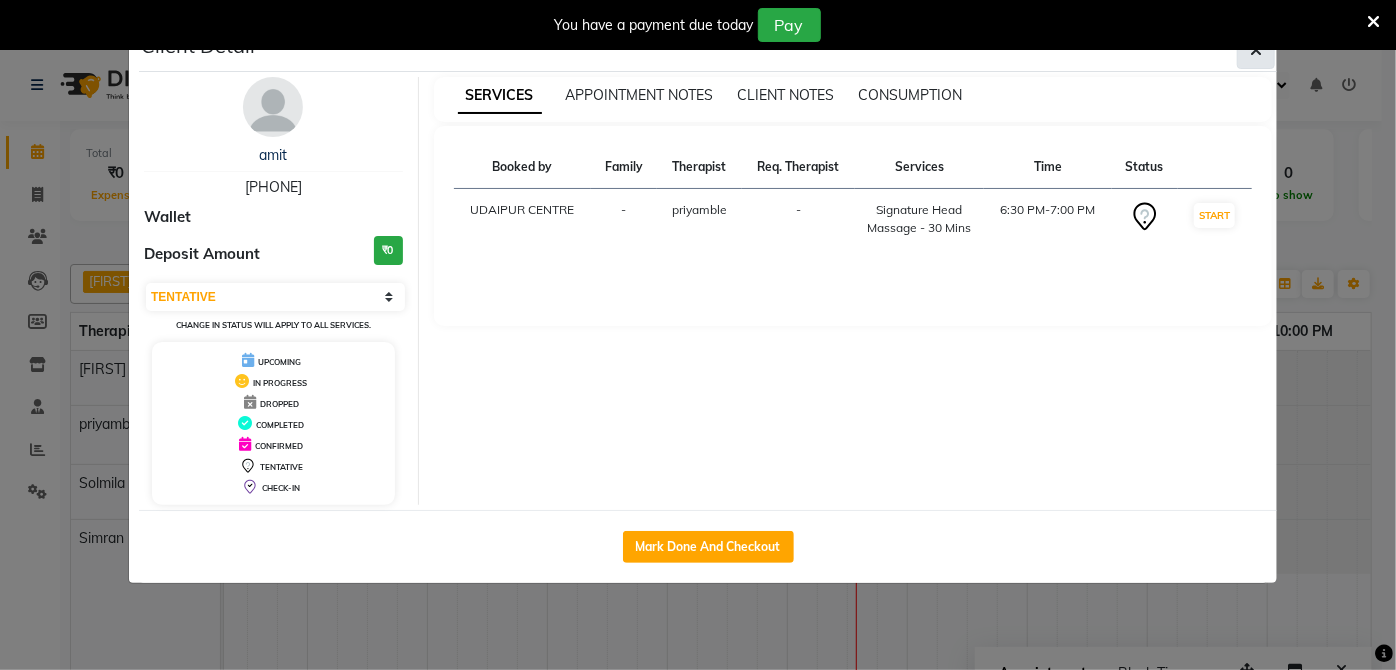 click 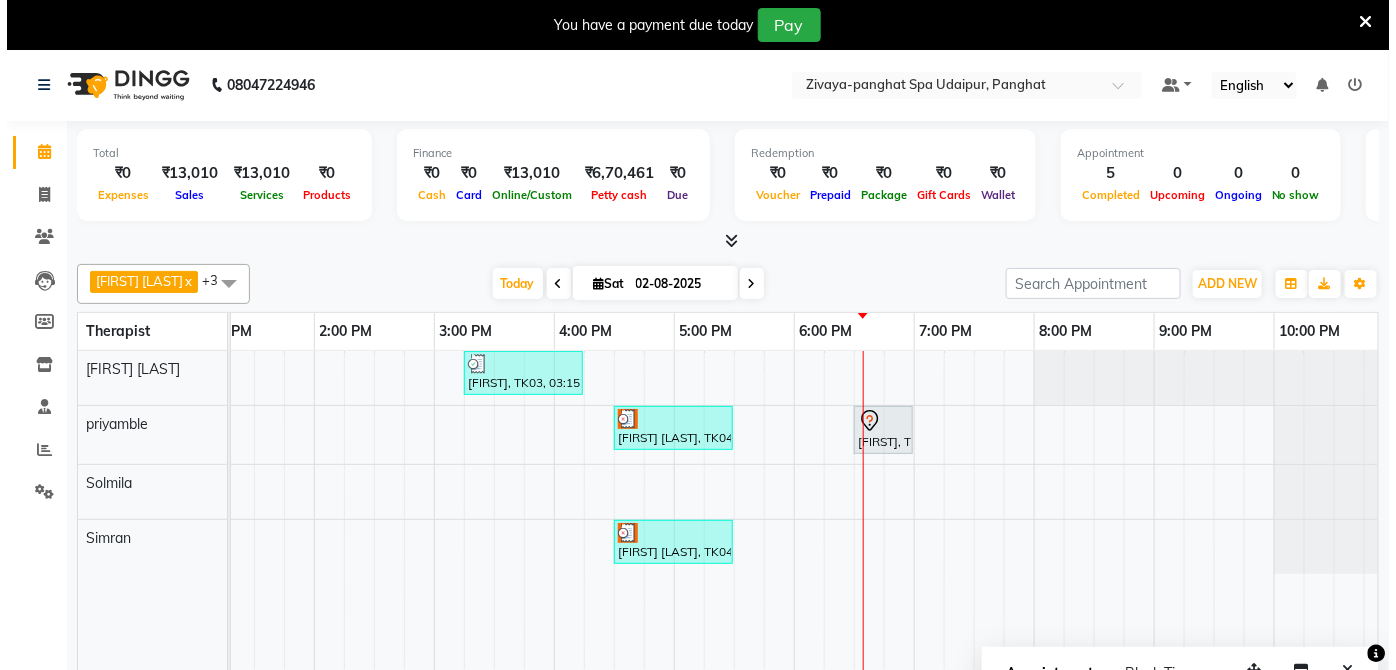 scroll, scrollTop: 48, scrollLeft: 0, axis: vertical 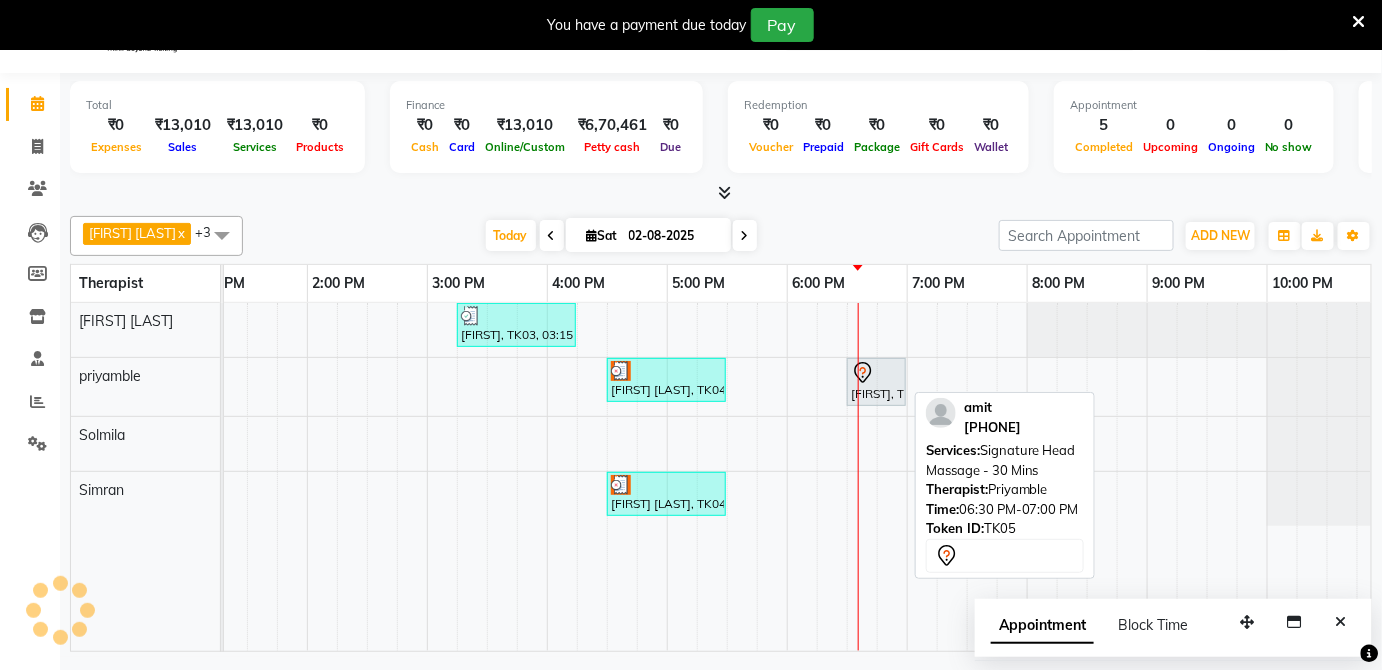 click 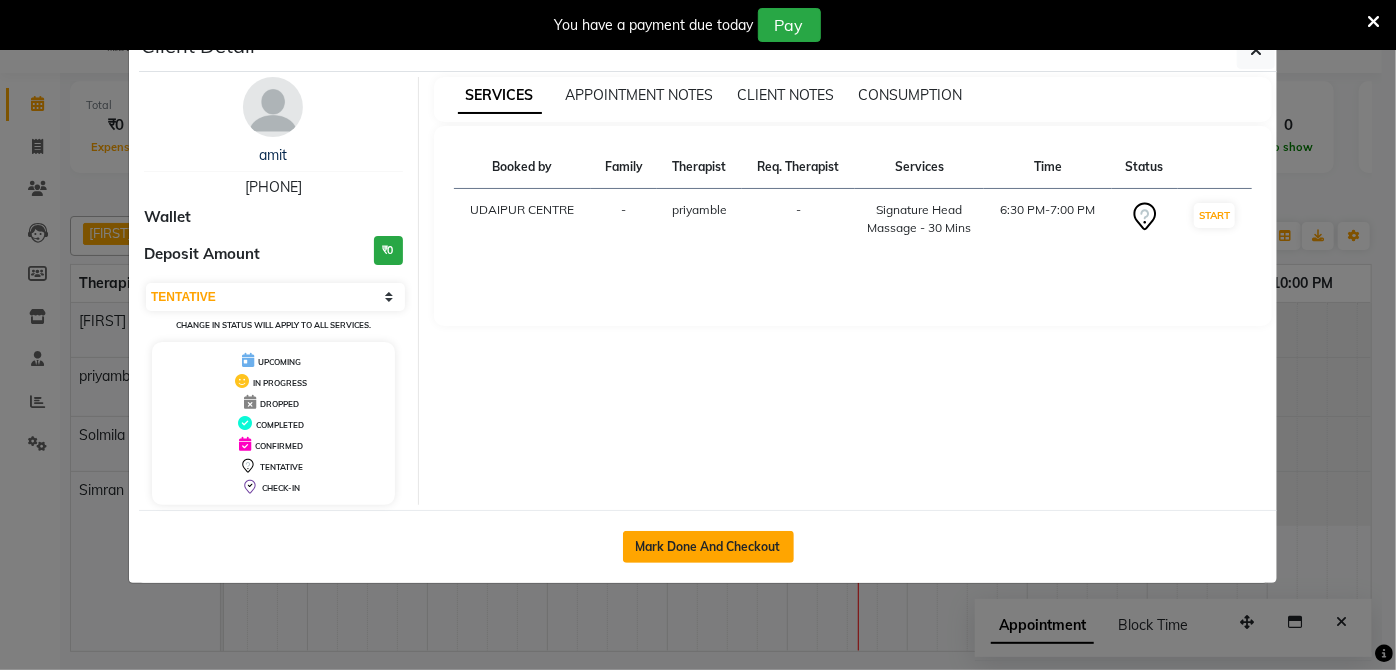 click on "Mark Done And Checkout" 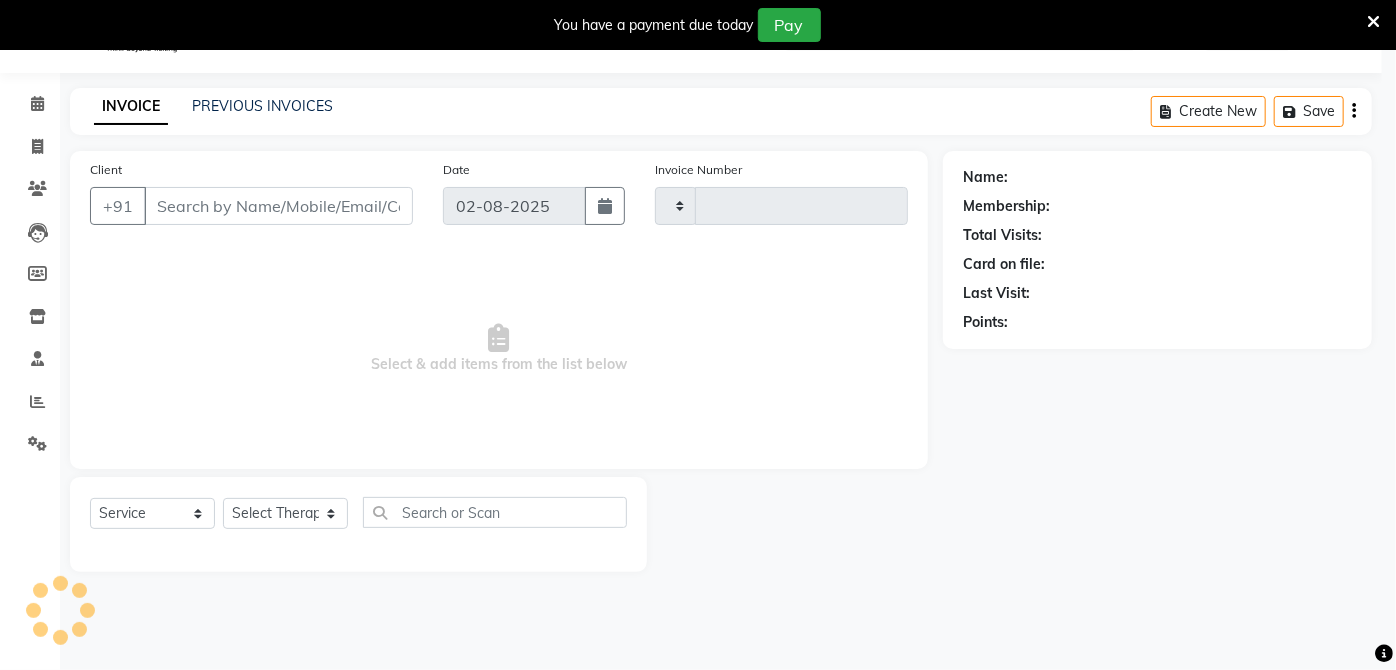 type on "0205" 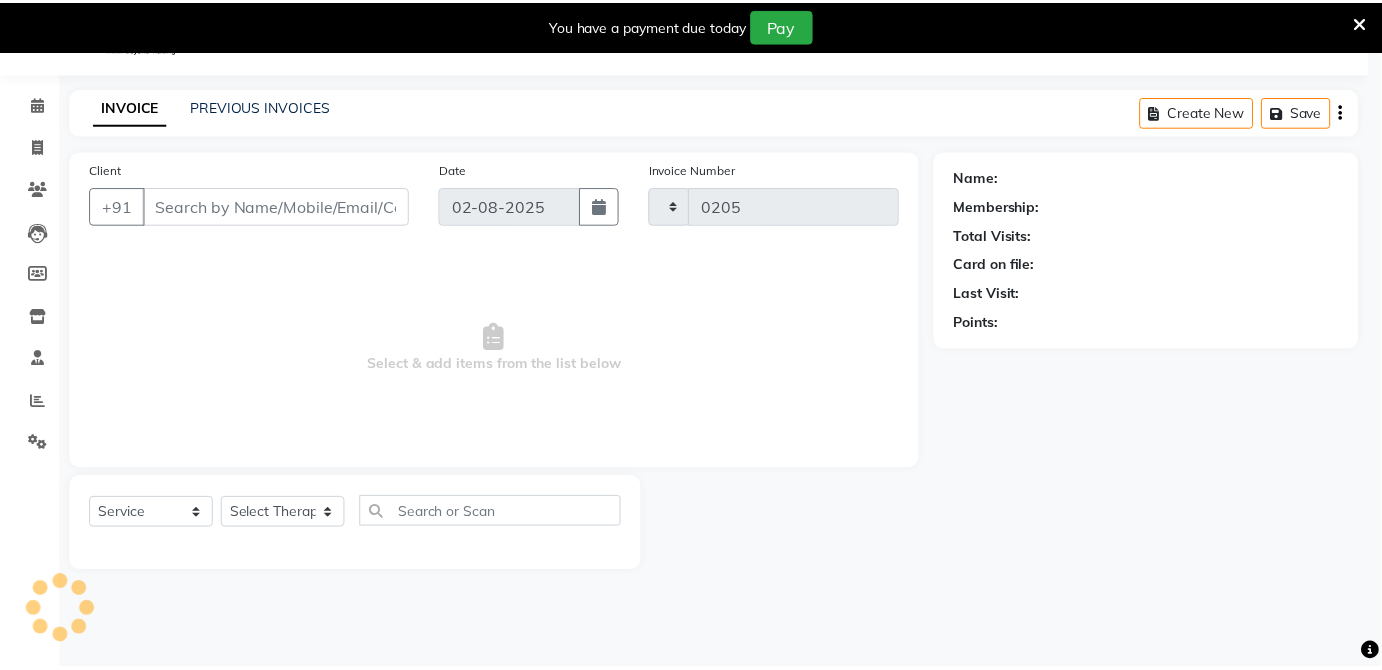 scroll, scrollTop: 0, scrollLeft: 0, axis: both 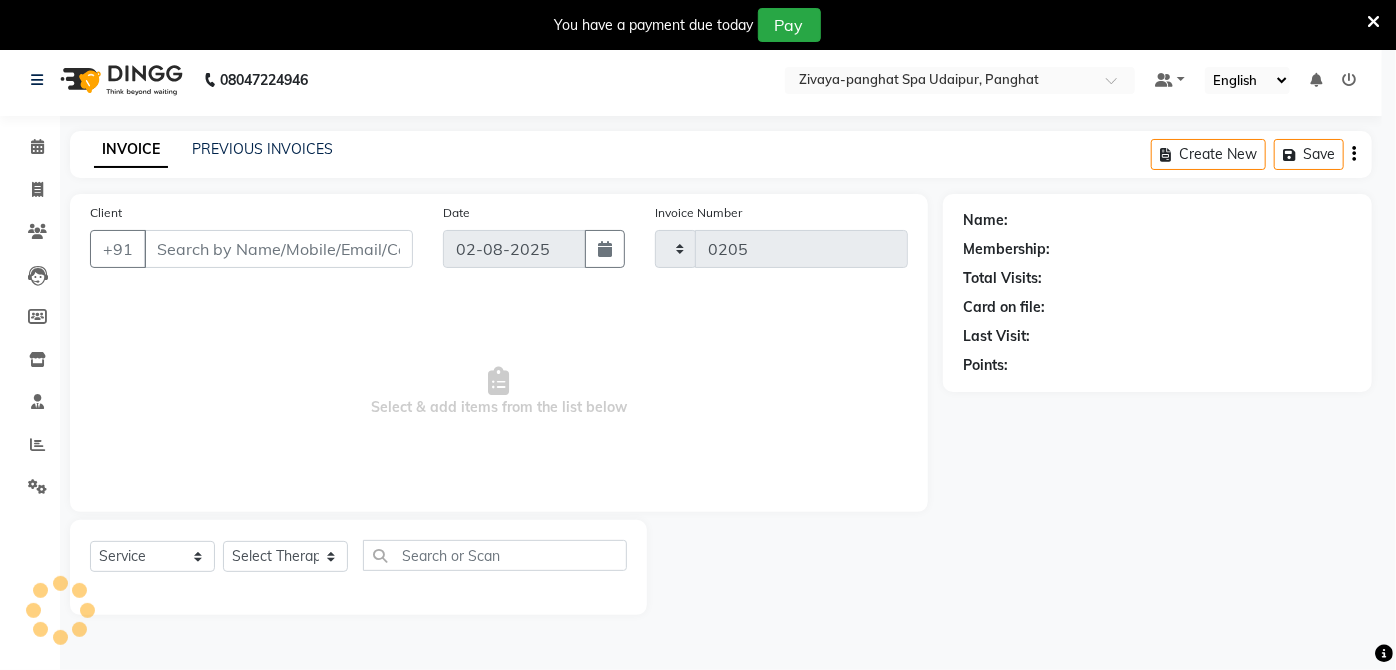 select on "3" 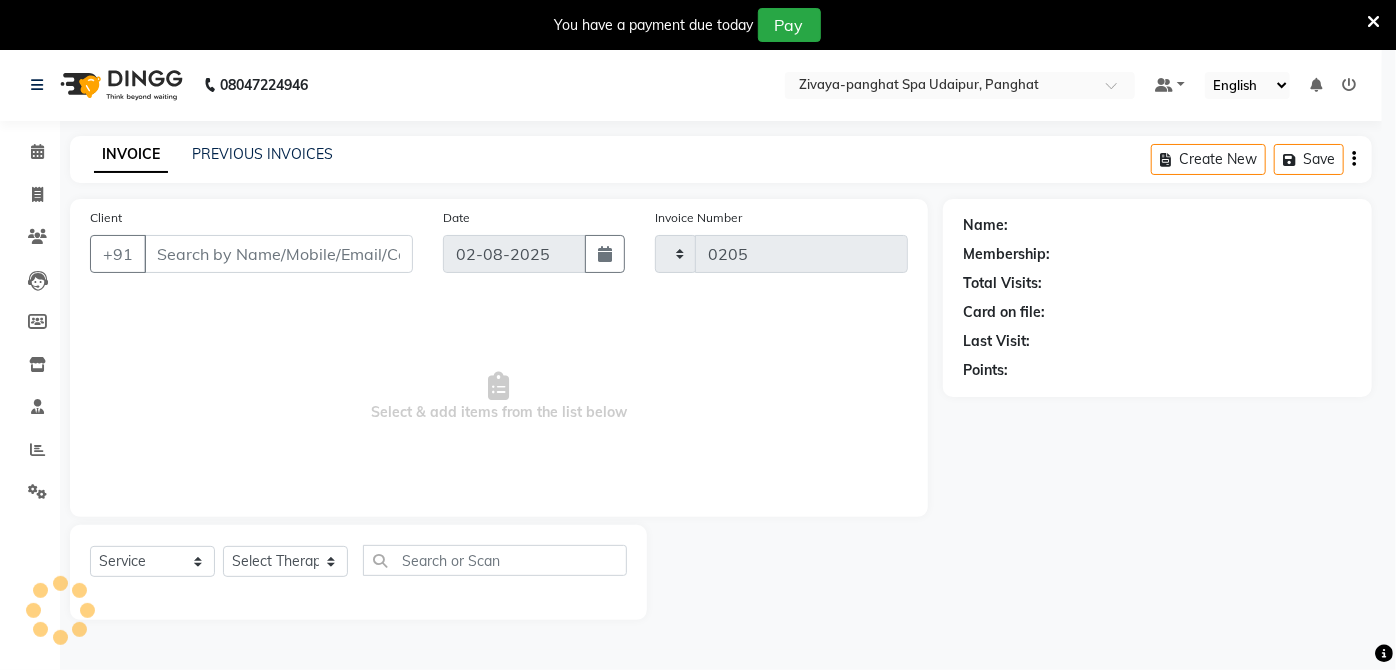 select on "6945" 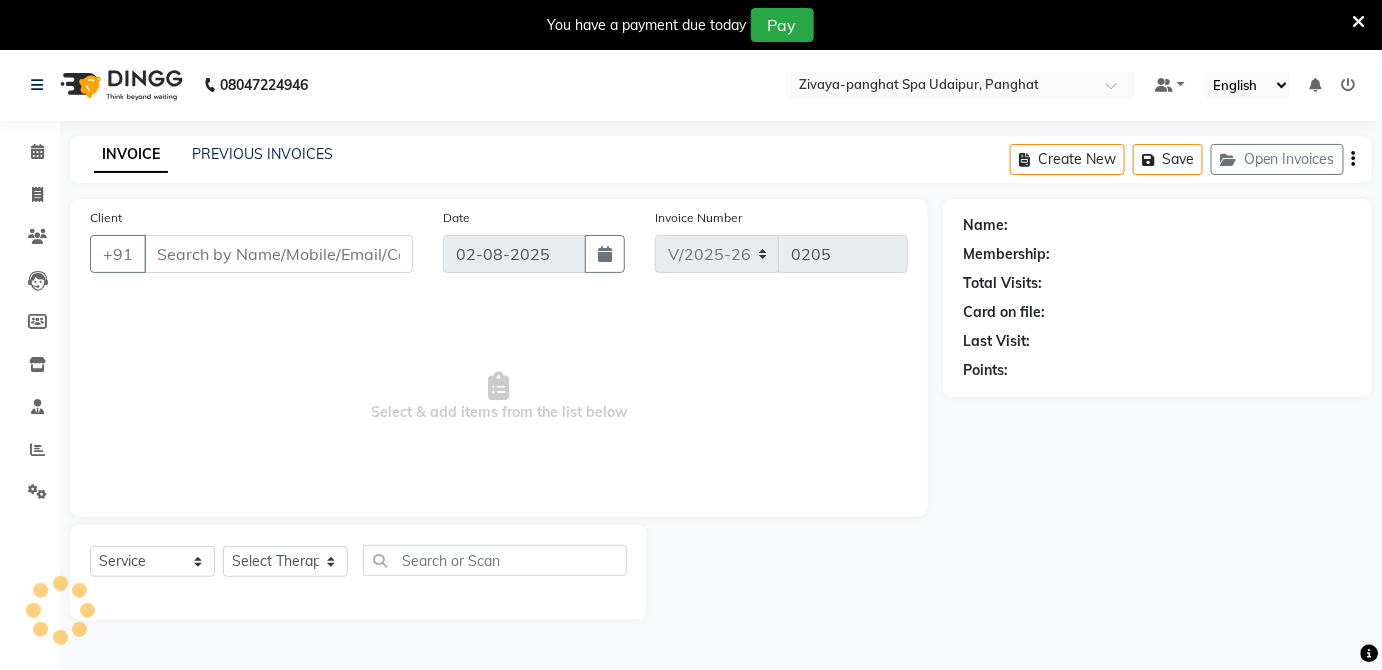 type on "[PHONE]" 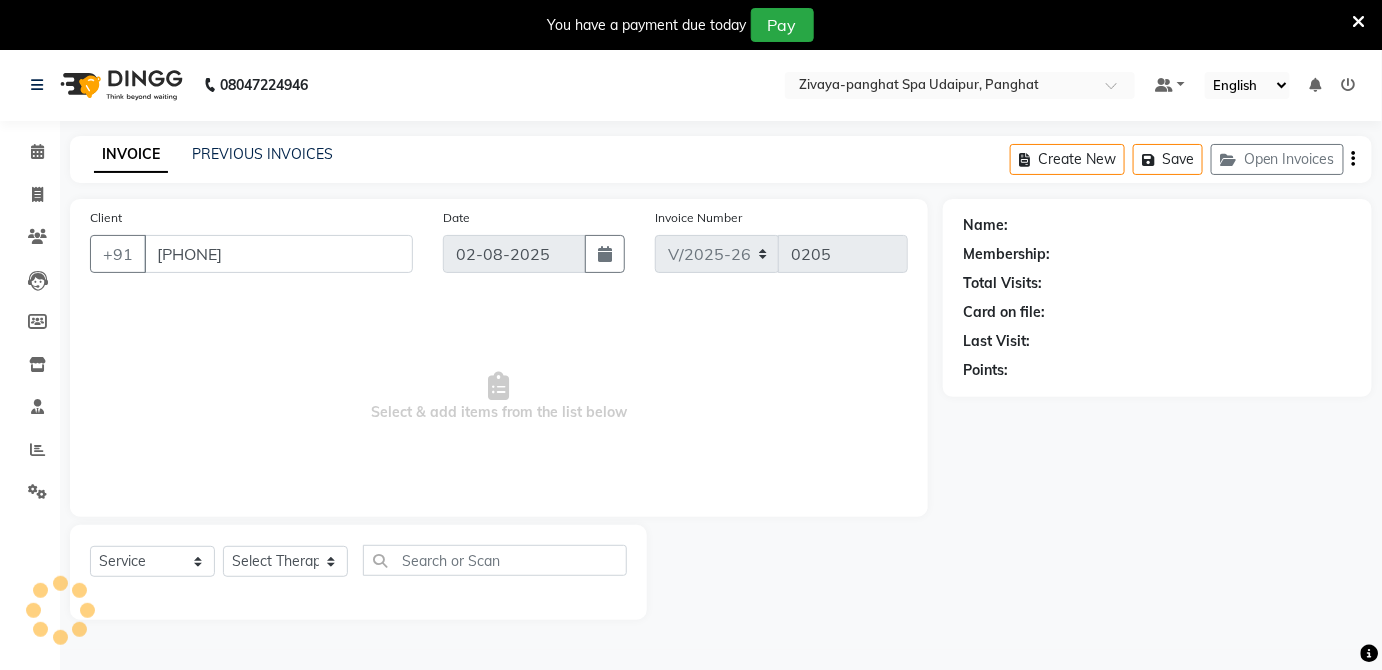 select on "66041" 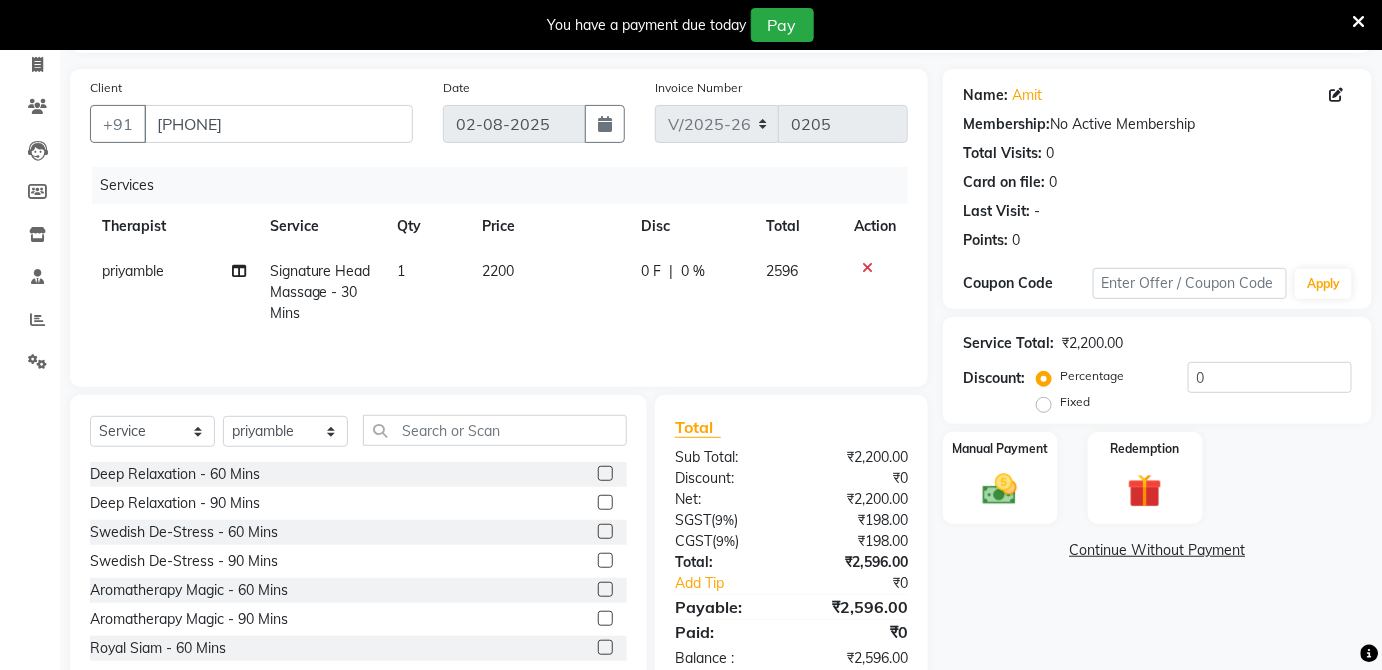 scroll, scrollTop: 178, scrollLeft: 0, axis: vertical 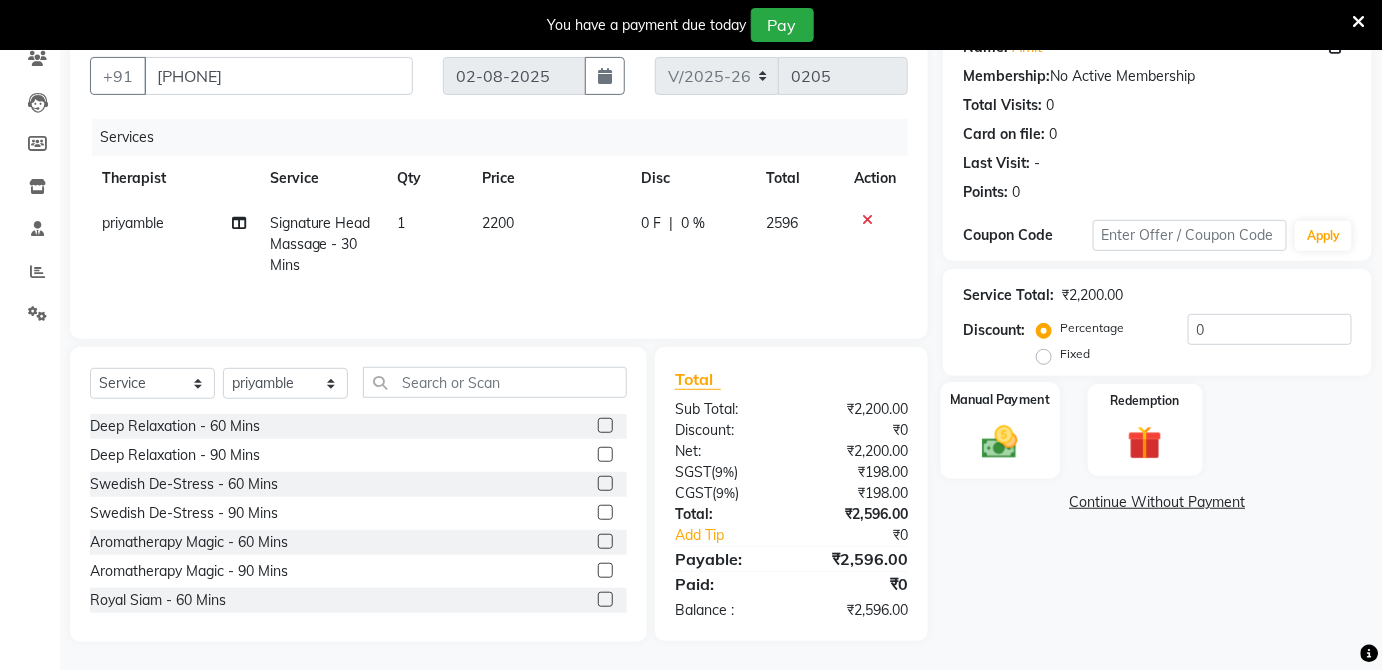 click on "Manual Payment" 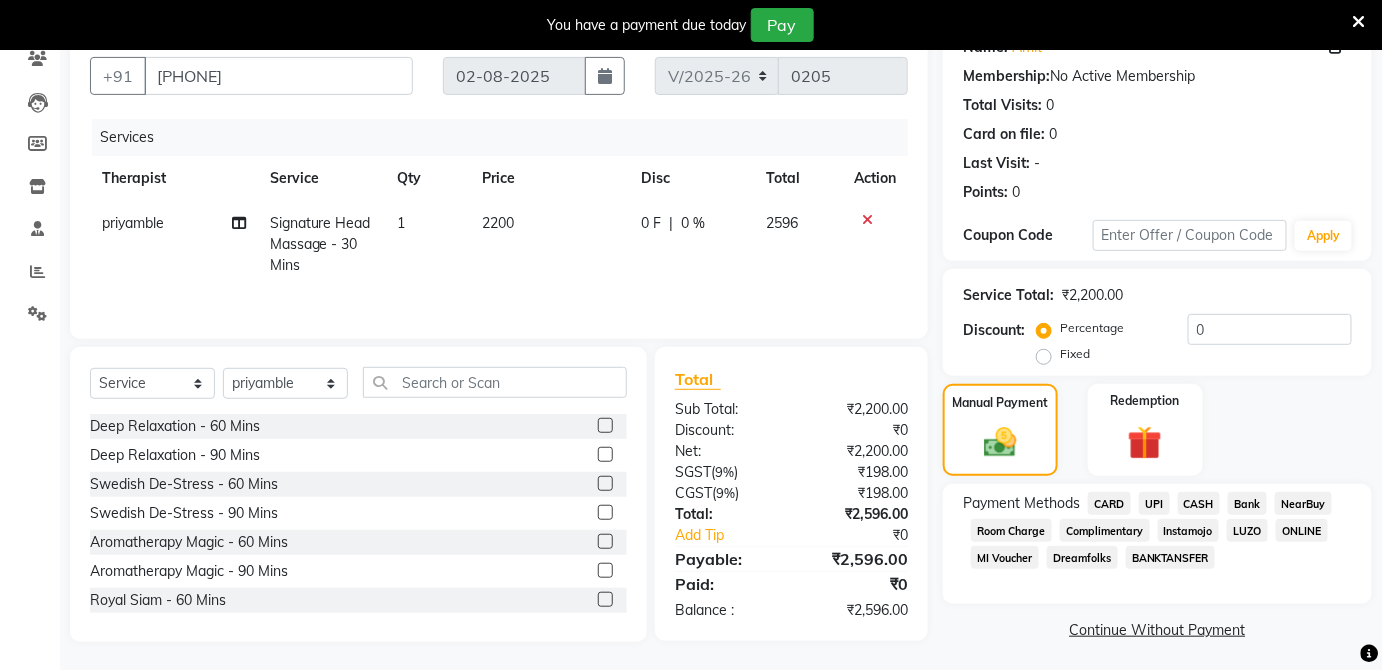 scroll, scrollTop: 182, scrollLeft: 0, axis: vertical 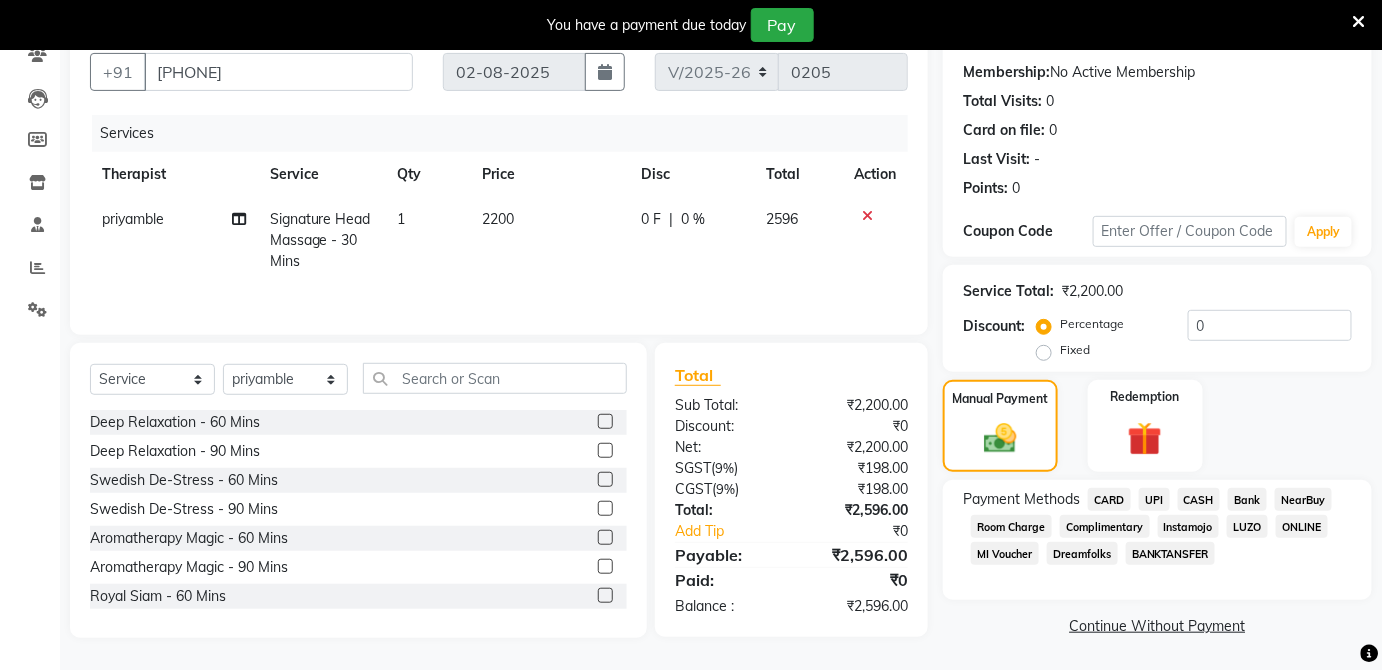 click on "Fixed" 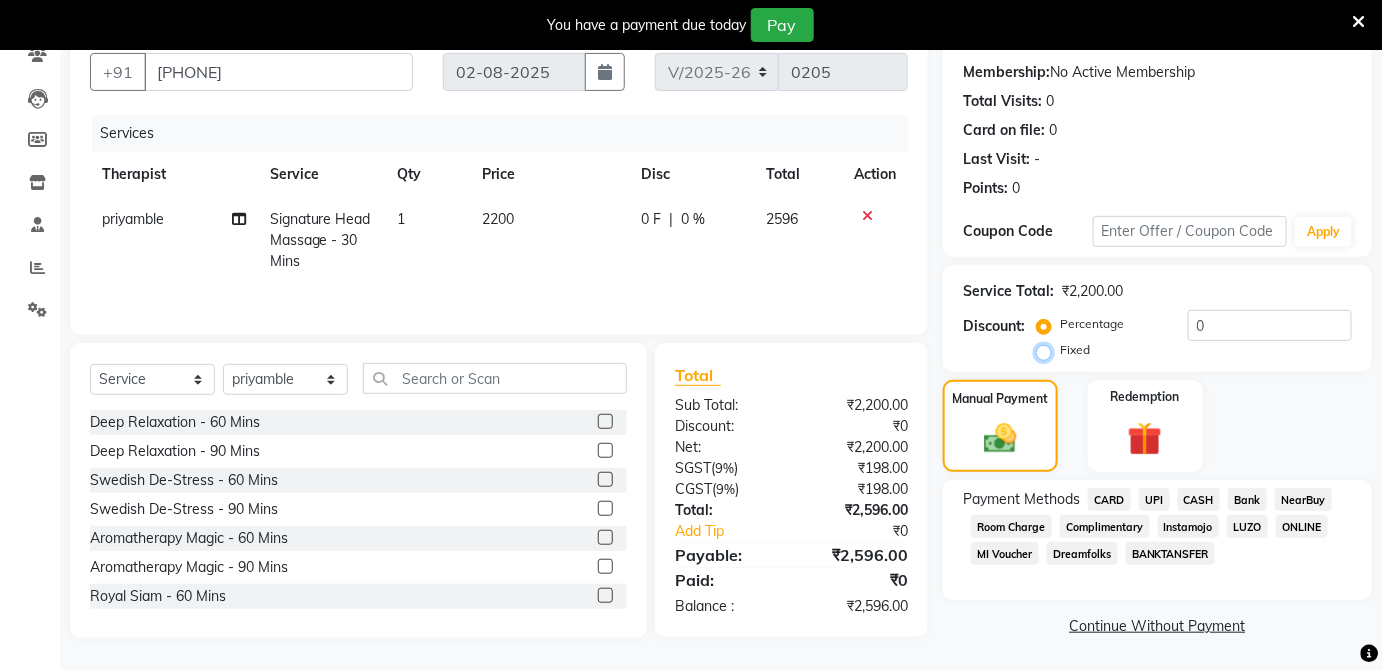radio on "true" 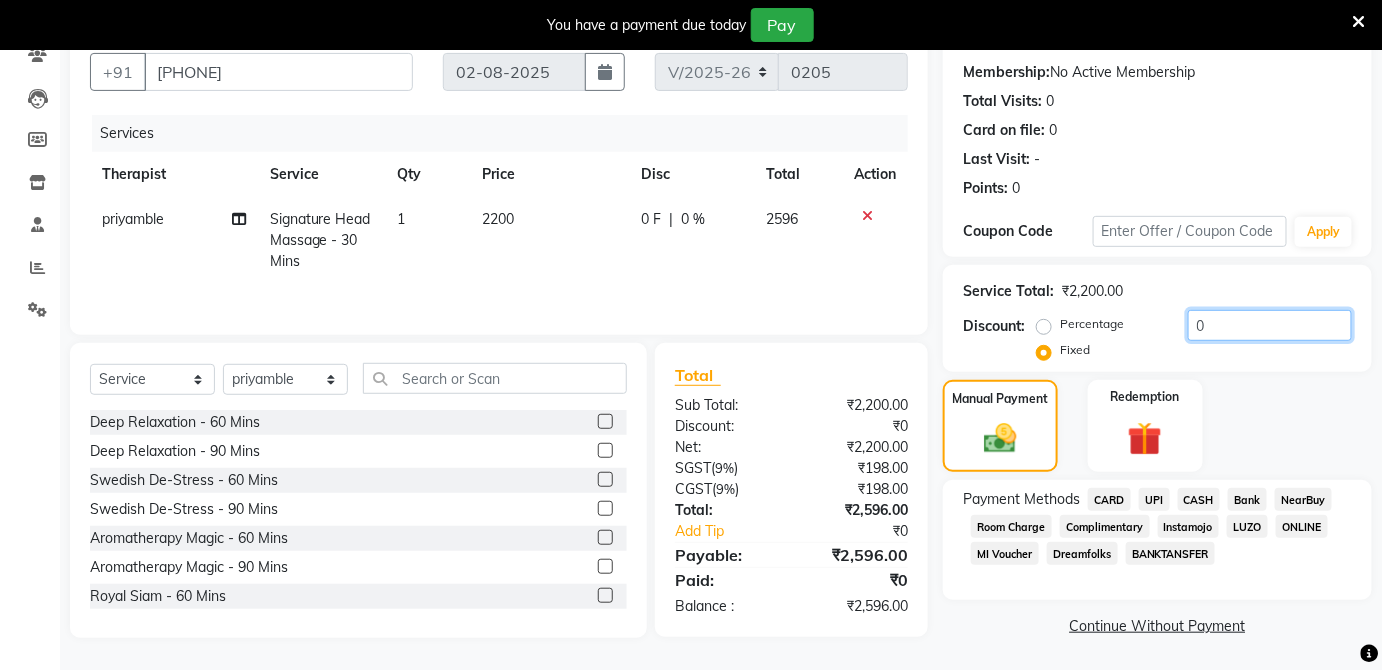 click on "0" 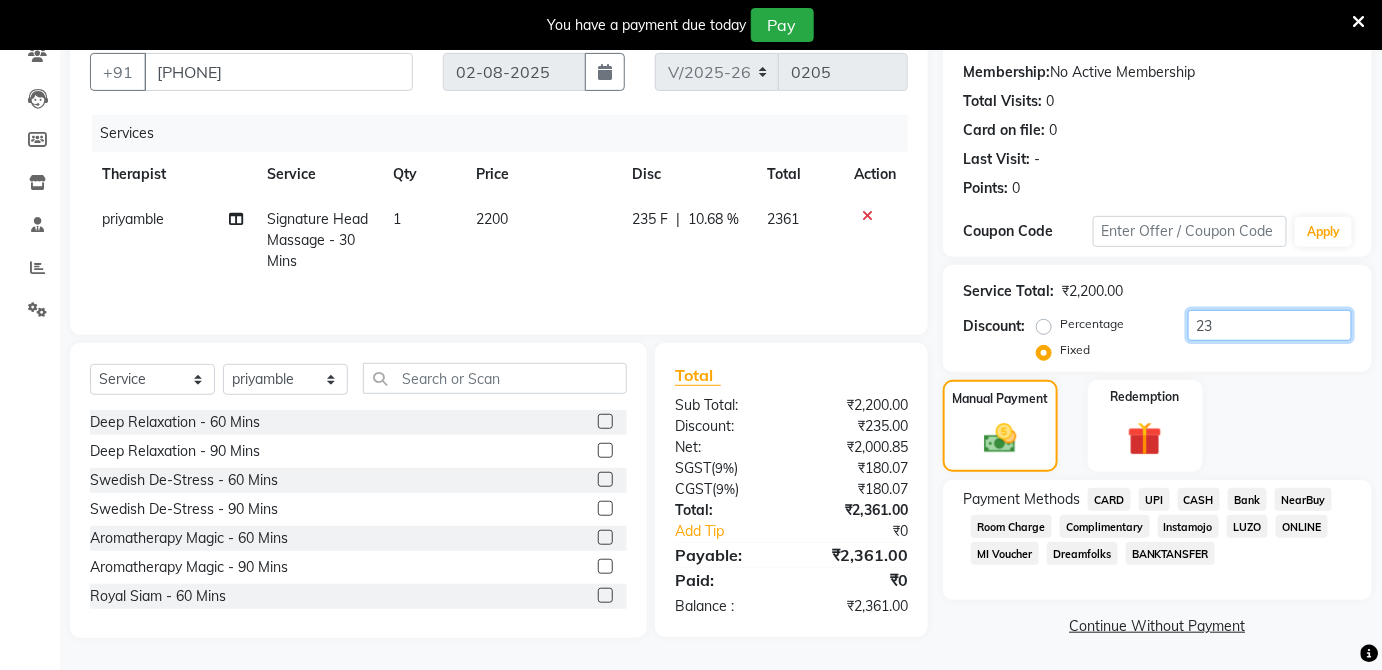 type on "2" 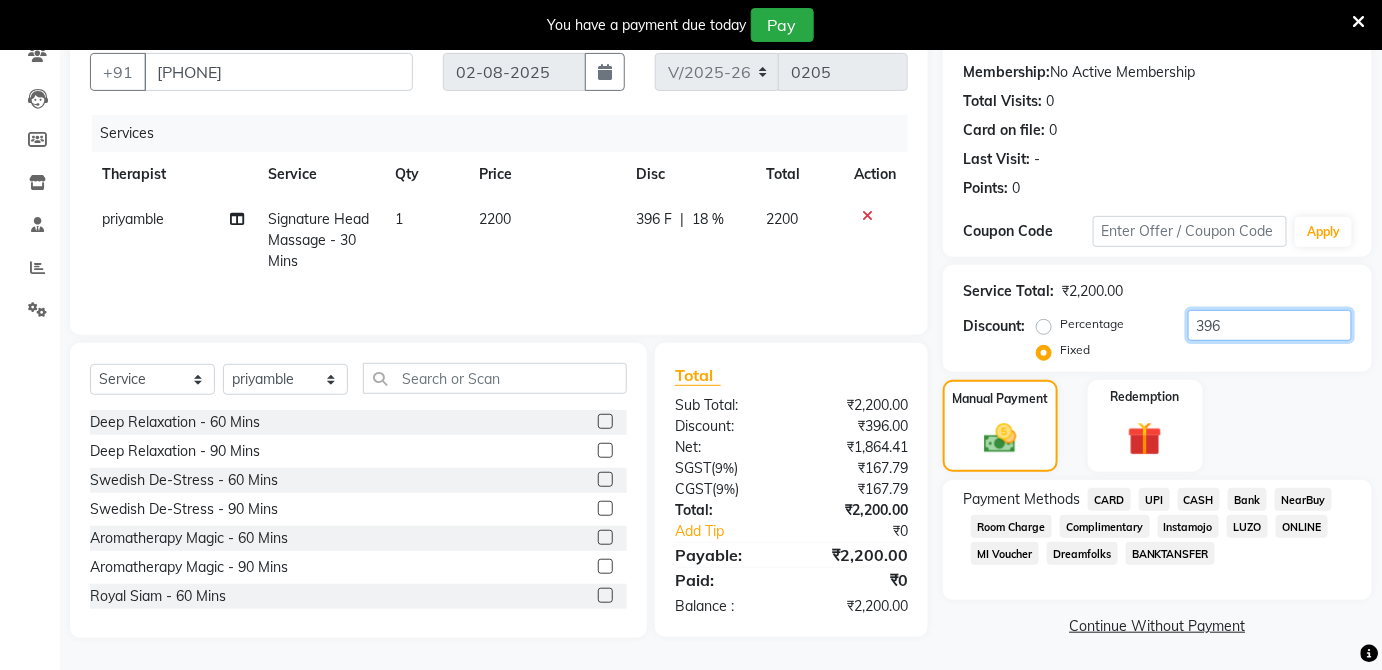 type on "396" 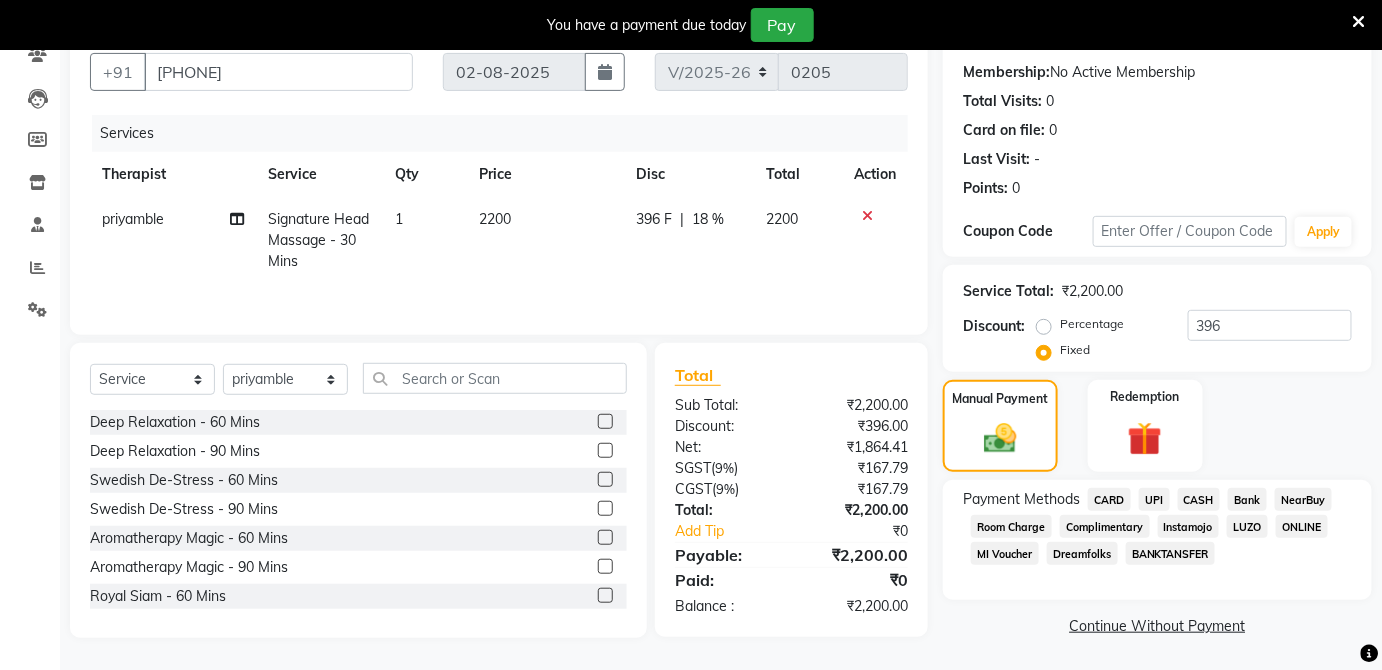 click on "UPI" 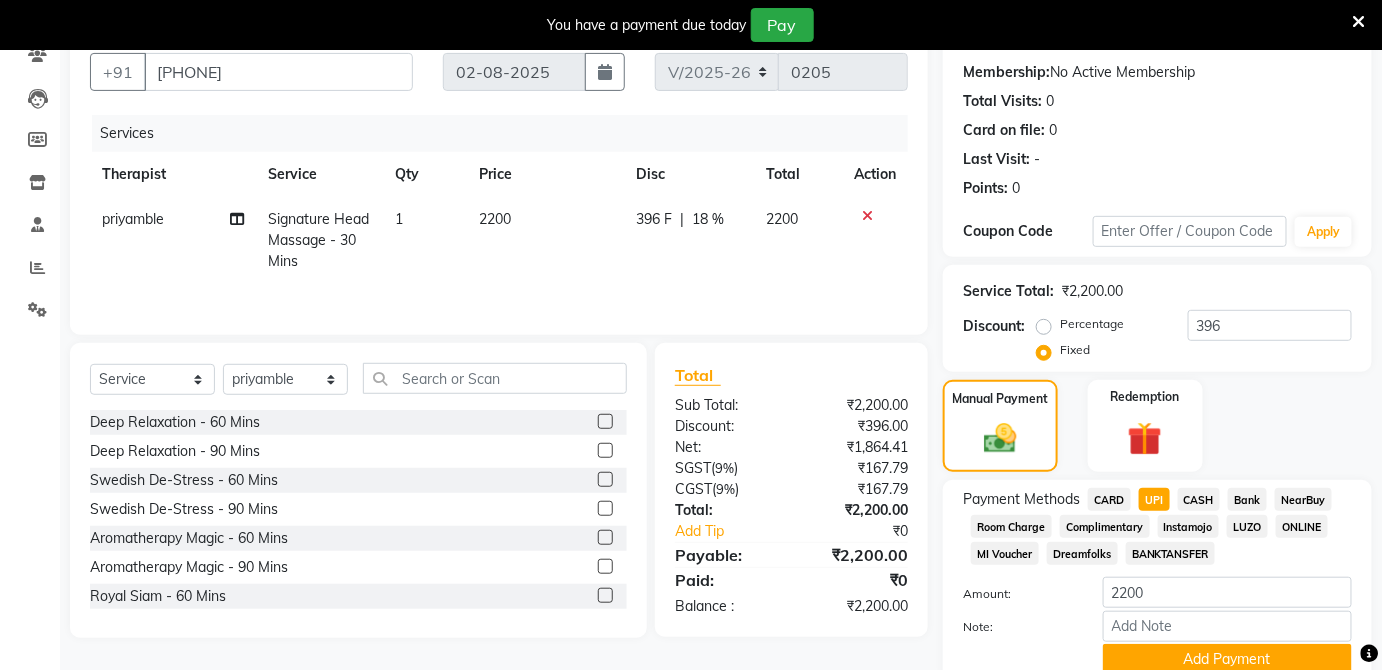 scroll, scrollTop: 265, scrollLeft: 0, axis: vertical 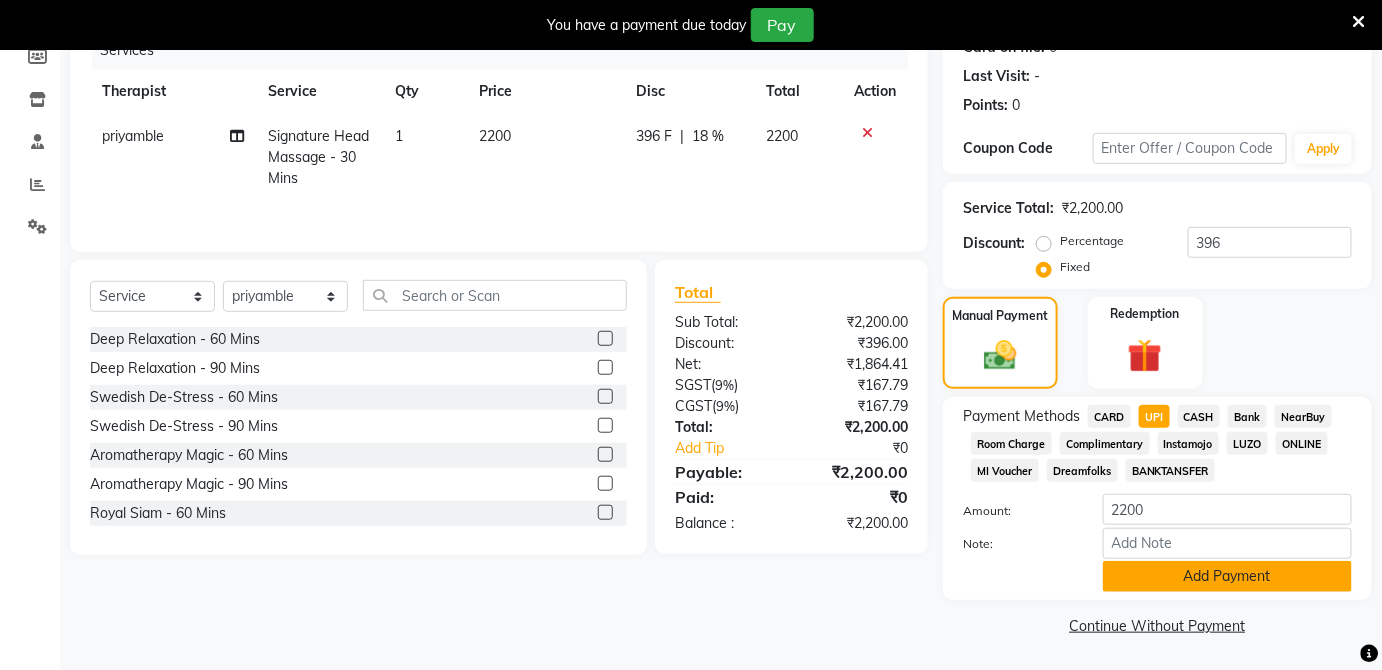 click on "Add Payment" 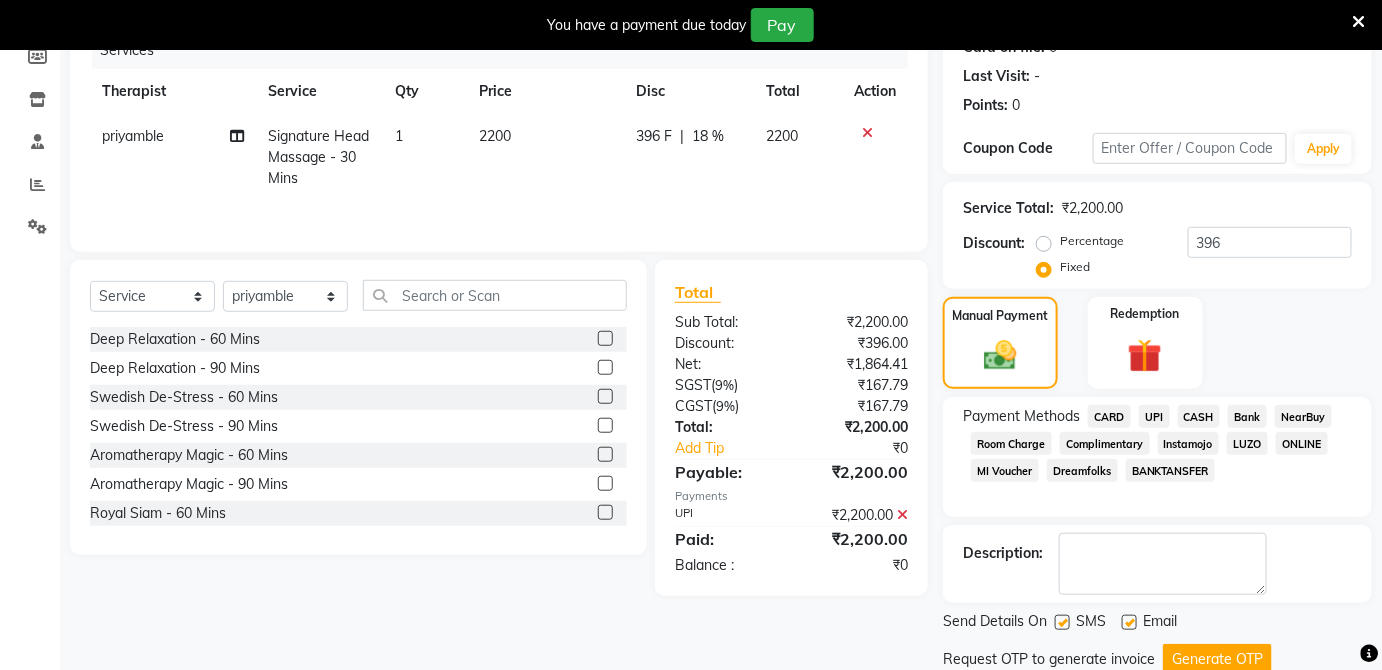 scroll, scrollTop: 333, scrollLeft: 0, axis: vertical 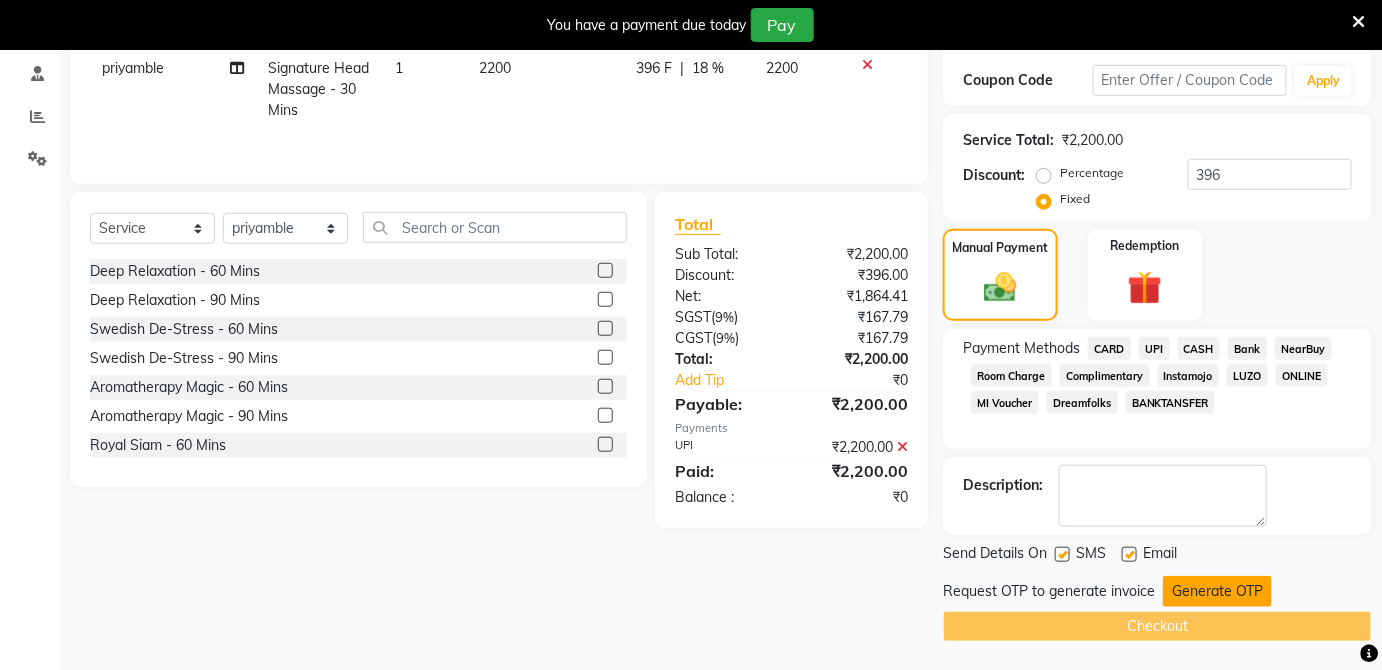 click on "Generate OTP" 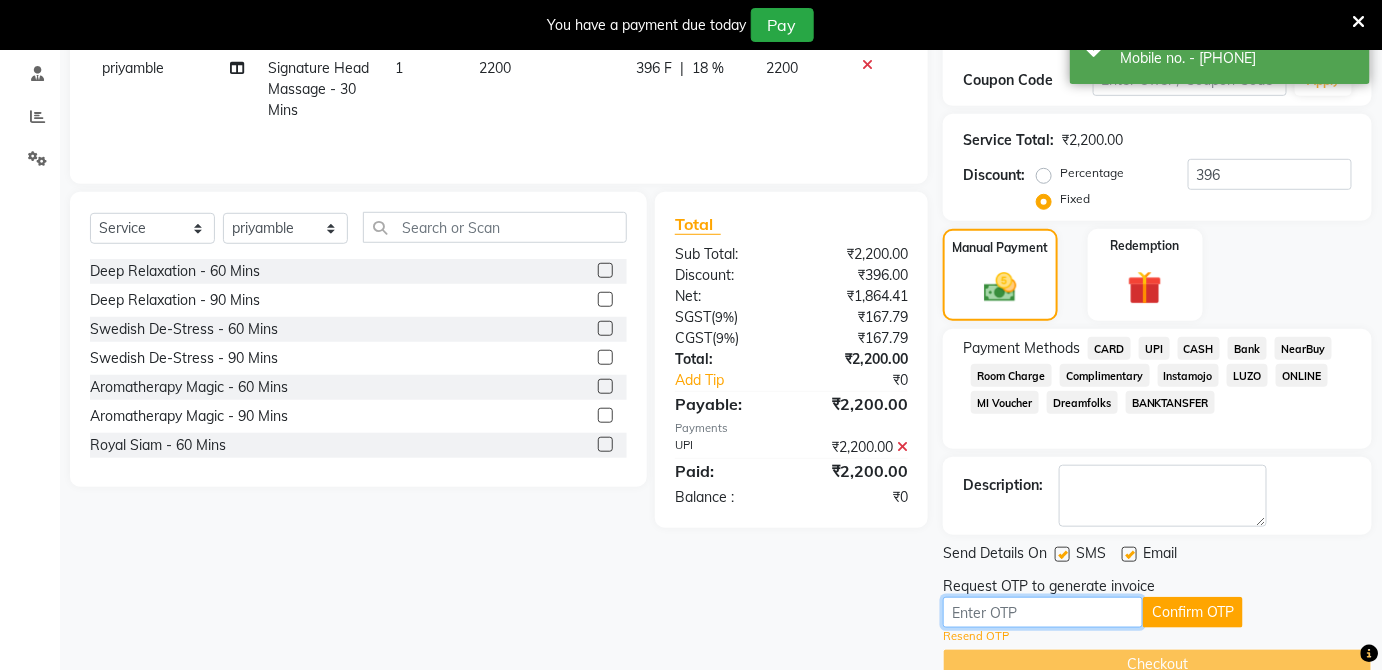 click at bounding box center [1043, 612] 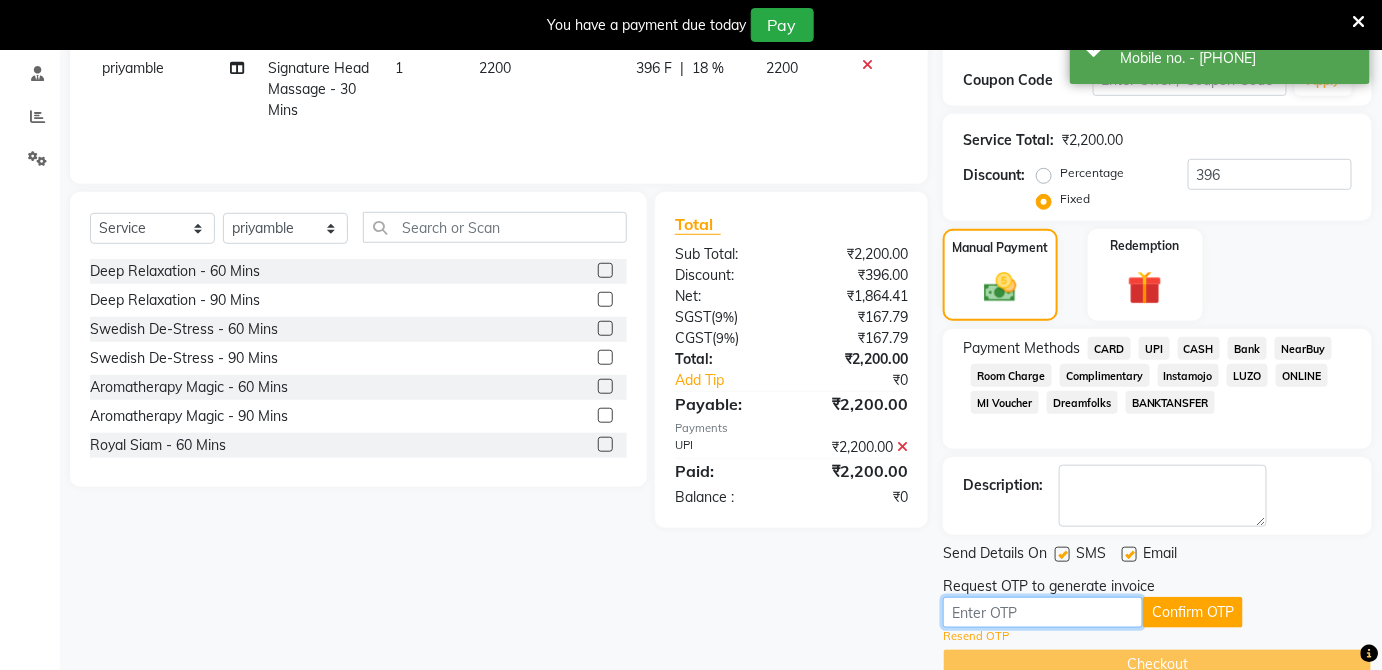 scroll, scrollTop: 370, scrollLeft: 0, axis: vertical 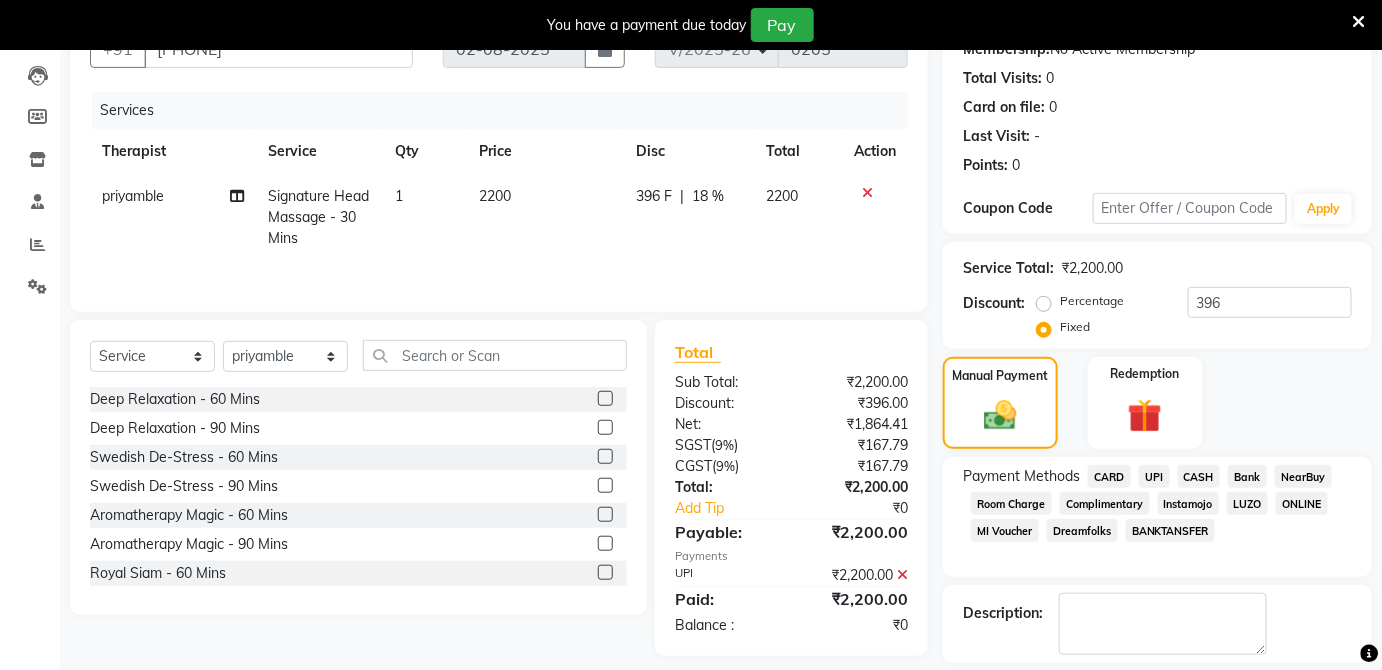 click on "Percentage" 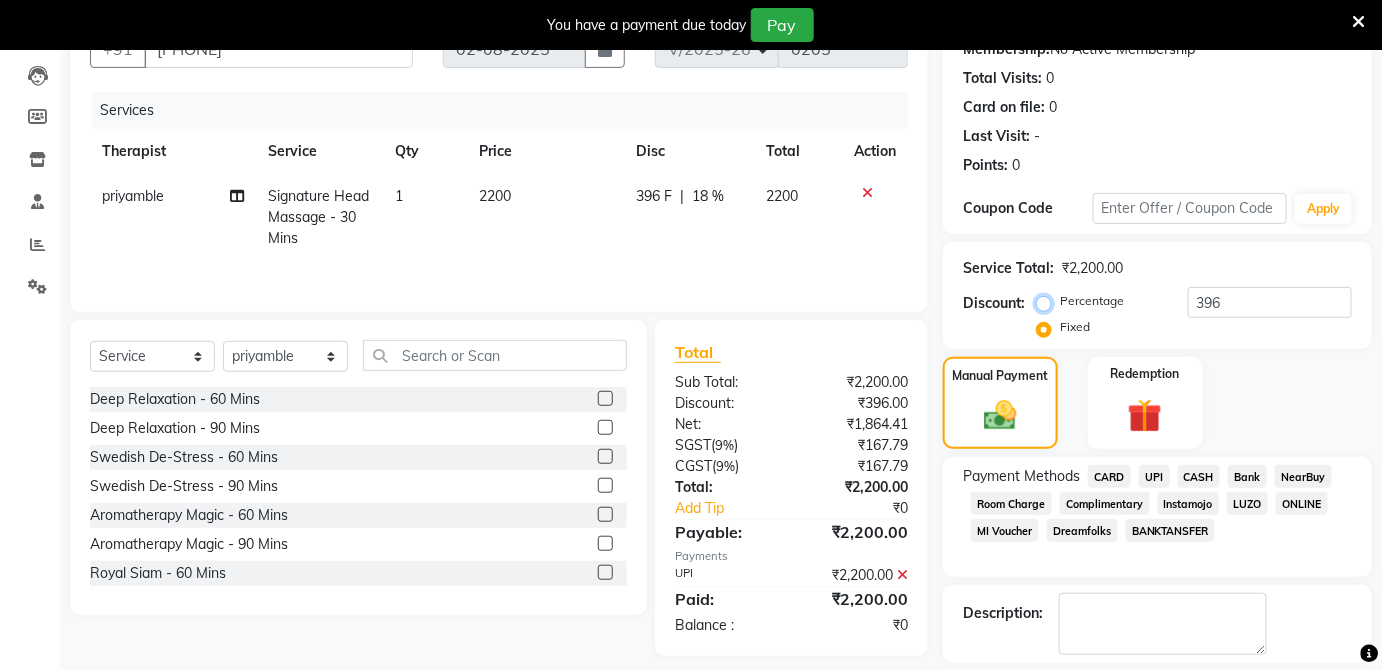 click on "Percentage" at bounding box center (1048, 301) 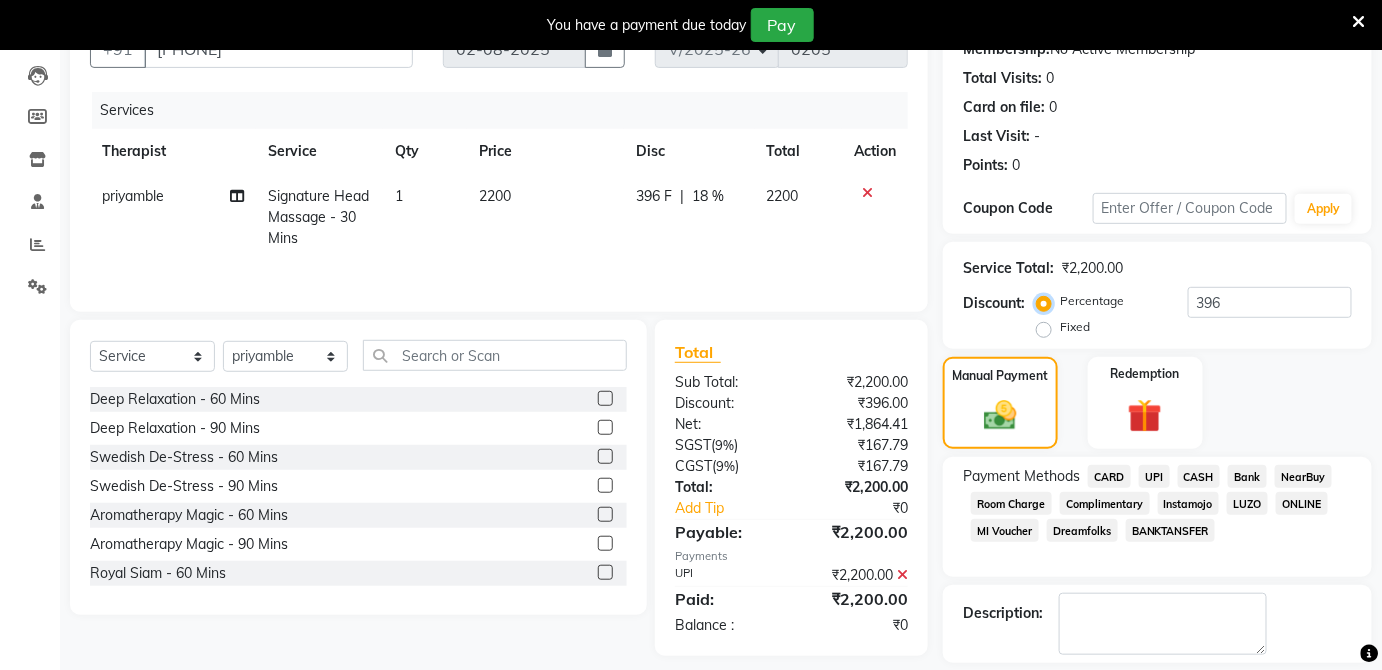 type on "100" 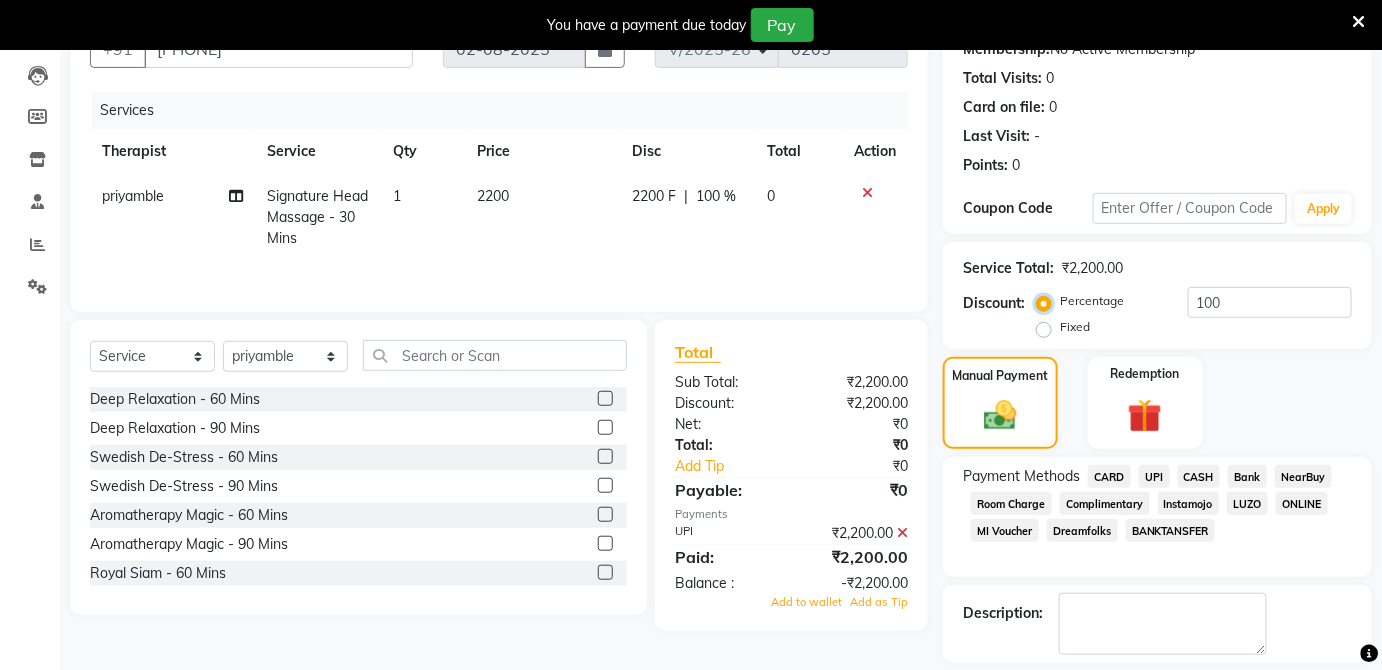 scroll, scrollTop: 0, scrollLeft: 0, axis: both 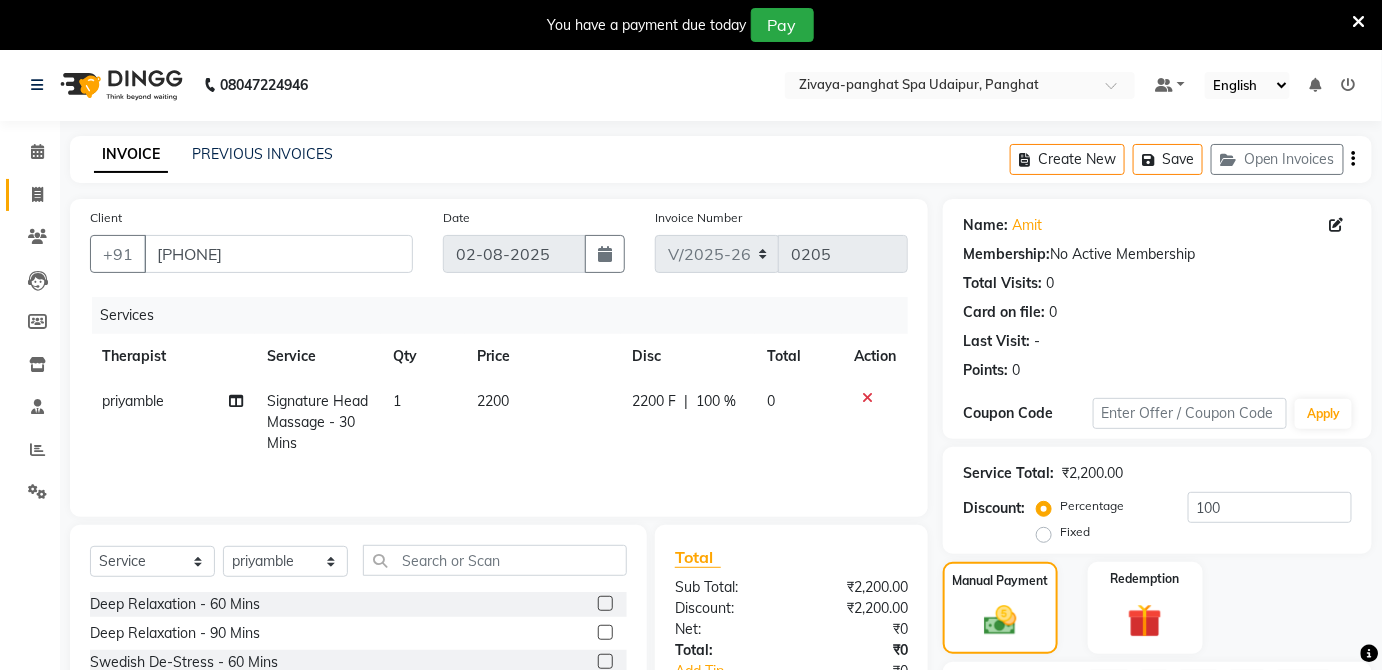 click on "Invoice" 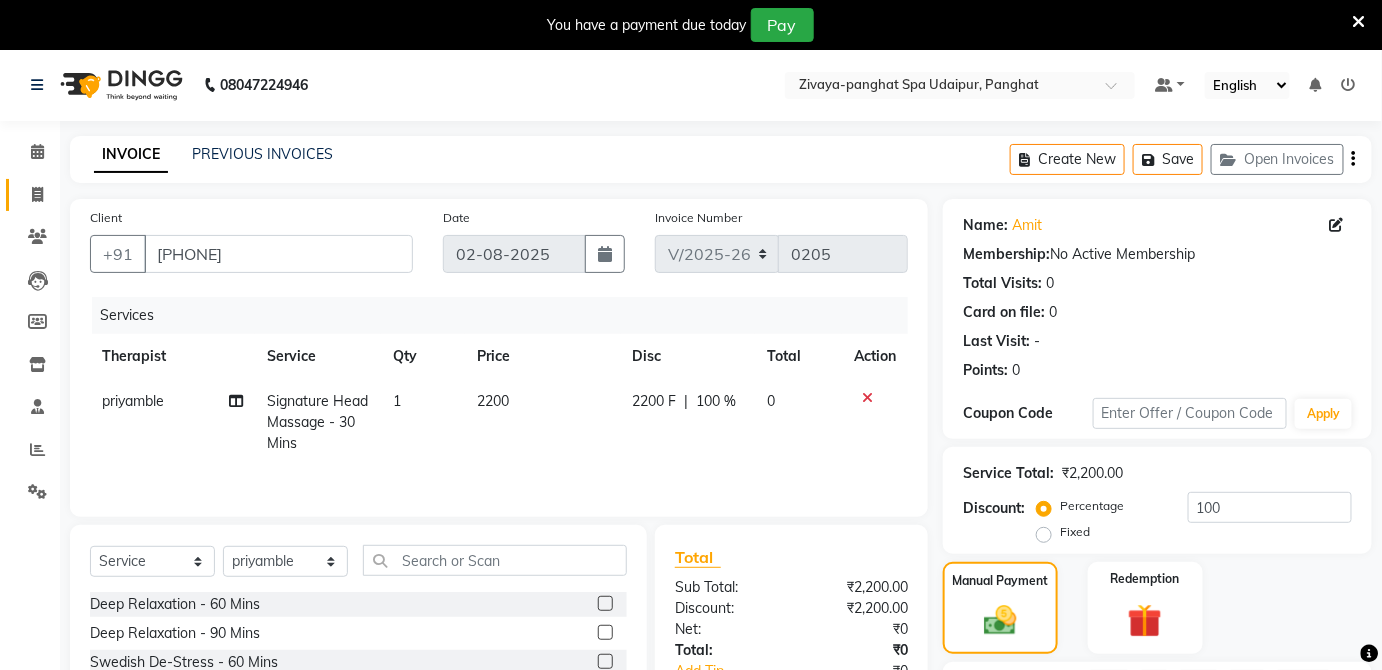 select on "service" 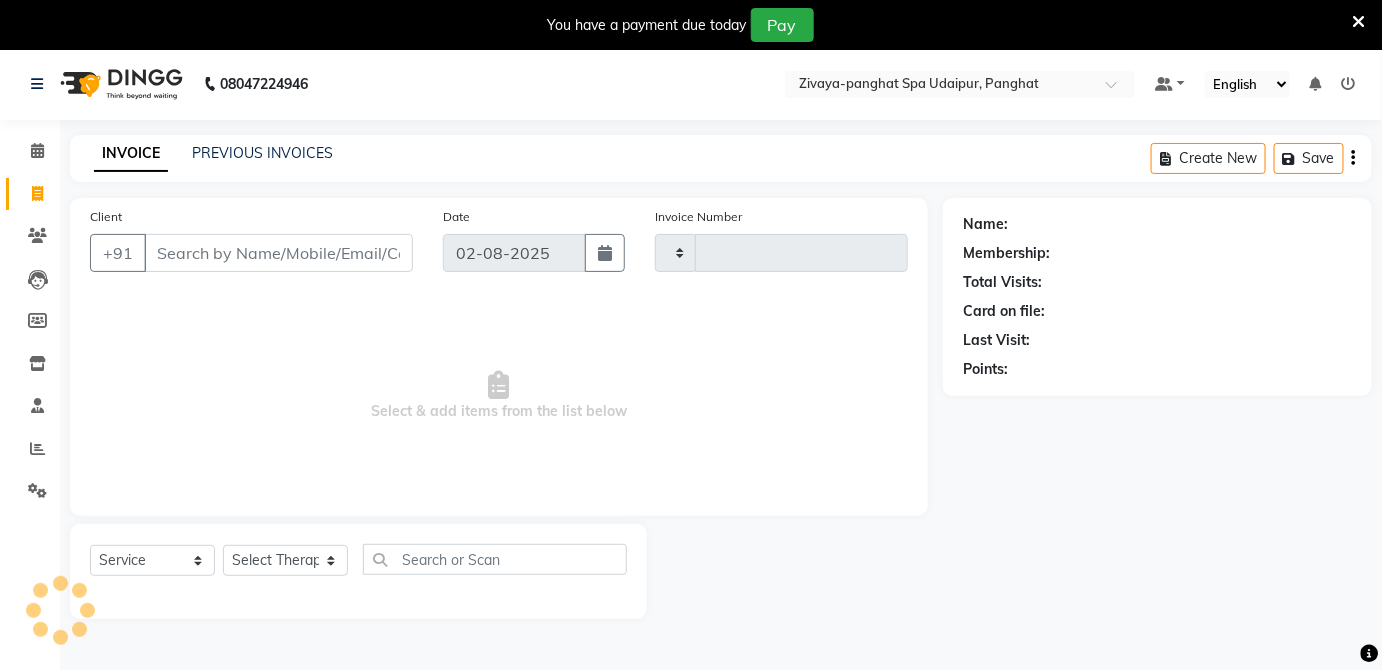 type on "0205" 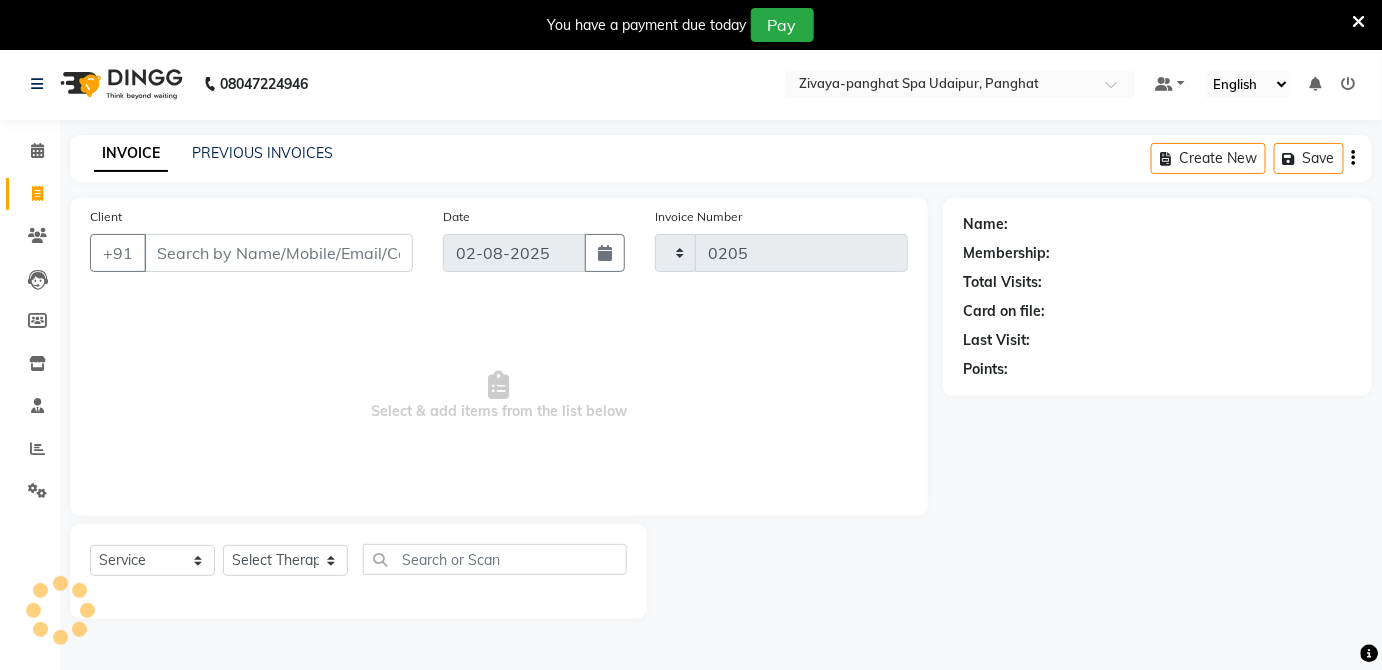 scroll, scrollTop: 48, scrollLeft: 0, axis: vertical 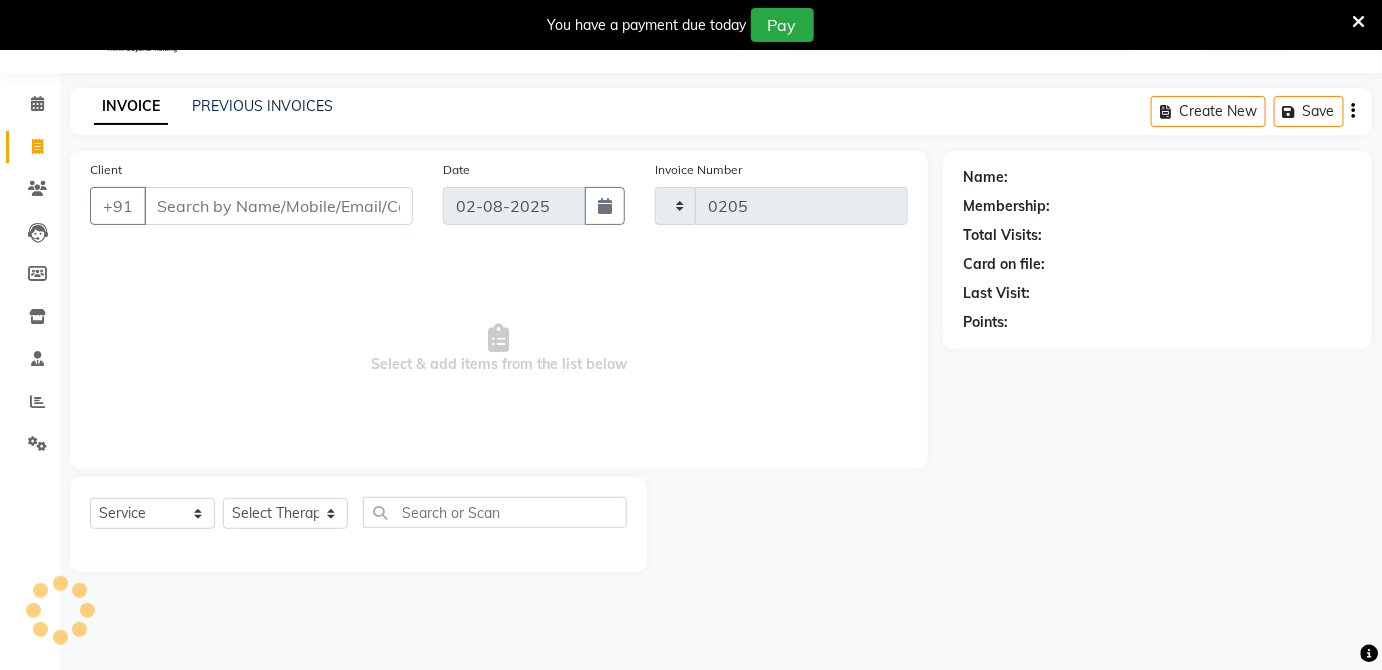 select on "6945" 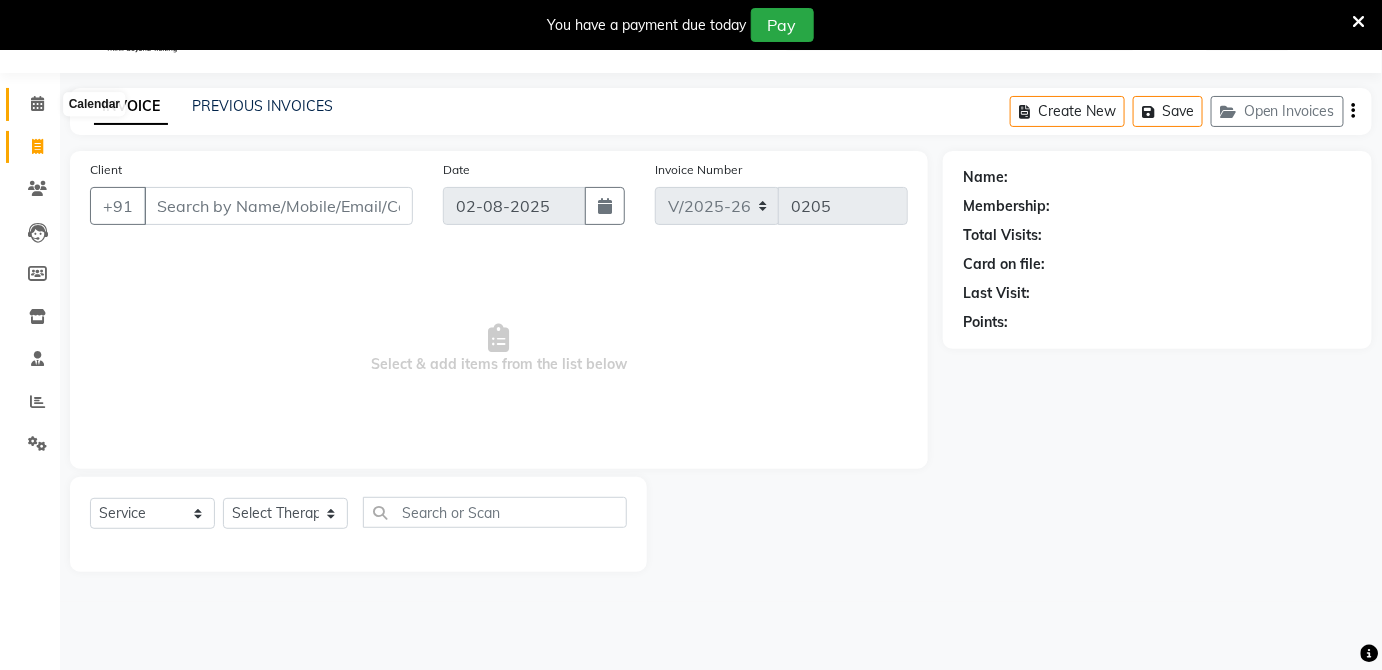 click 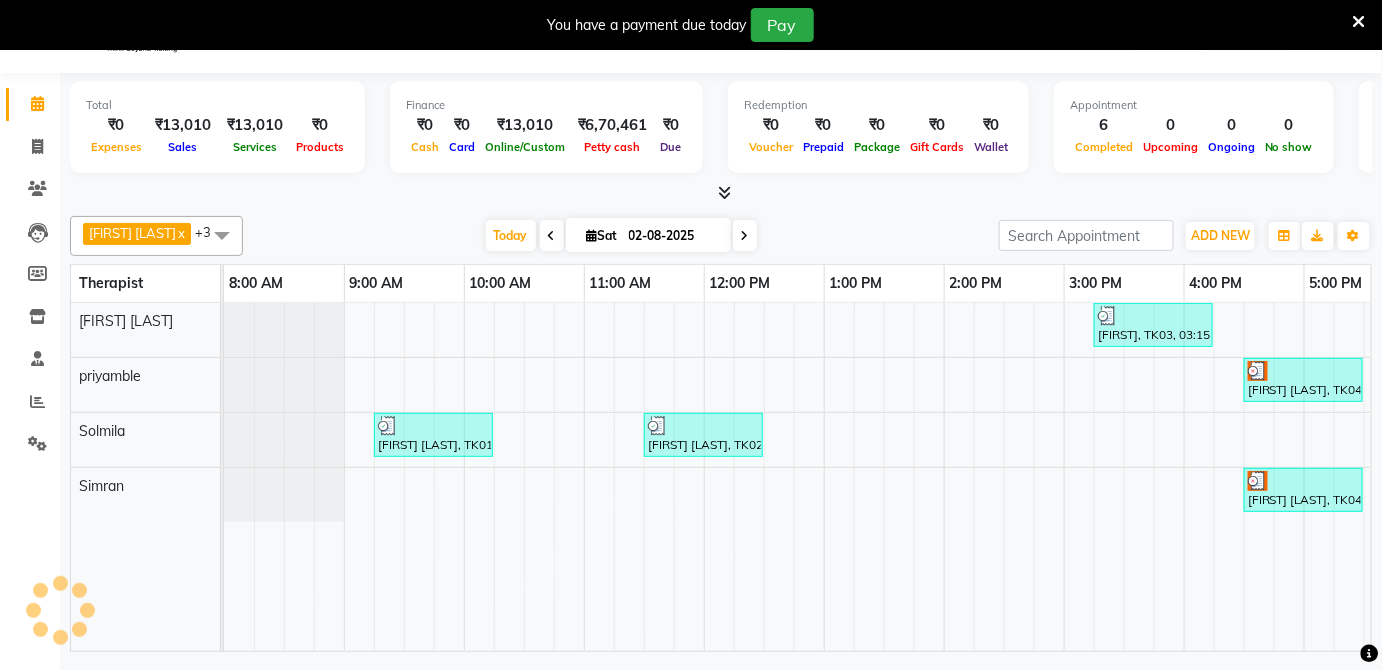 scroll, scrollTop: 0, scrollLeft: 0, axis: both 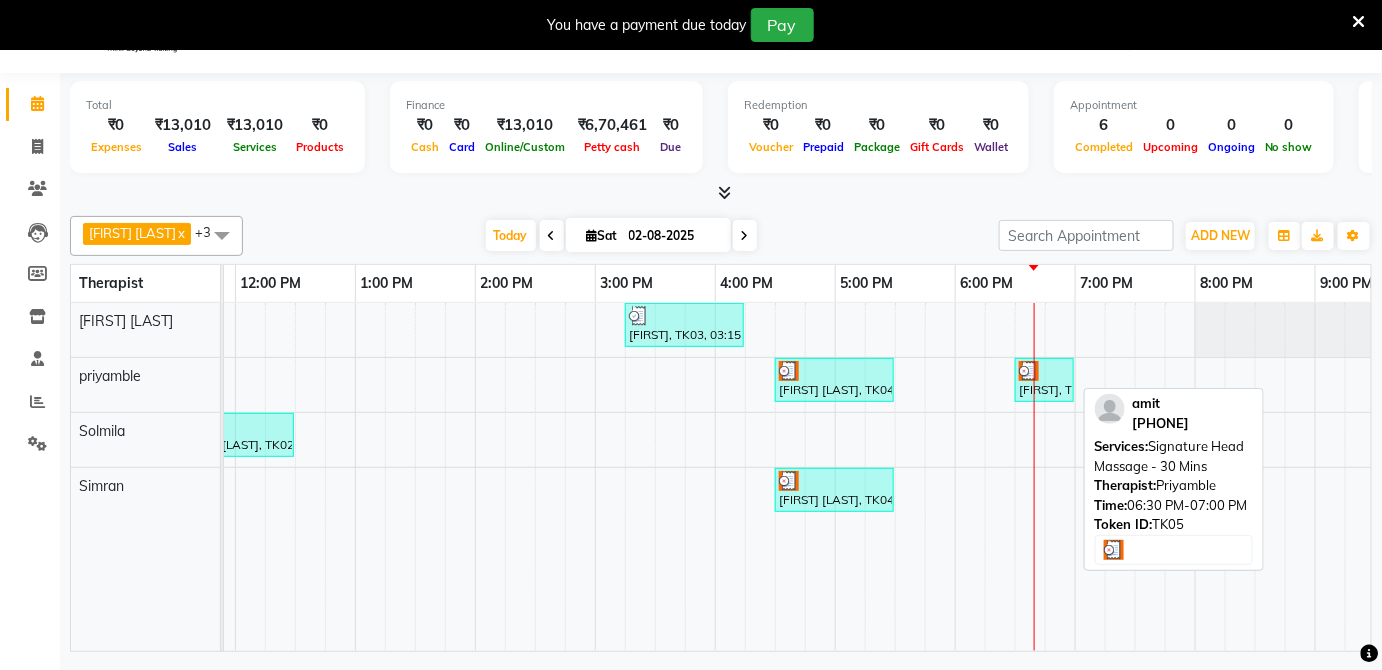click on "[FIRST], TK05, 06:30 PM-07:00 PM, Signature Head Massage - 30 Mins" at bounding box center [1044, 380] 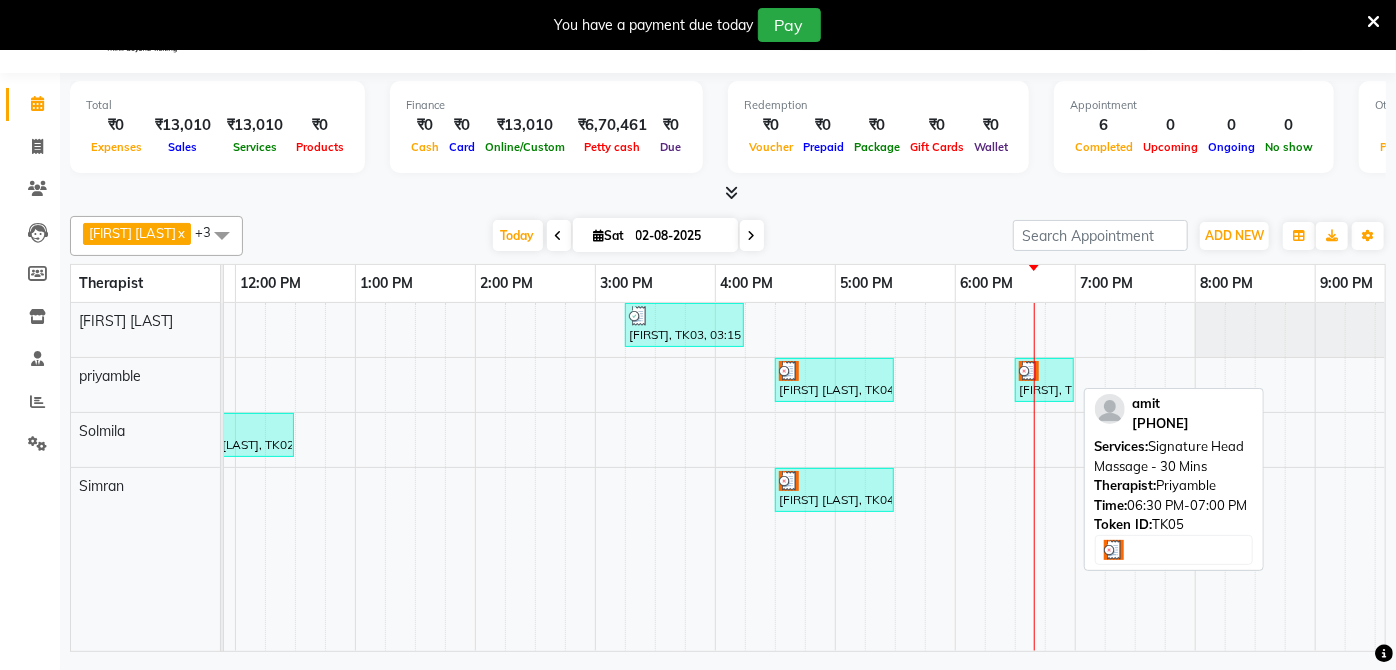 select on "3" 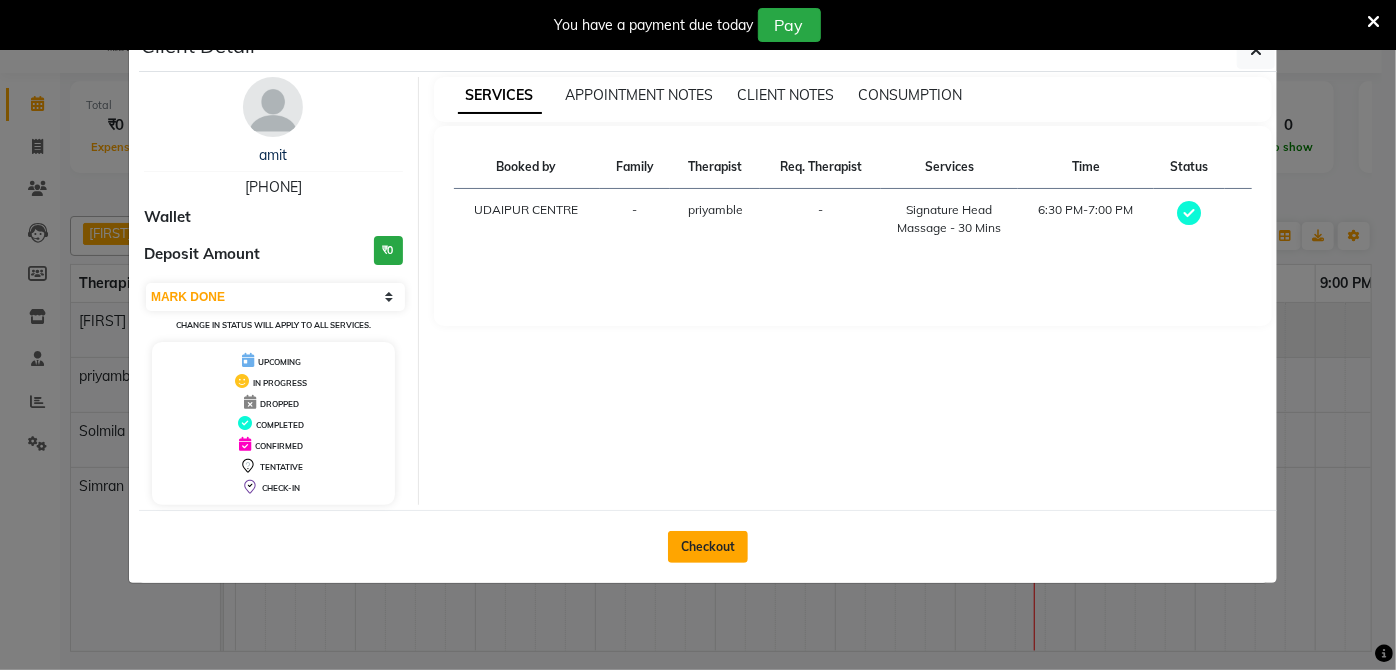 click on "Checkout" 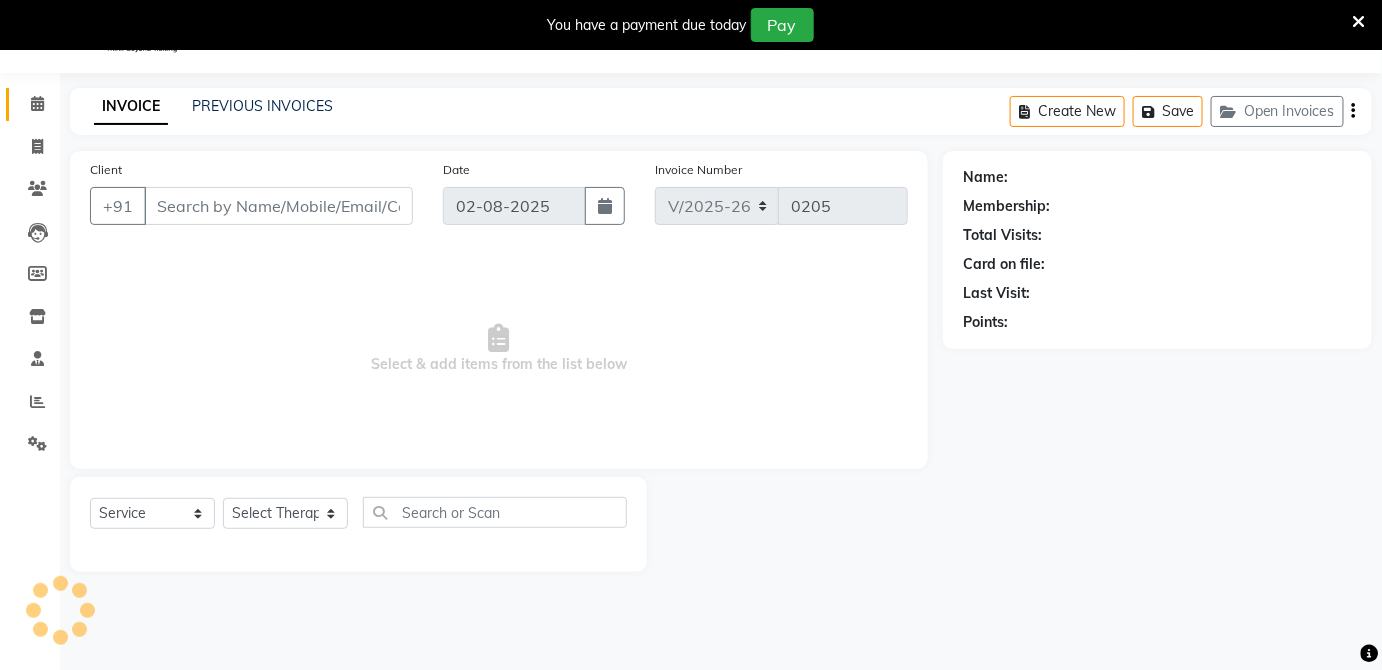 type on "[PHONE]" 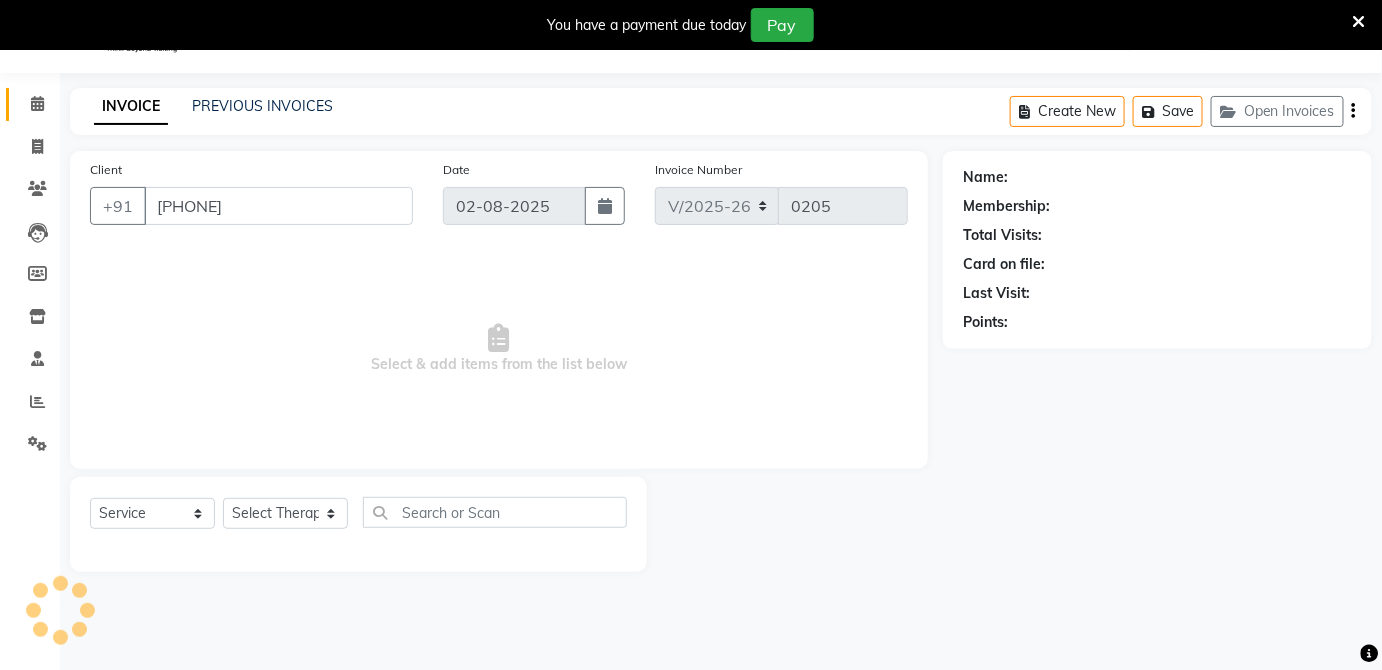 select on "66041" 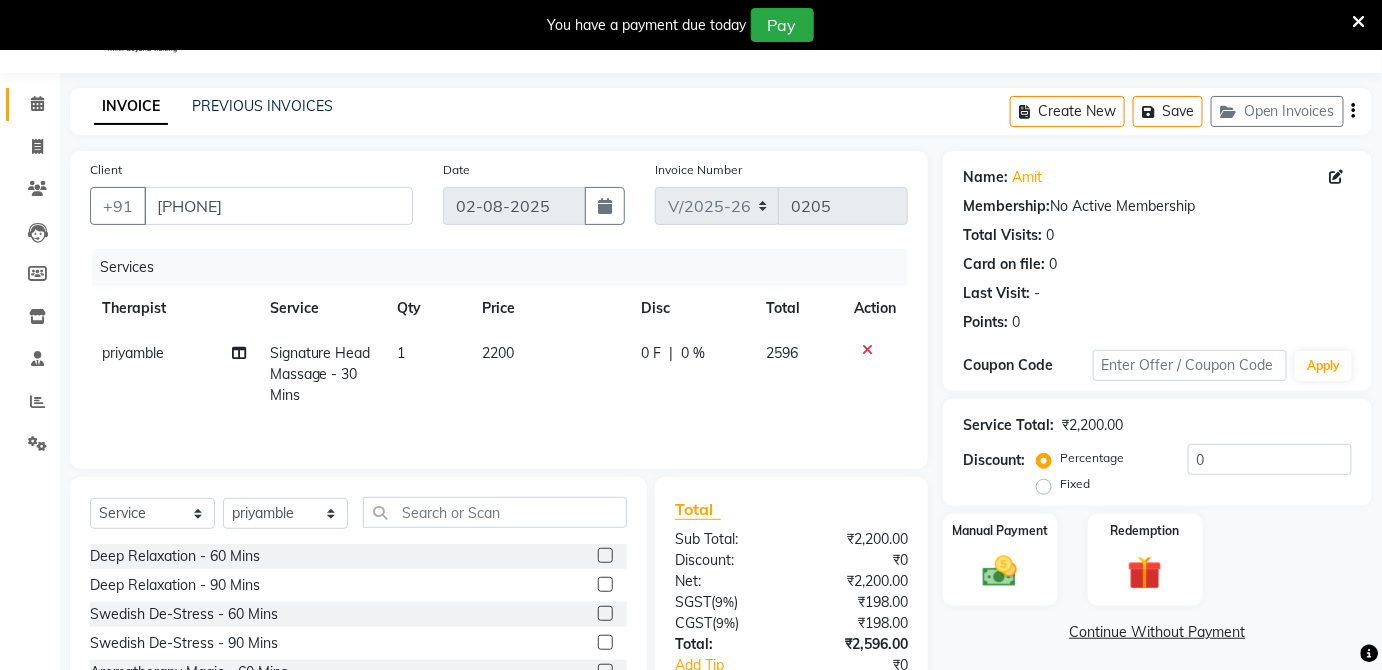 scroll, scrollTop: 178, scrollLeft: 0, axis: vertical 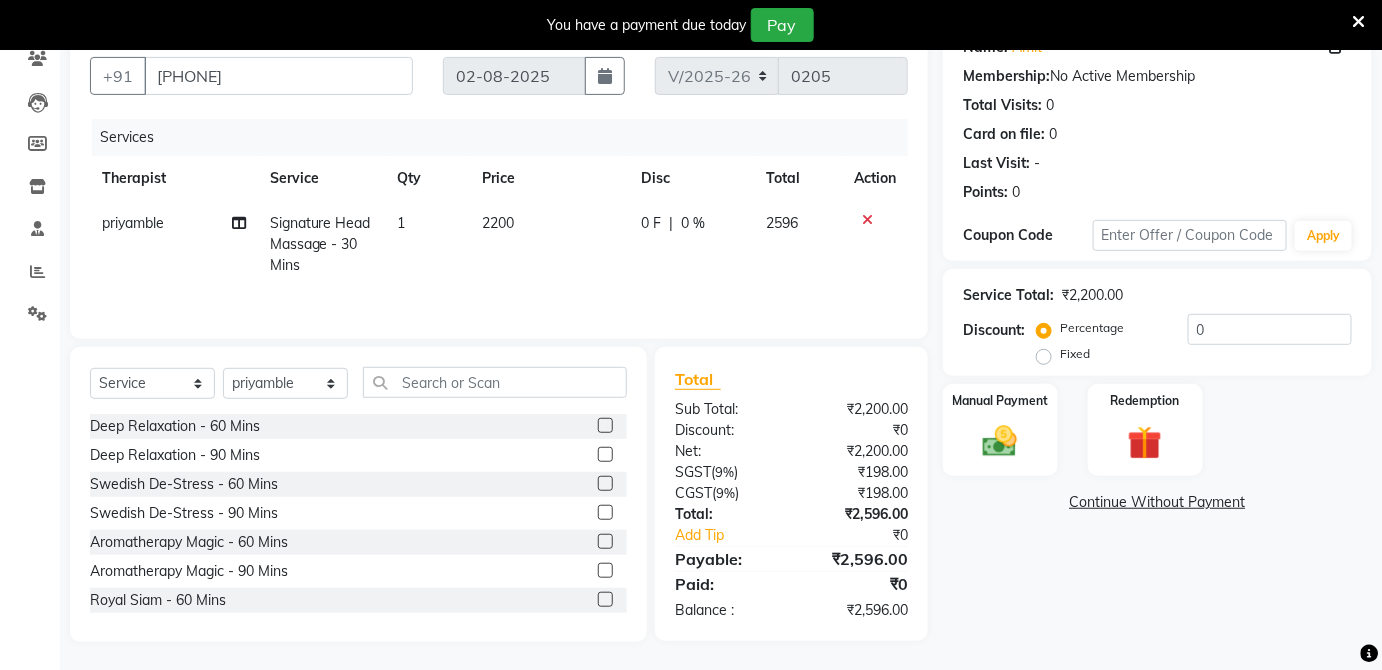 click on "Fixed" 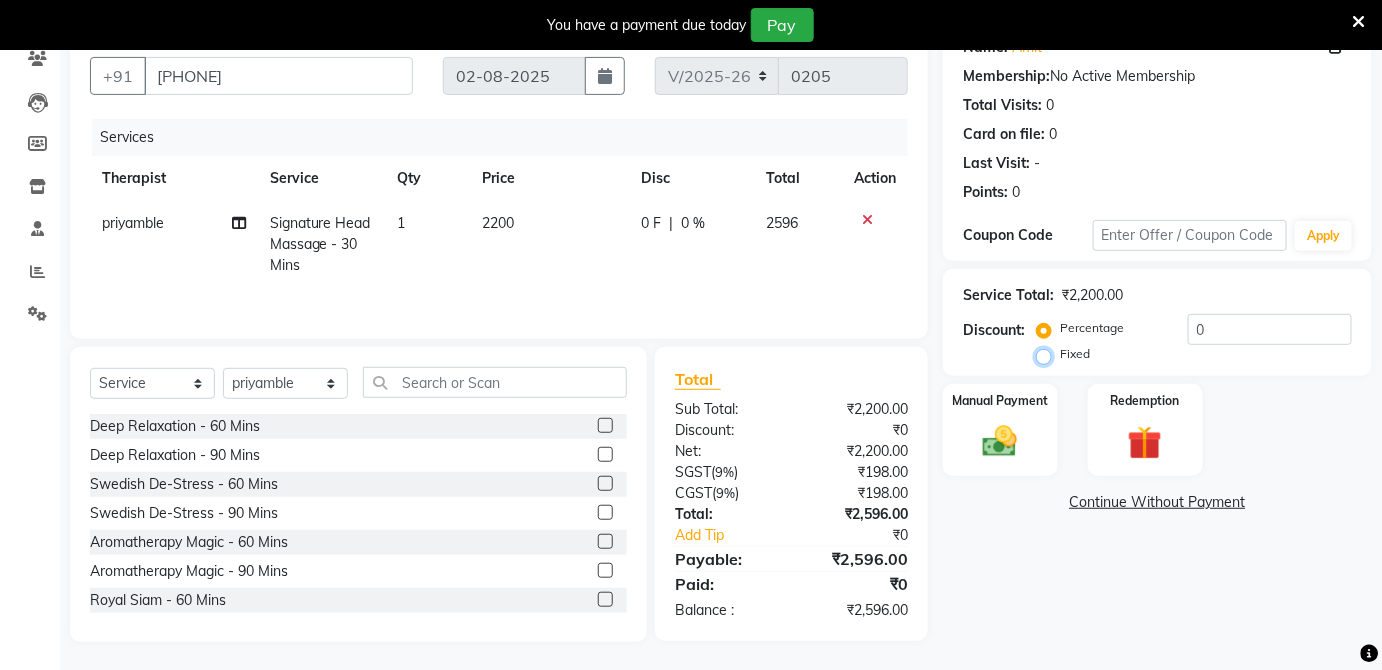 click on "Fixed" at bounding box center [1048, 354] 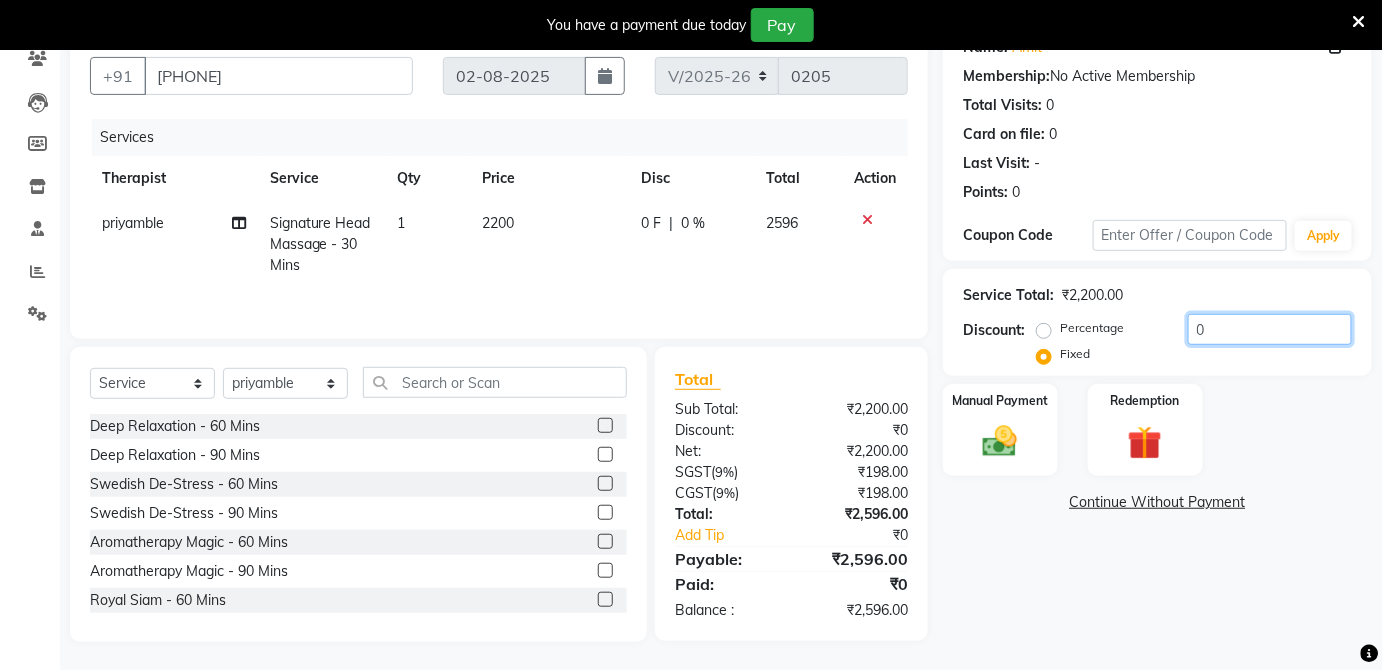 click on "0" 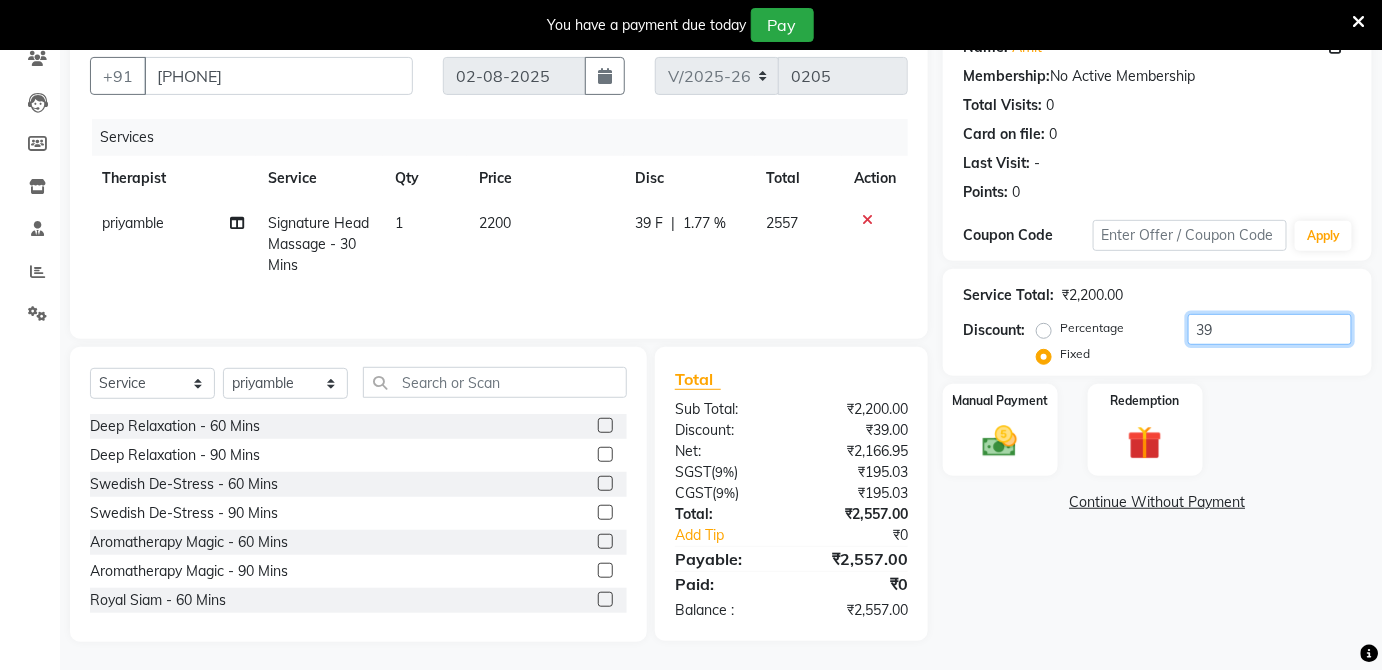 type on "3" 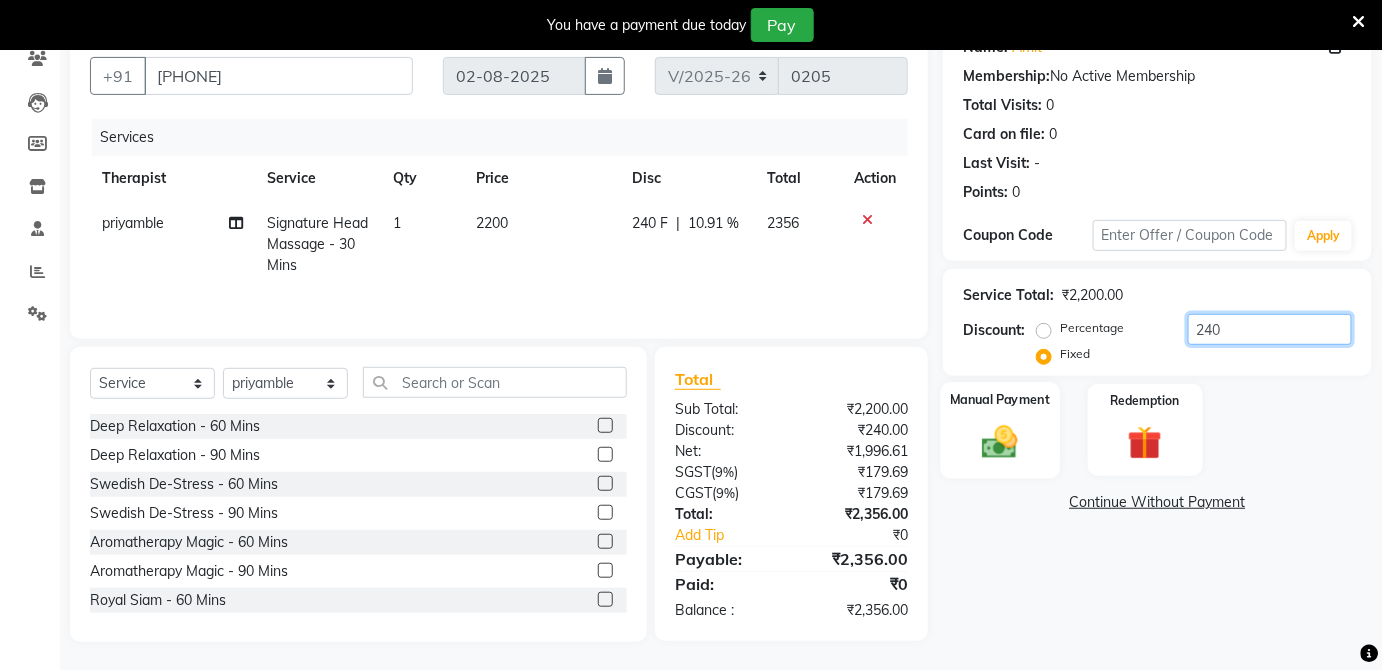 type on "240" 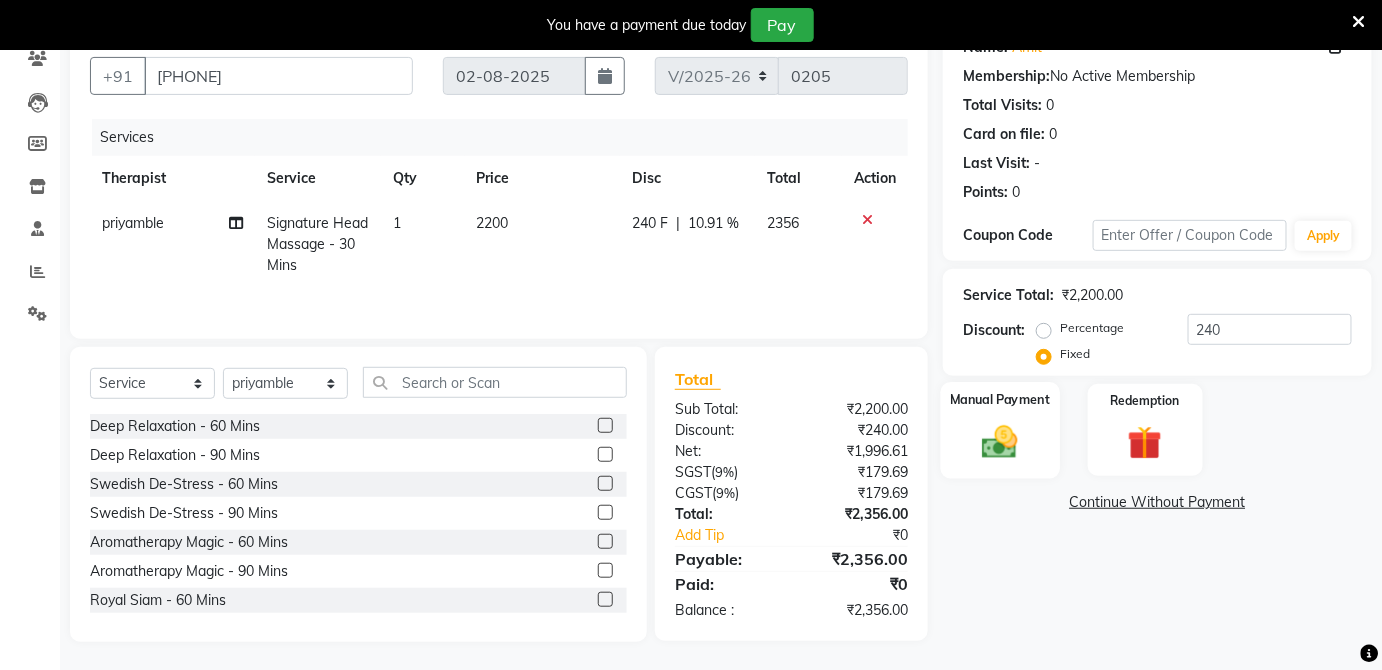 click 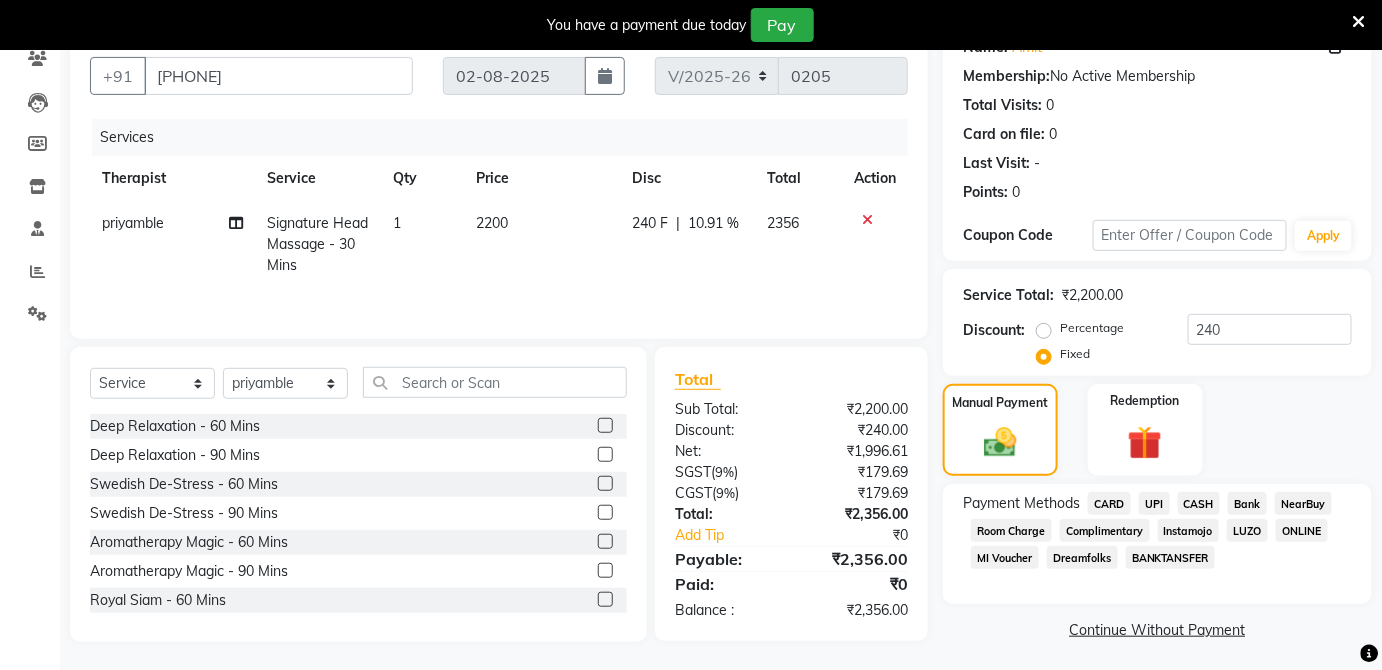 scroll, scrollTop: 182, scrollLeft: 0, axis: vertical 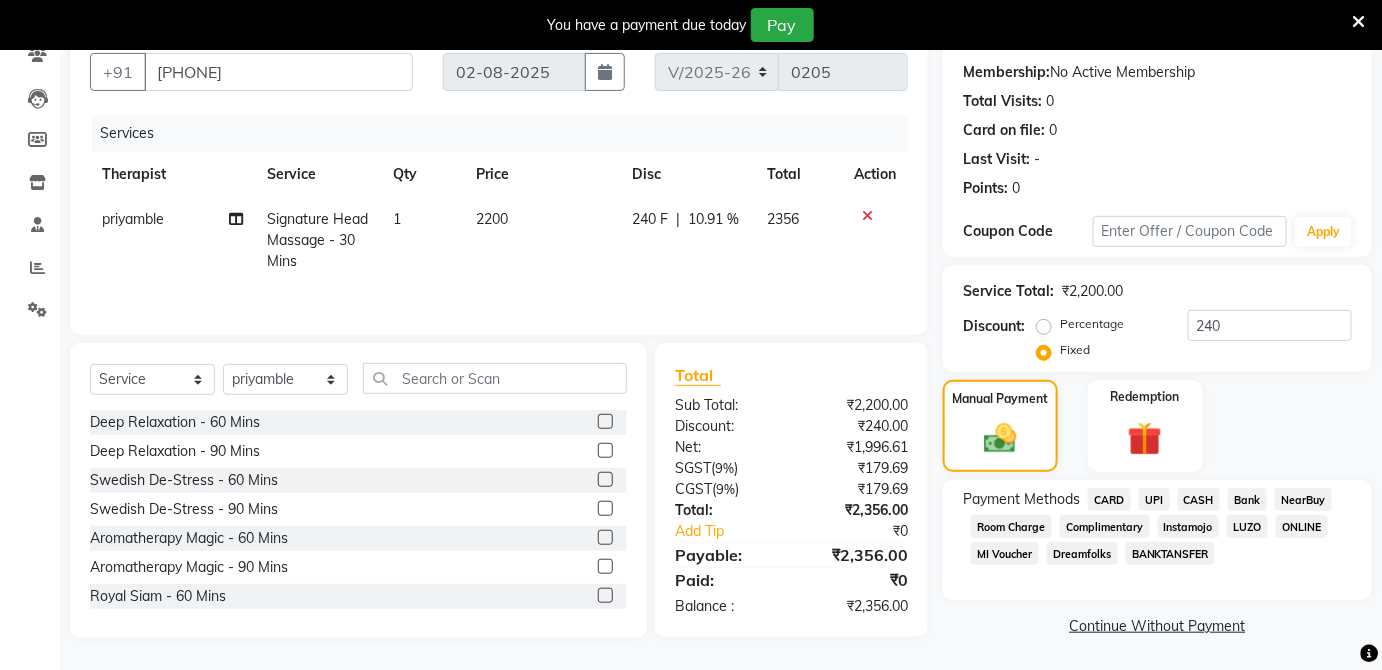 click on "UPI" 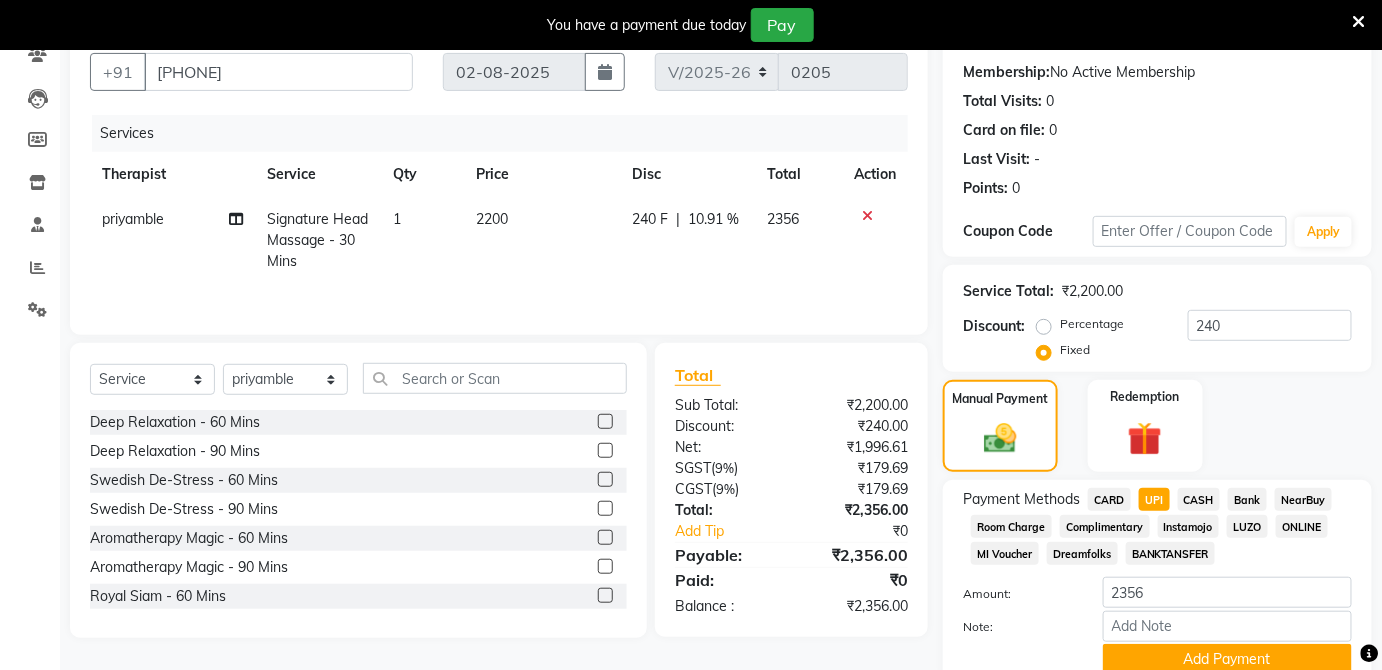 scroll, scrollTop: 265, scrollLeft: 0, axis: vertical 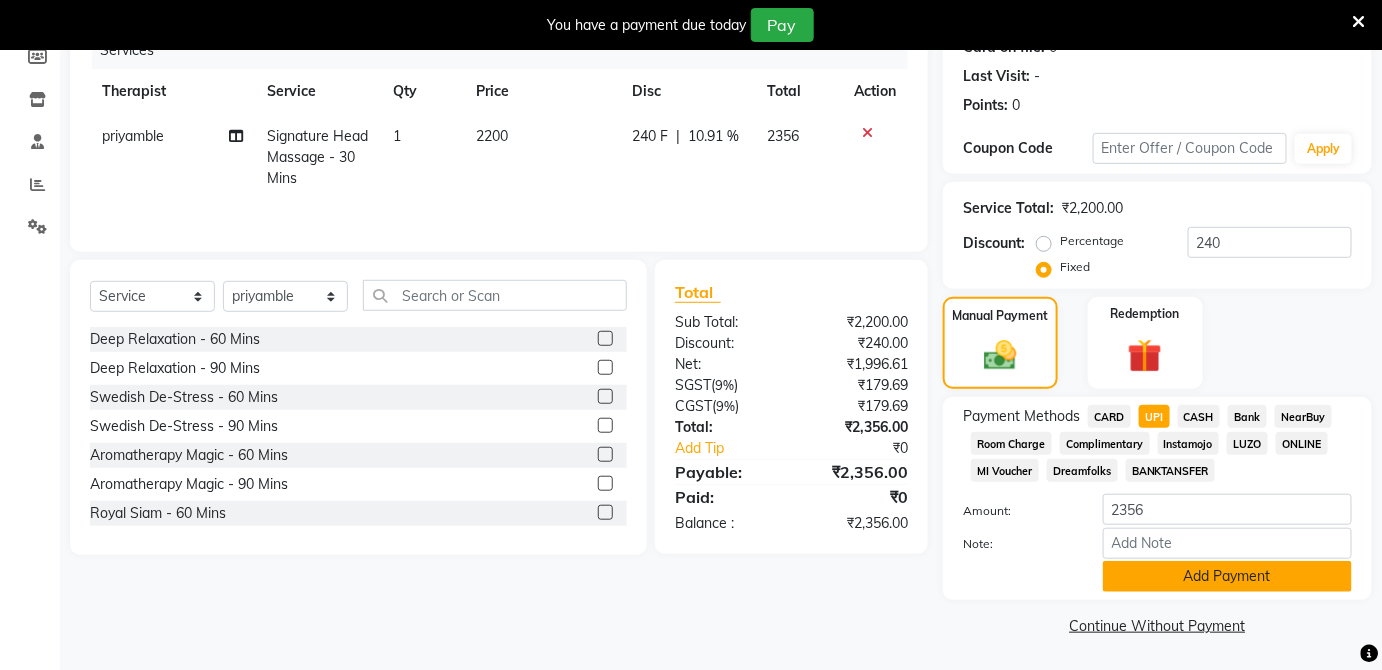 click on "Add Payment" 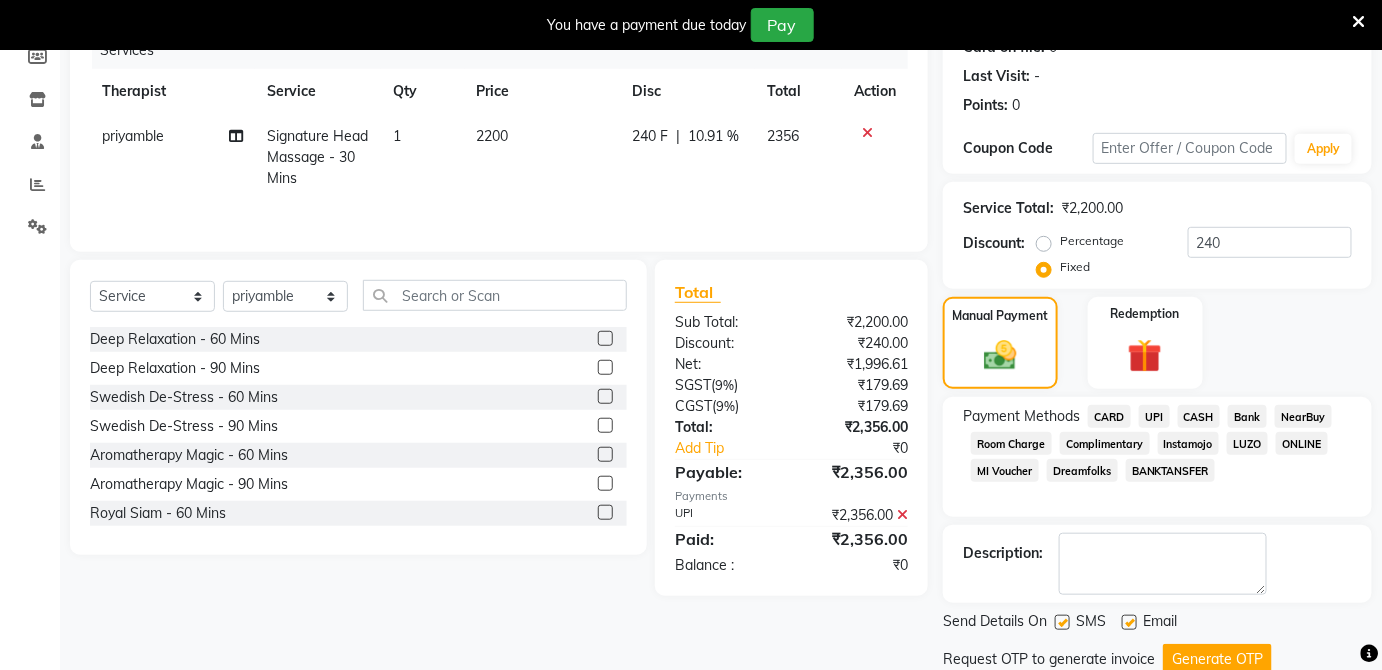 scroll, scrollTop: 333, scrollLeft: 0, axis: vertical 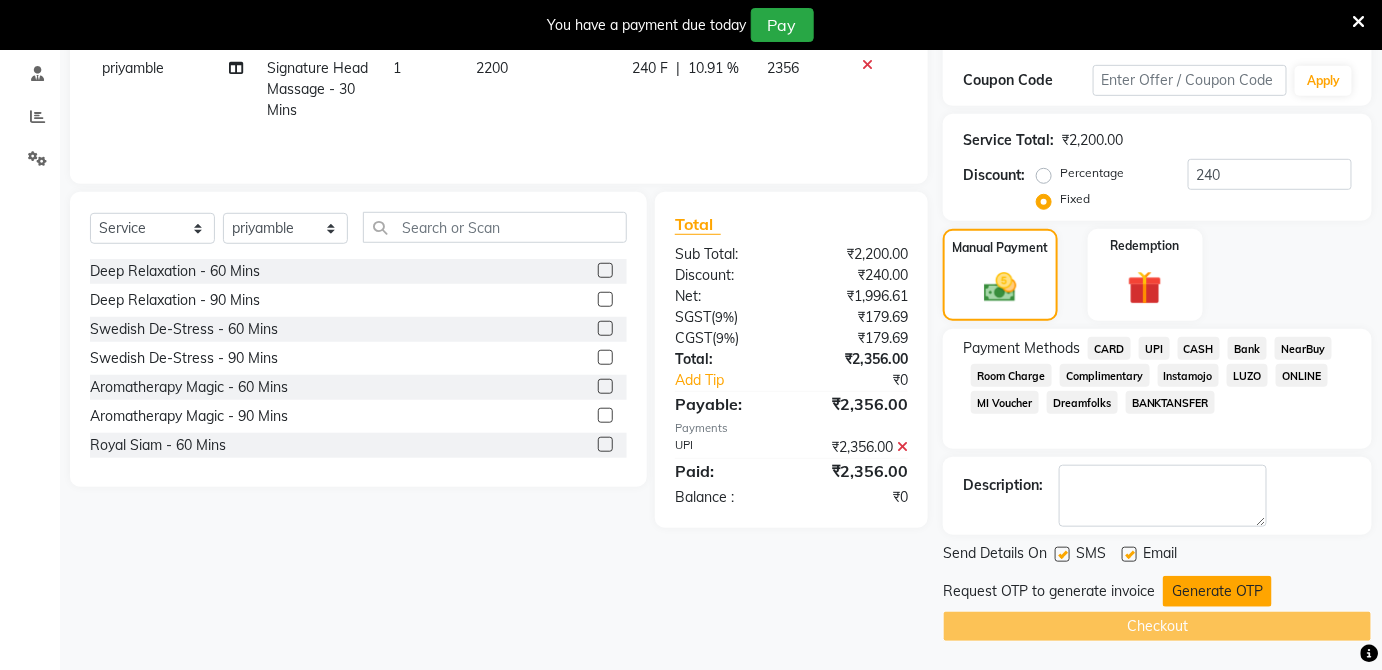 click on "Generate OTP" 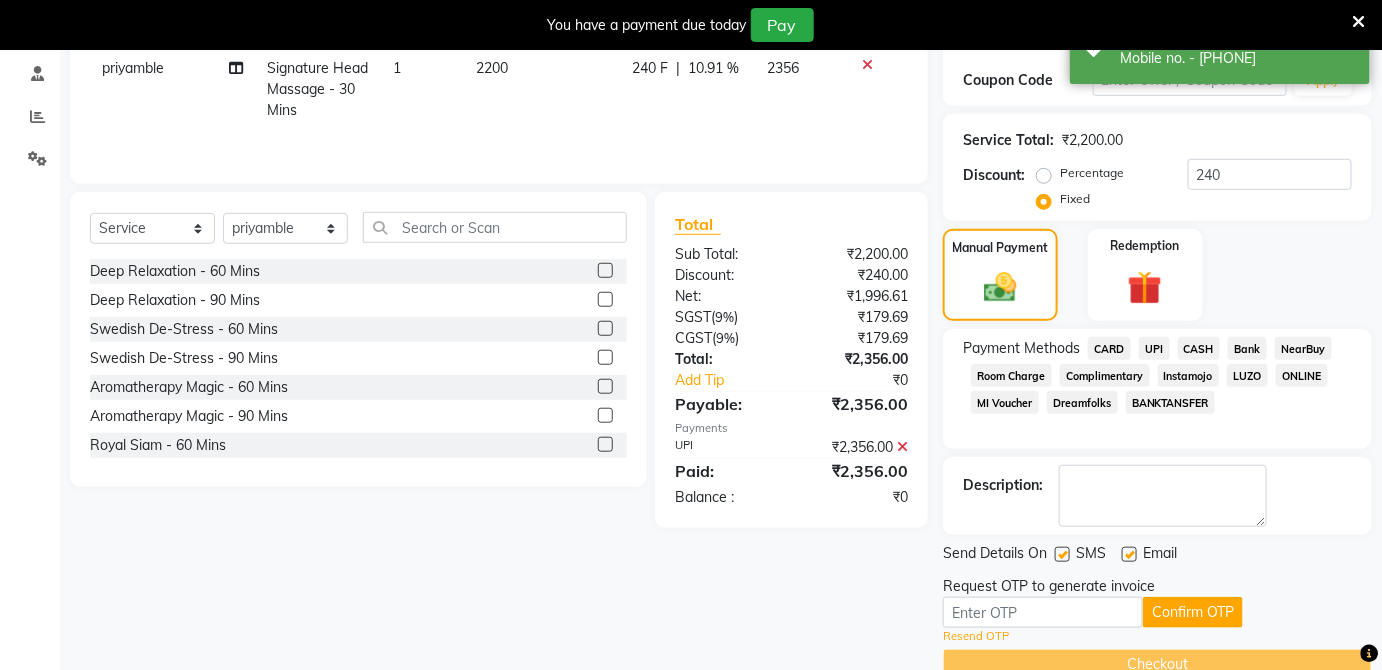scroll, scrollTop: 370, scrollLeft: 0, axis: vertical 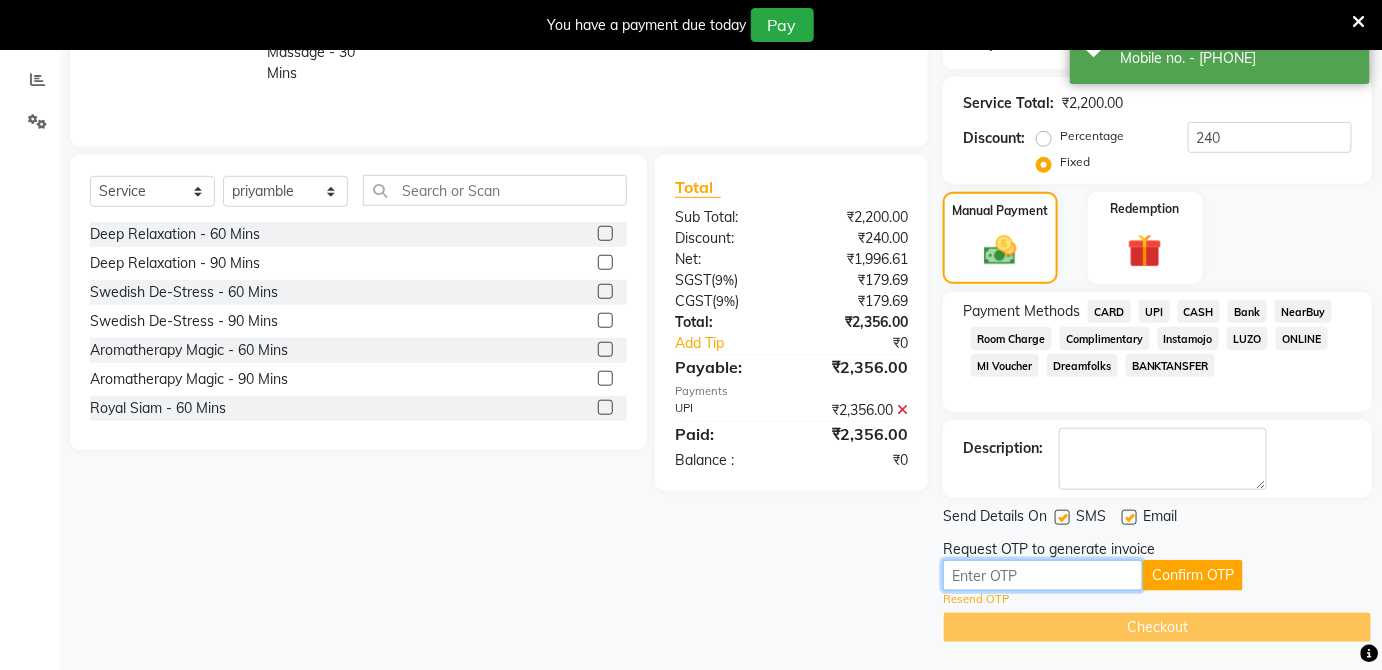 click at bounding box center [1043, 575] 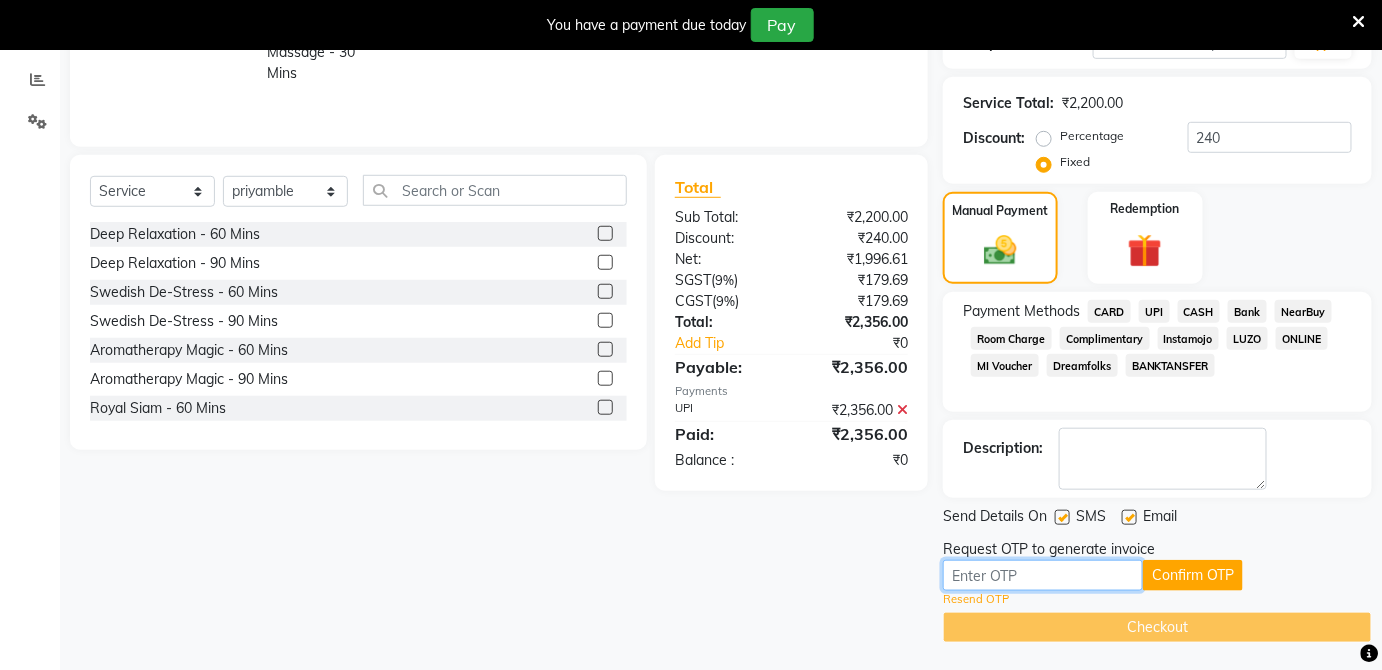 scroll, scrollTop: 0, scrollLeft: 0, axis: both 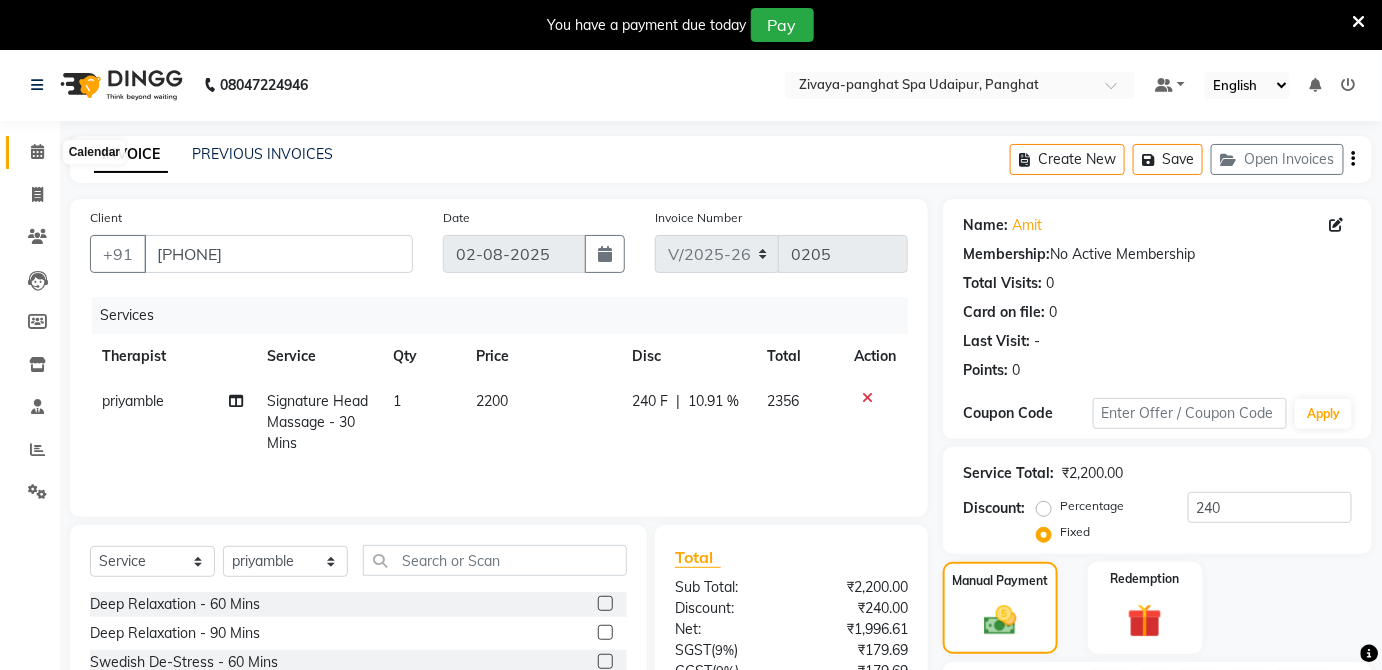 click 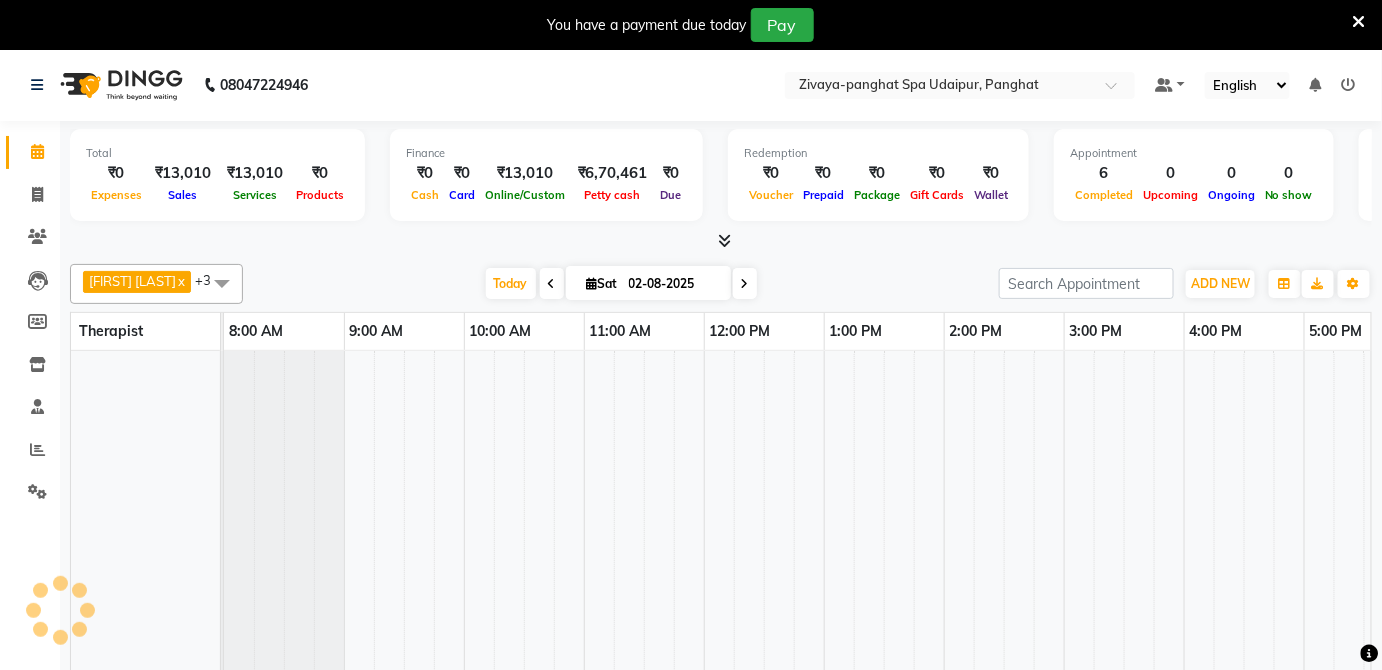 scroll, scrollTop: 0, scrollLeft: 0, axis: both 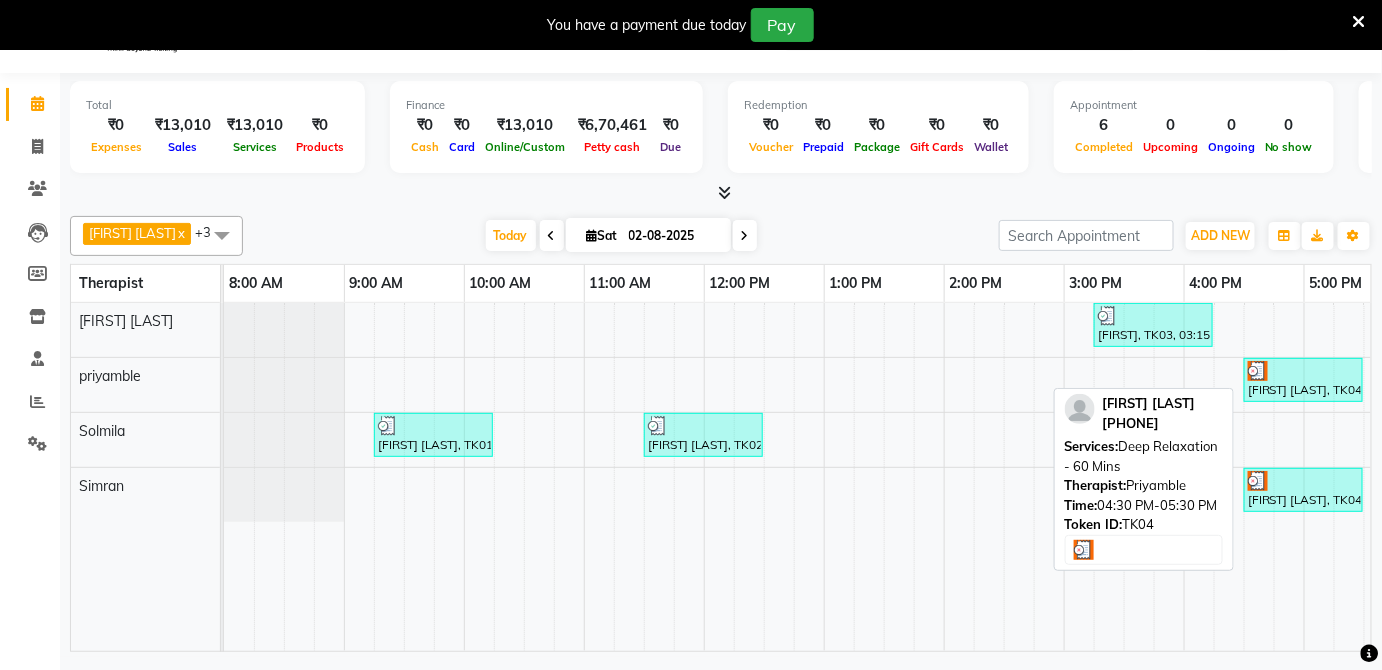 click on "[FIRST] [LAST], TK04, 04:30 PM-05:30 PM, Deep Relaxation - 60 Mins" at bounding box center (1303, 380) 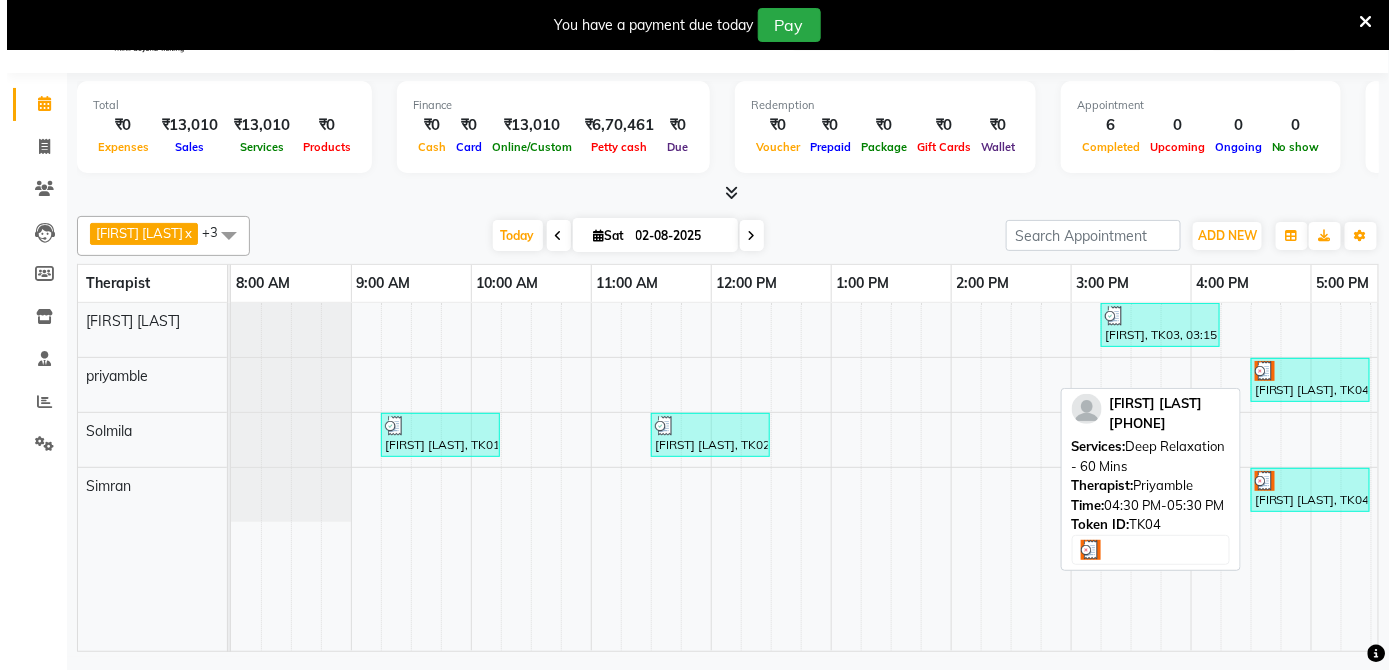 select on "3" 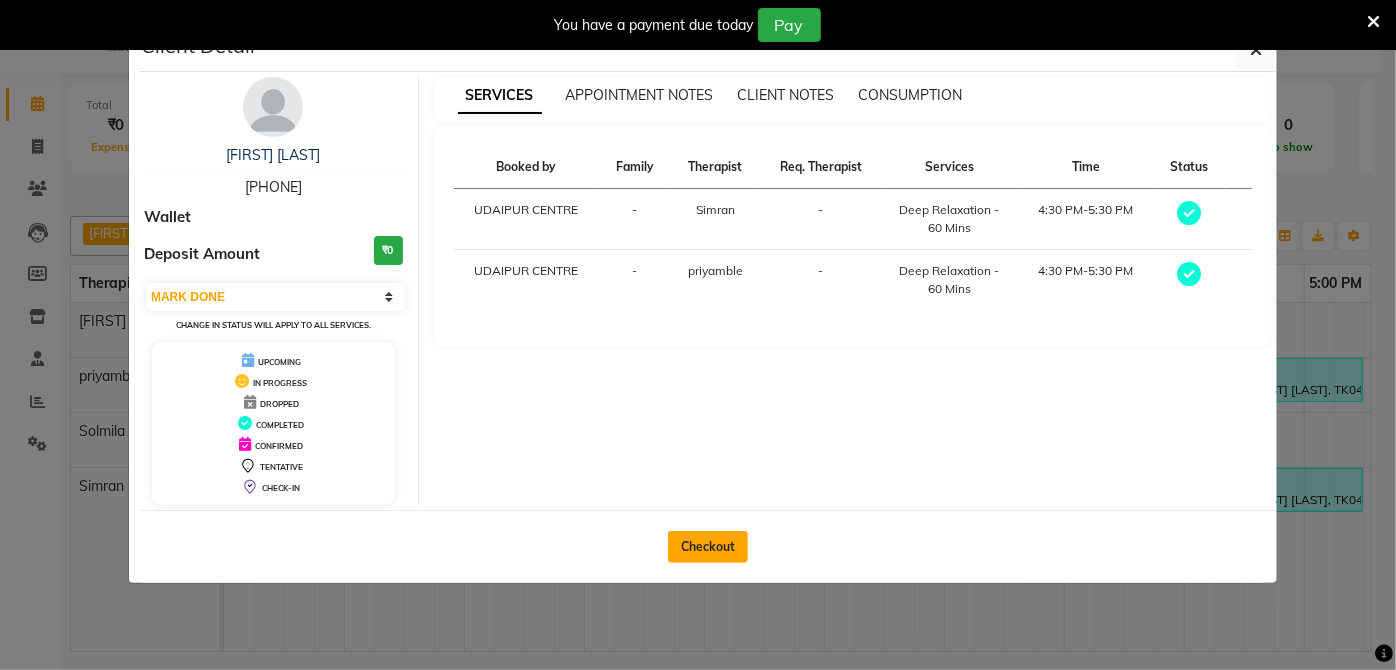 click on "Checkout" 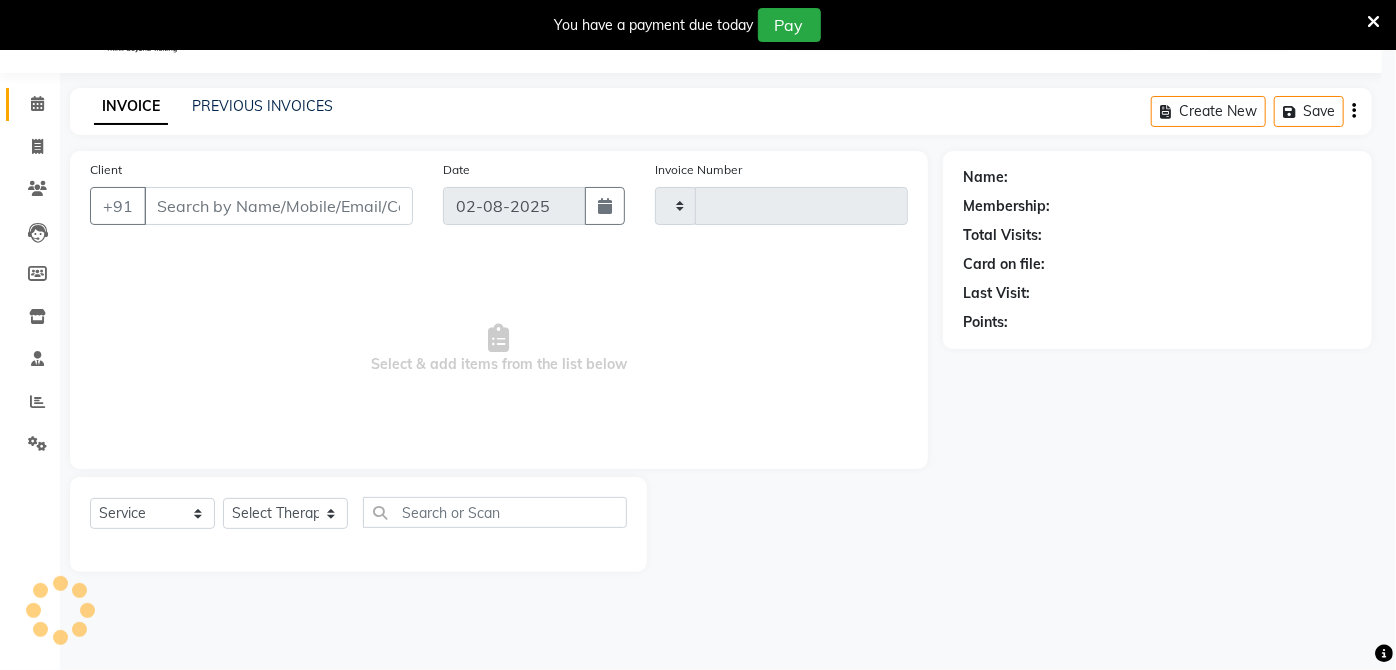 type on "0205" 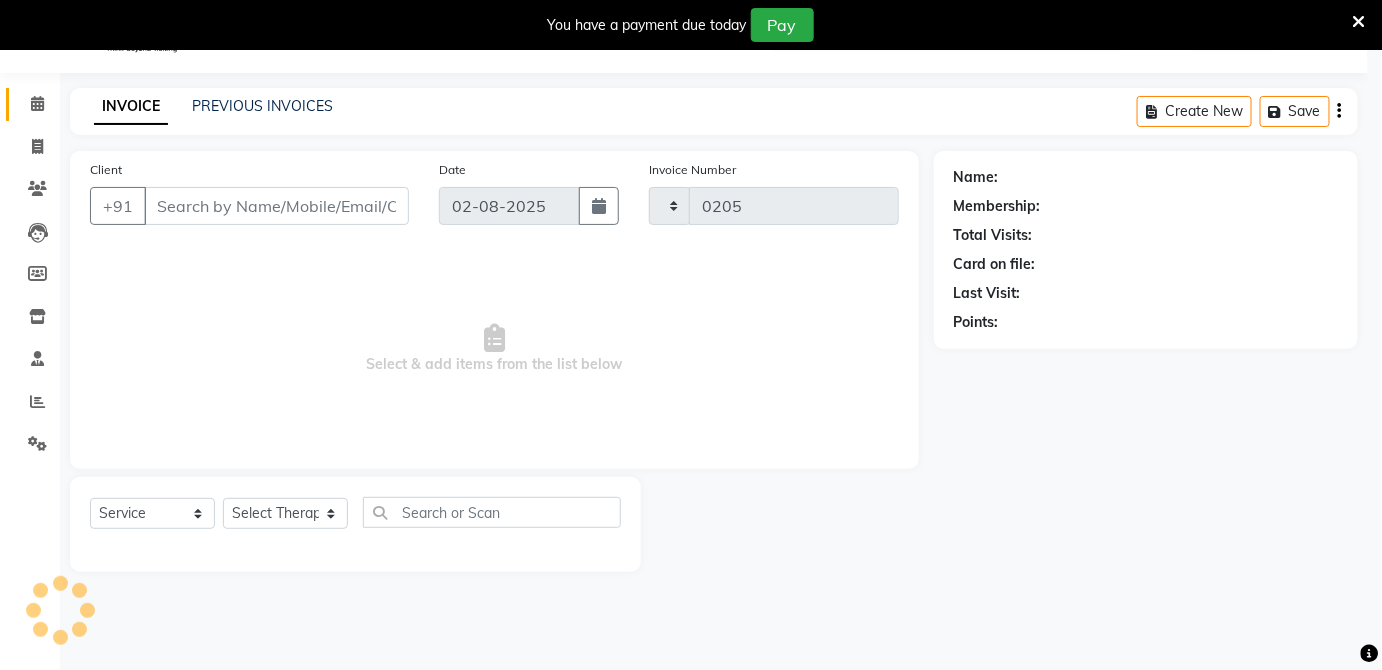 select on "6945" 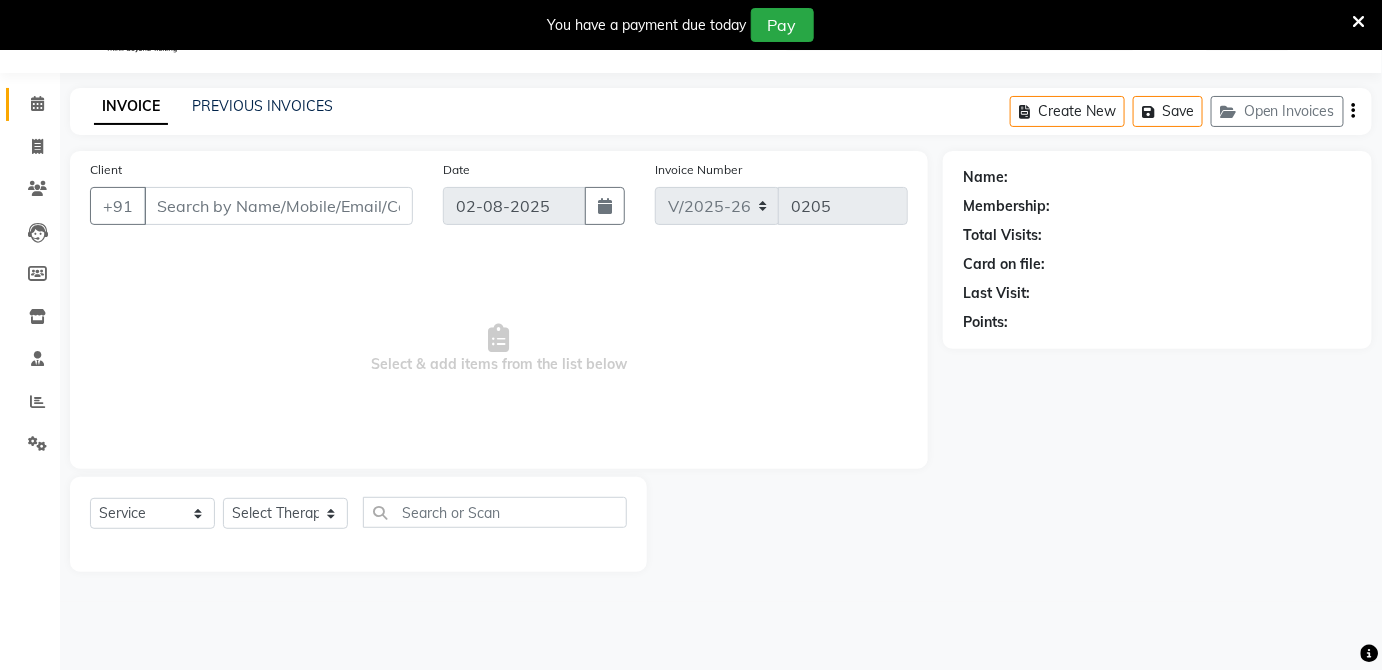 type on "[PHONE]" 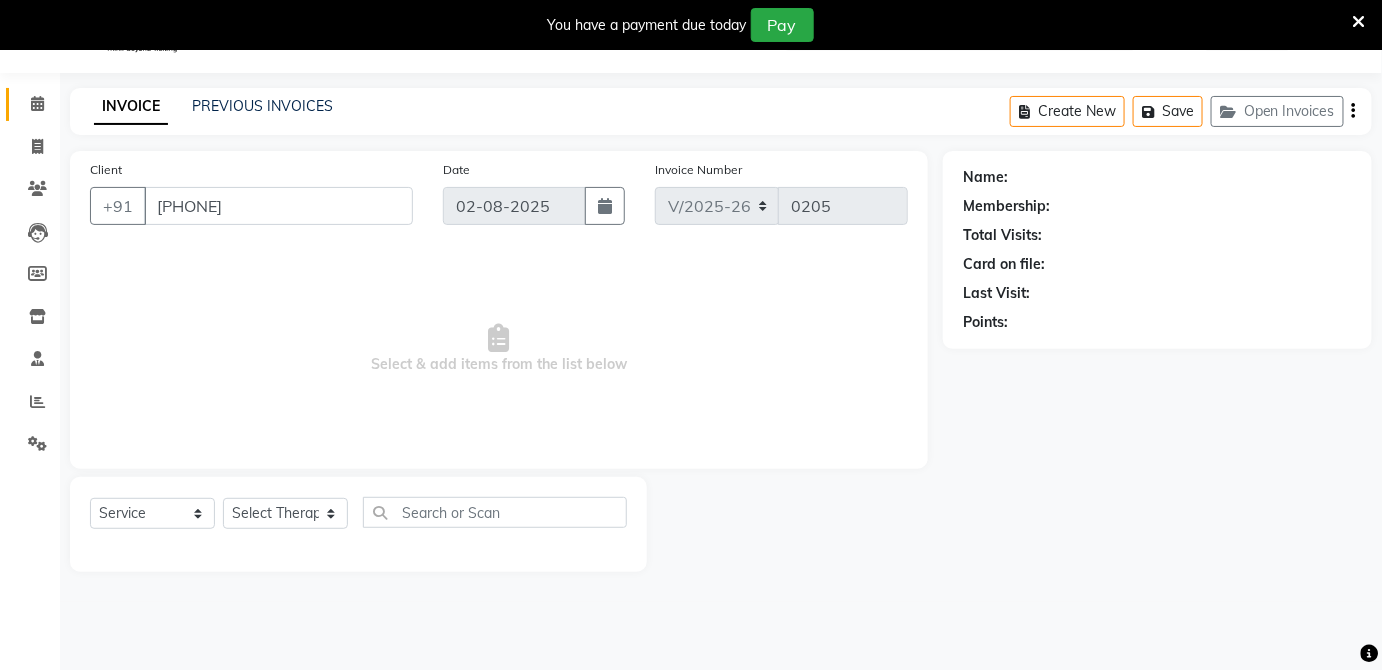 select on "68574" 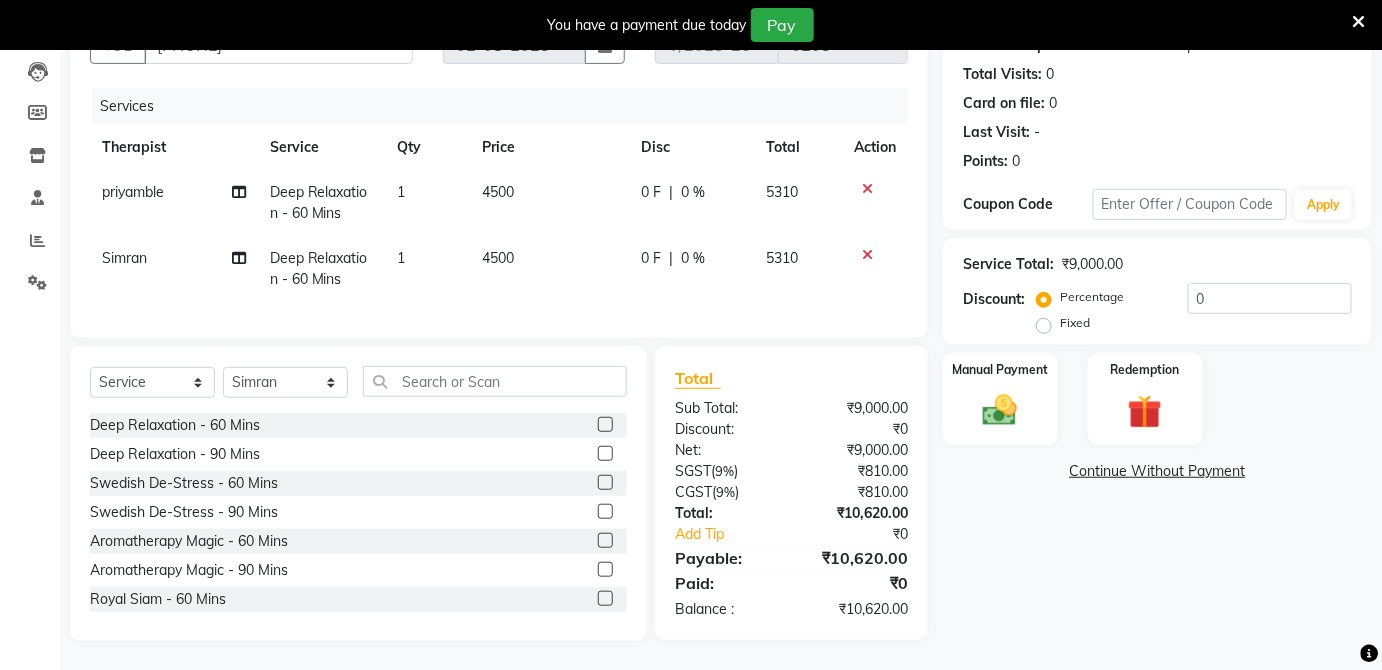 scroll, scrollTop: 223, scrollLeft: 0, axis: vertical 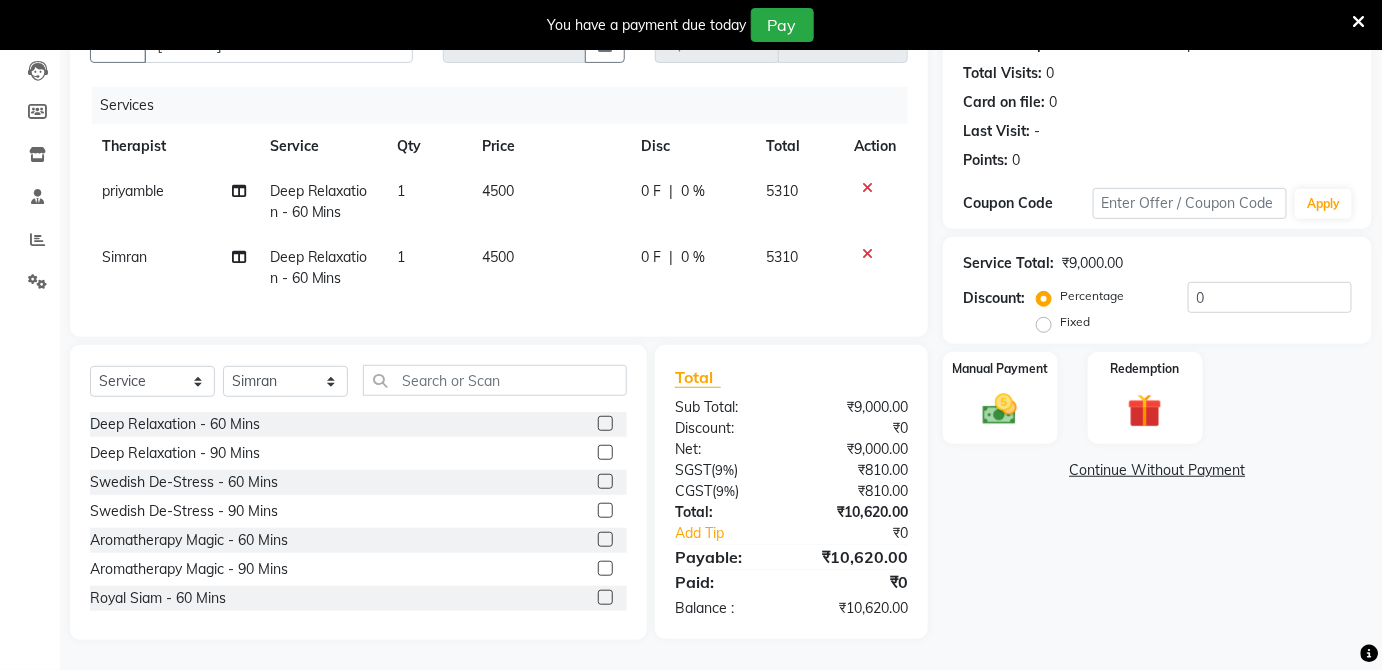 click on "Fixed" 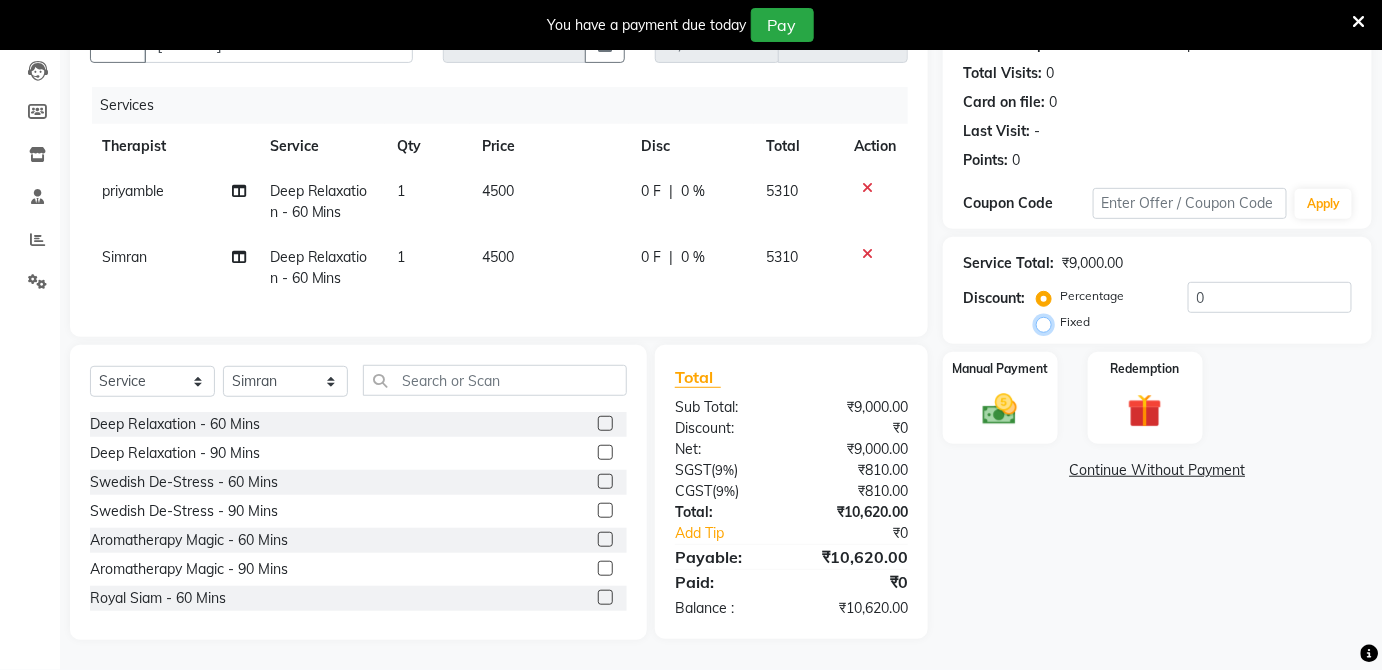click on "Fixed" at bounding box center [1048, 322] 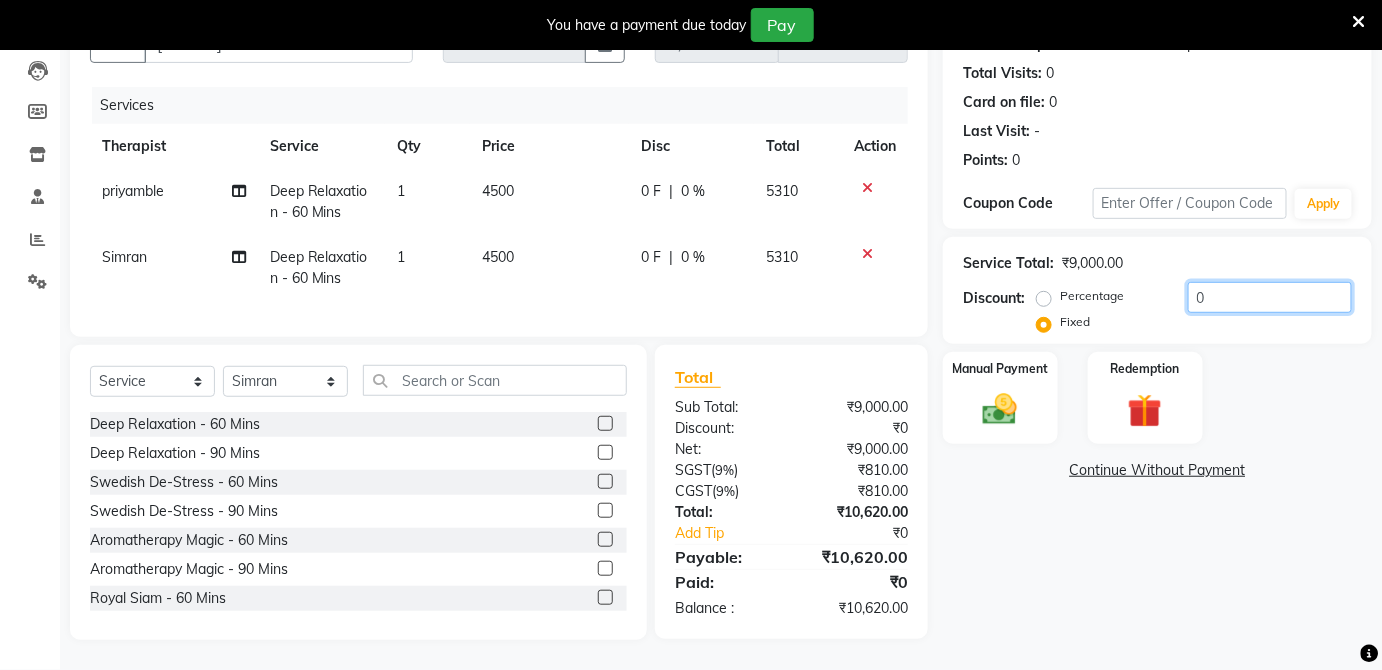 click on "0" 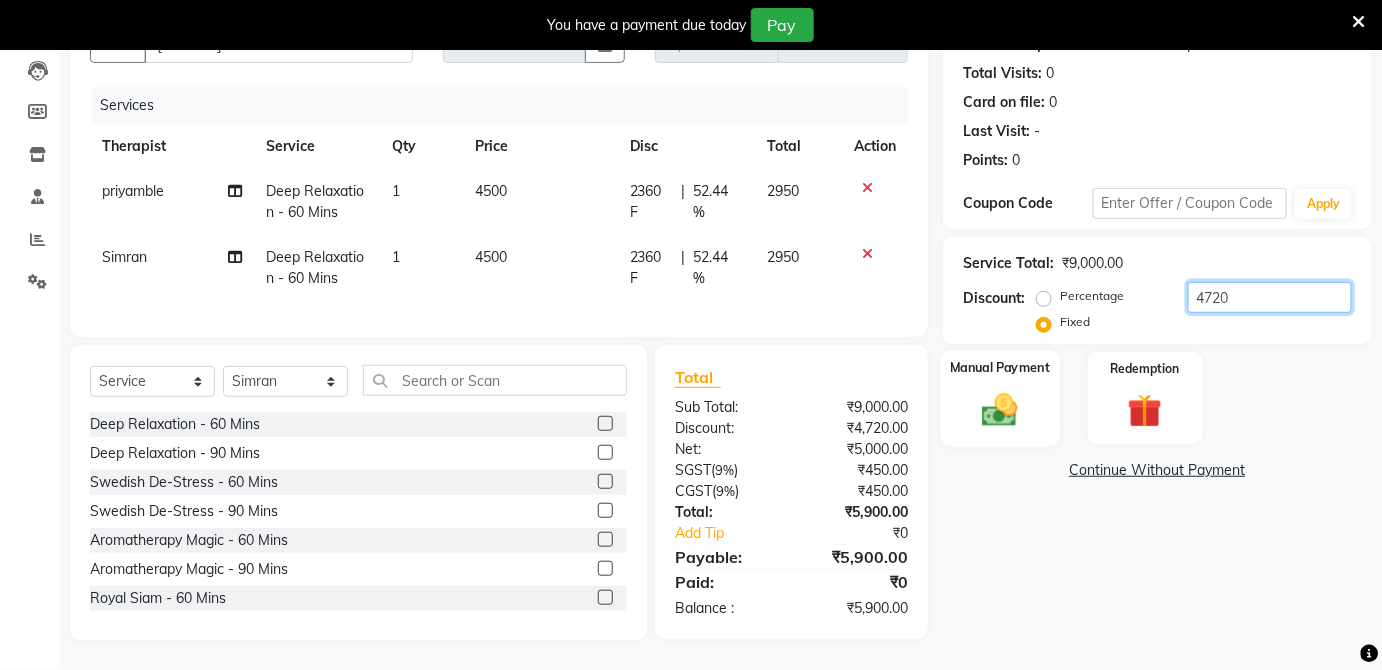 type on "4720" 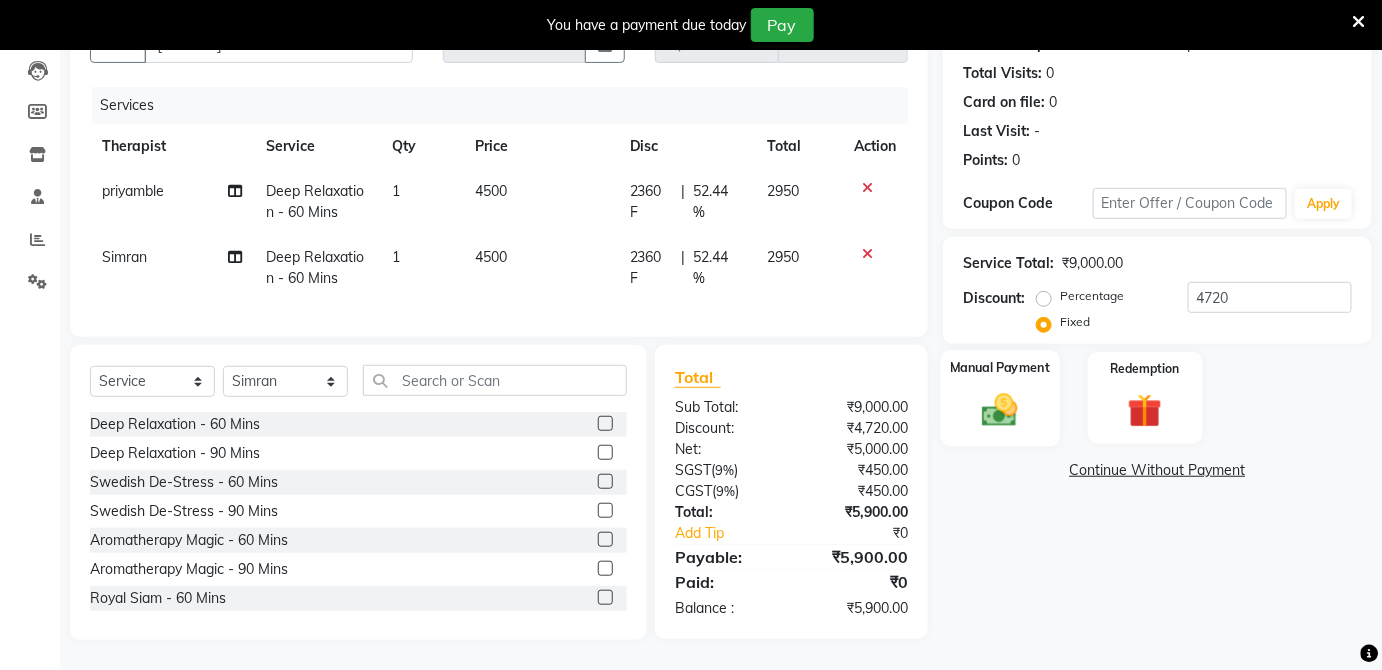 click 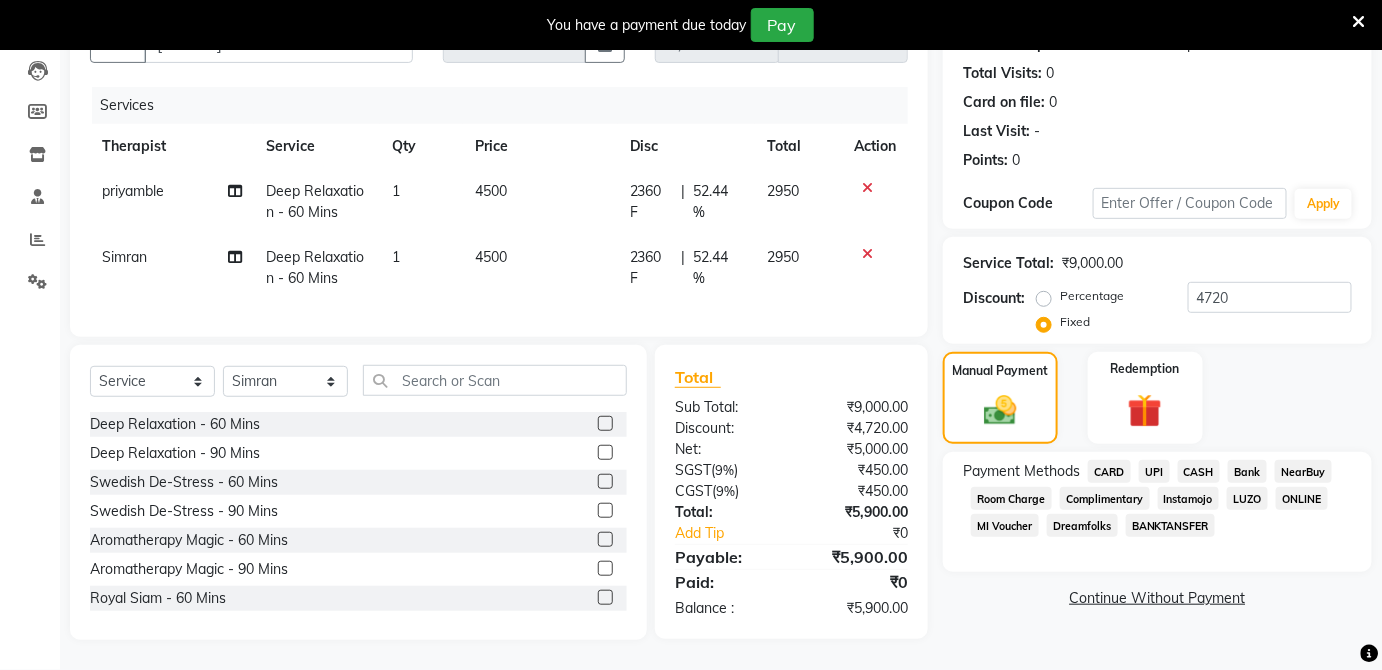 click on "UPI" 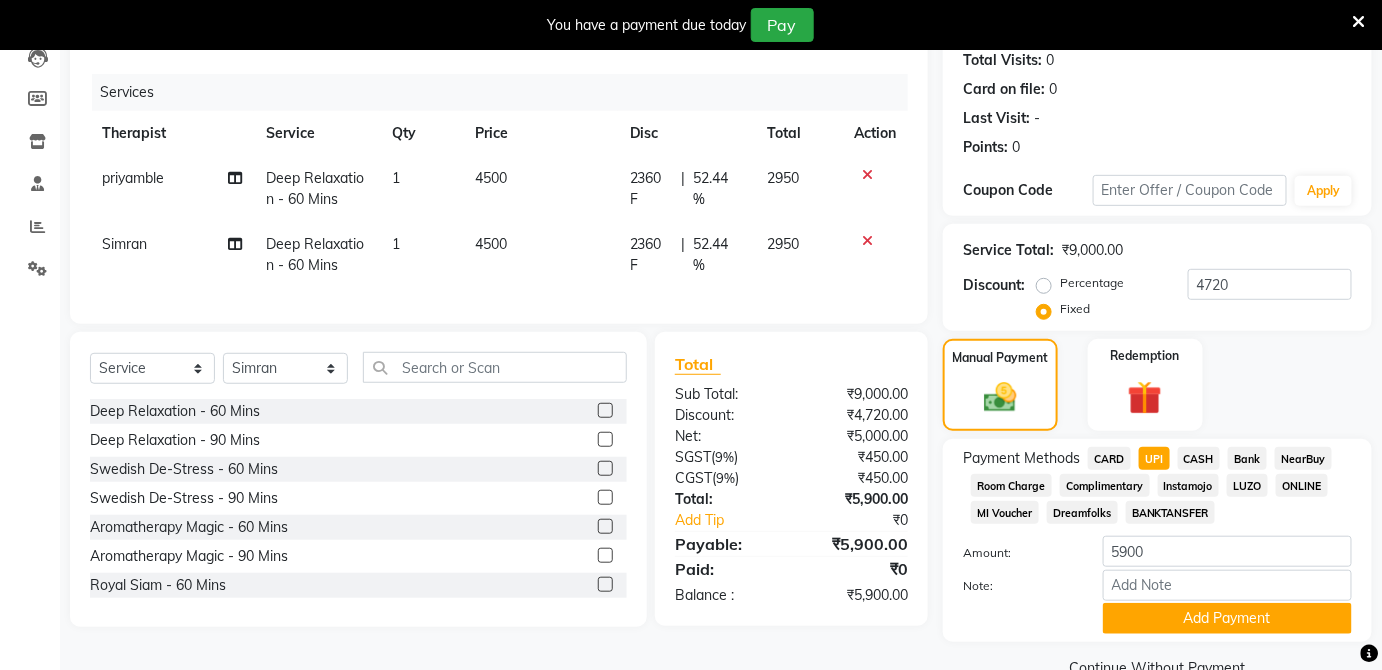 scroll, scrollTop: 265, scrollLeft: 0, axis: vertical 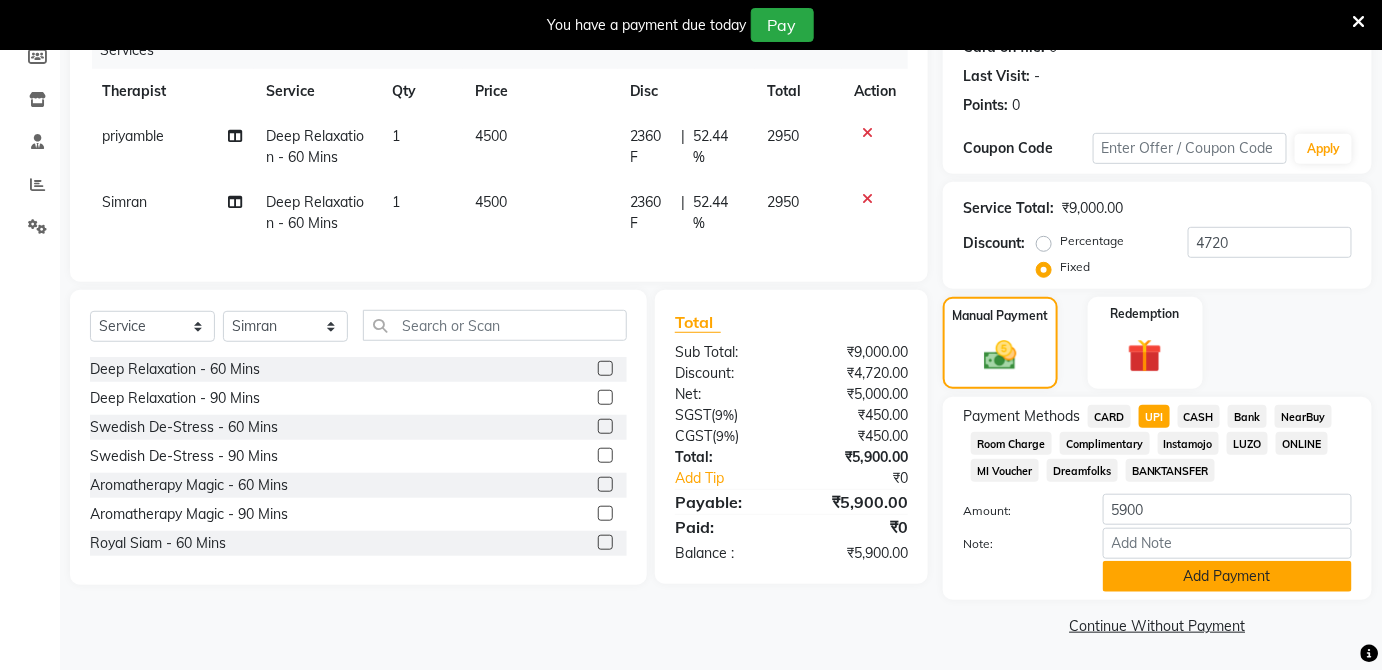 click on "Add Payment" 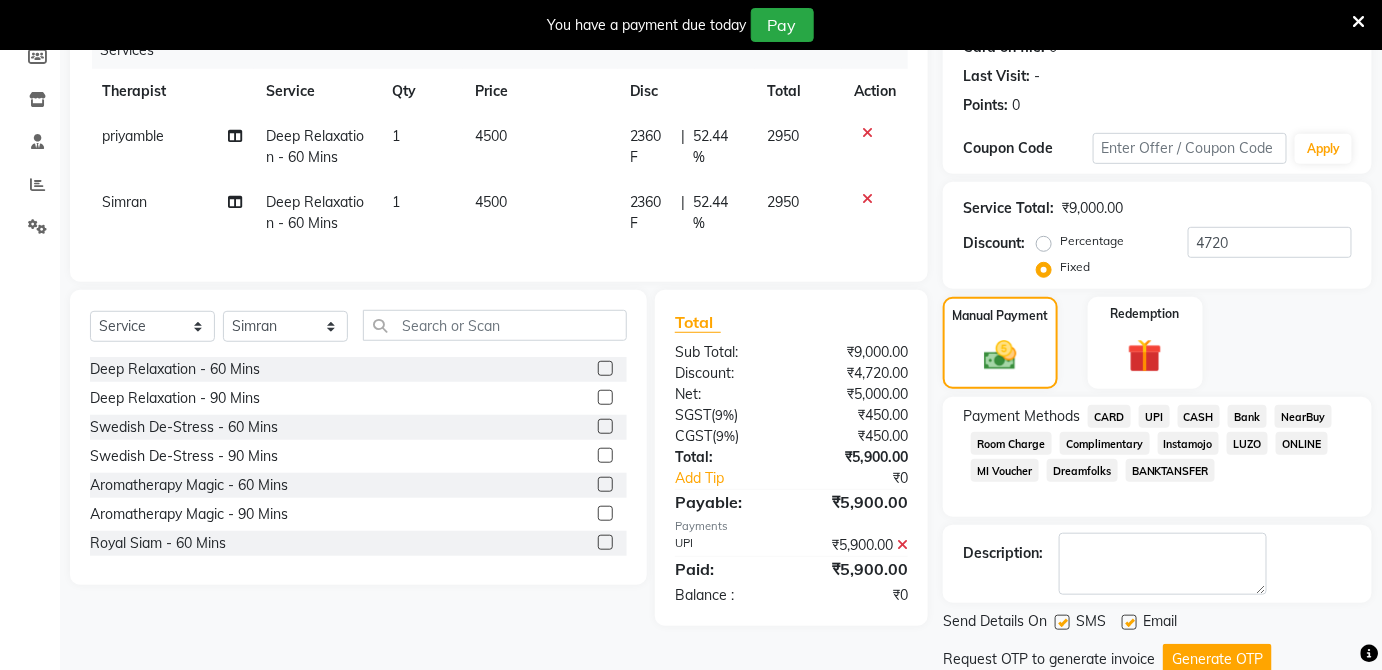 scroll, scrollTop: 333, scrollLeft: 0, axis: vertical 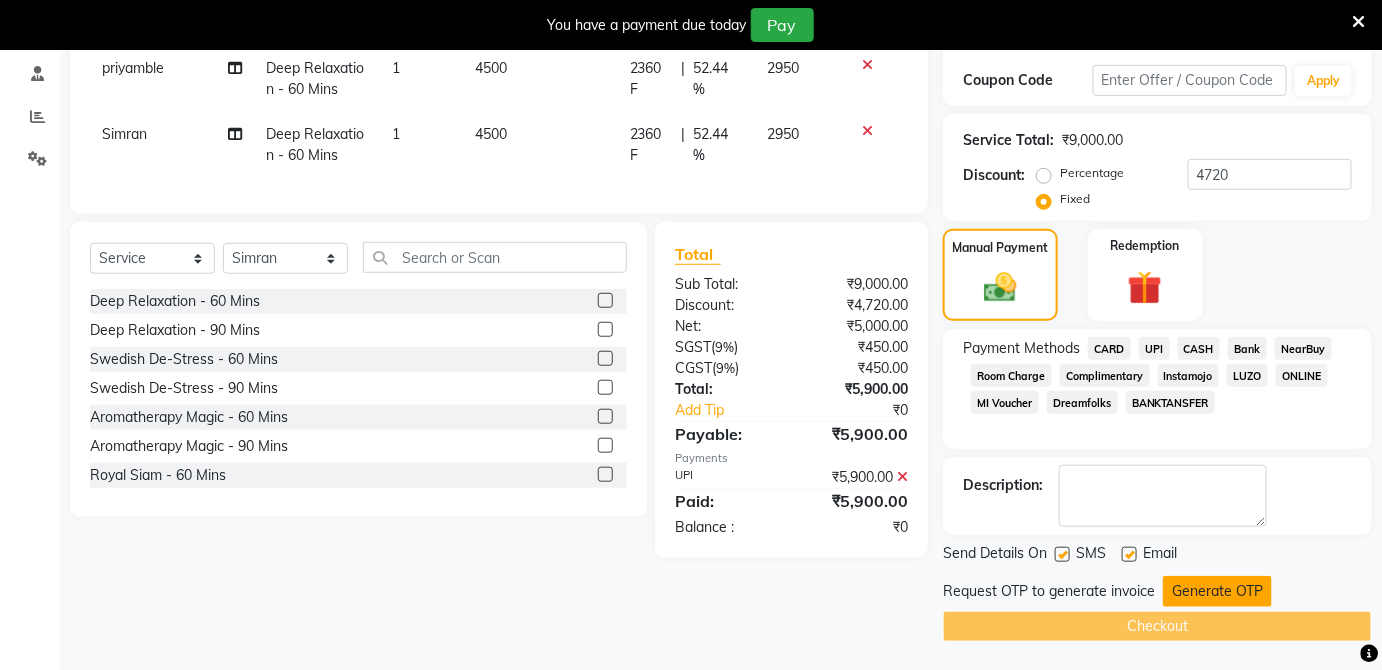 click on "Generate OTP" 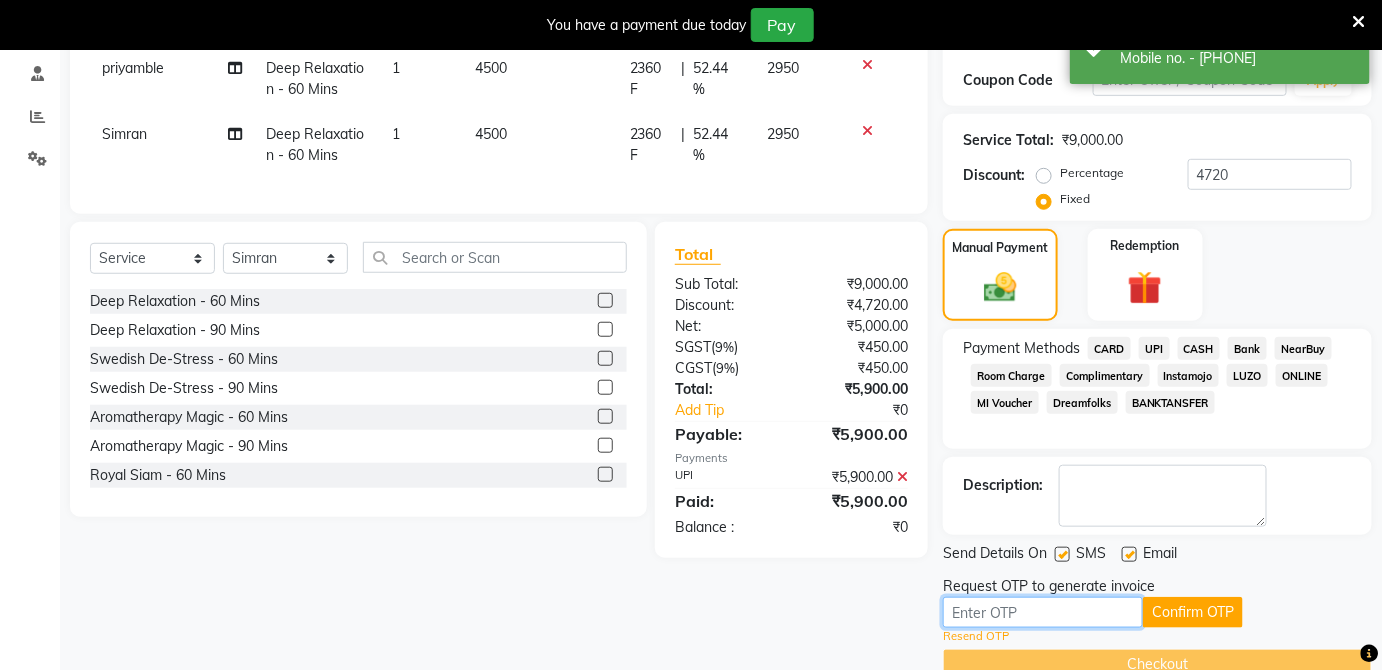 click at bounding box center (1043, 612) 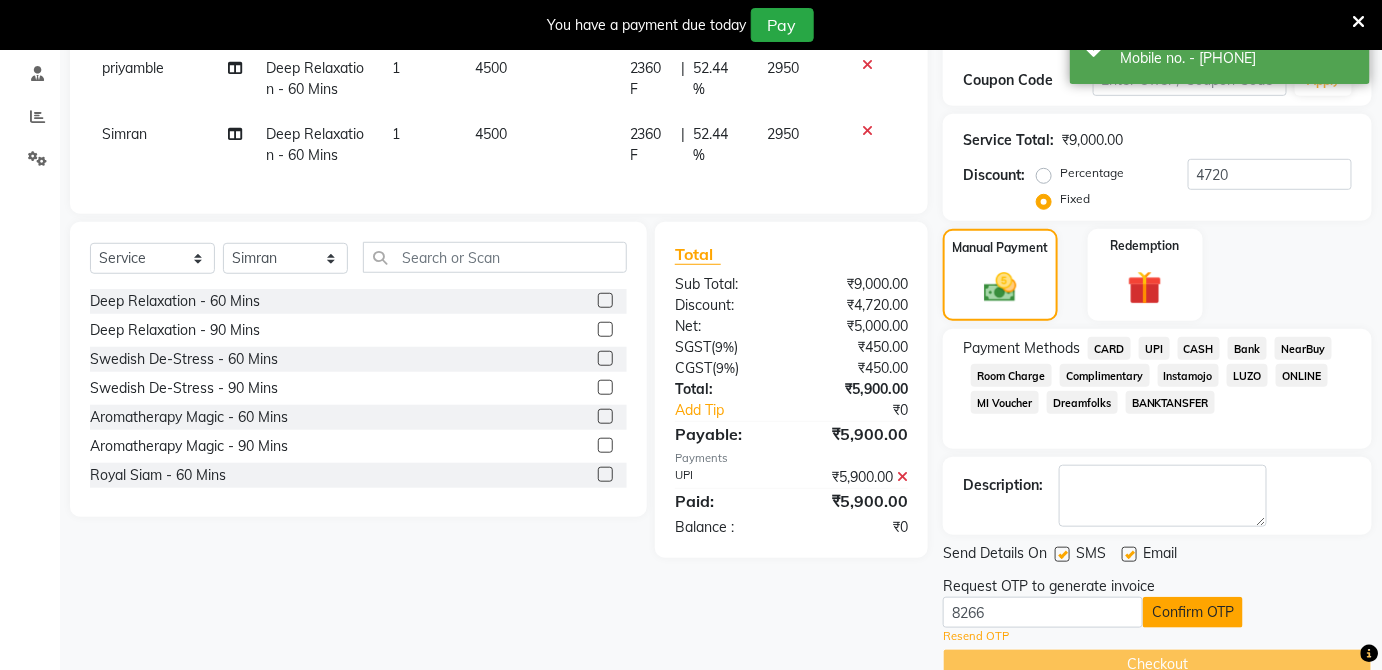 click on "Confirm OTP" 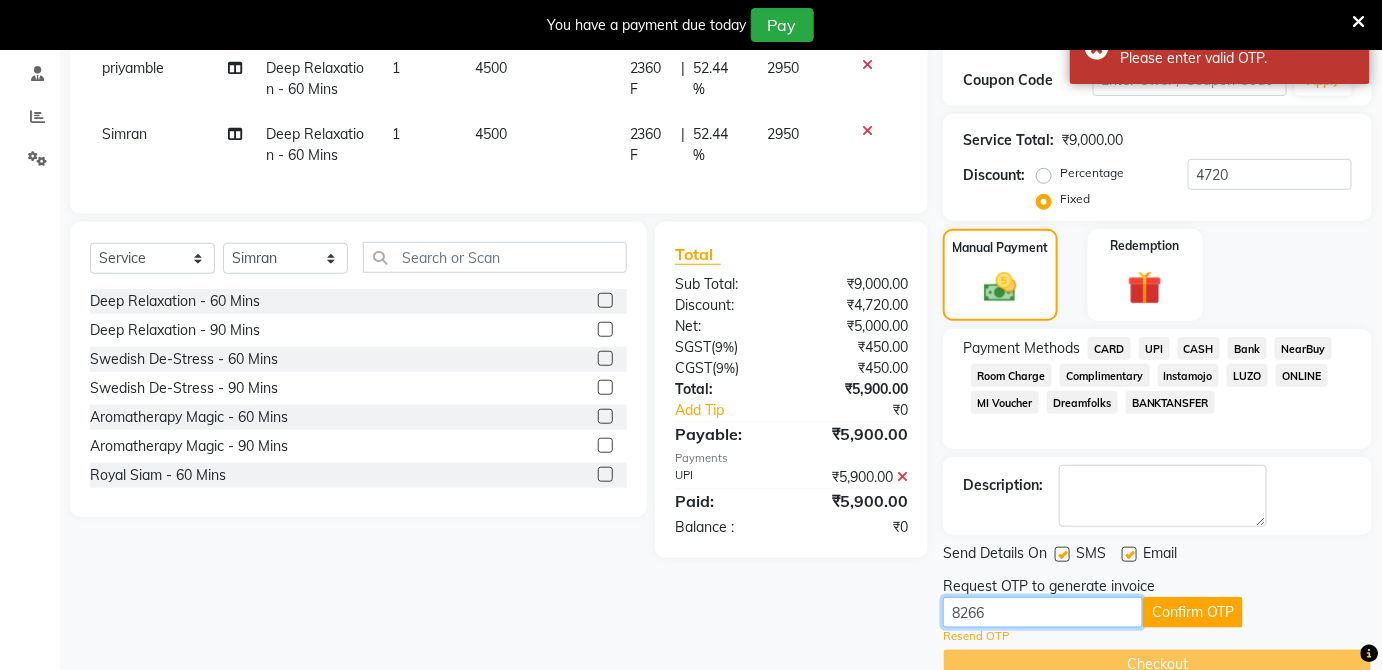 click on "8266" at bounding box center (1043, 612) 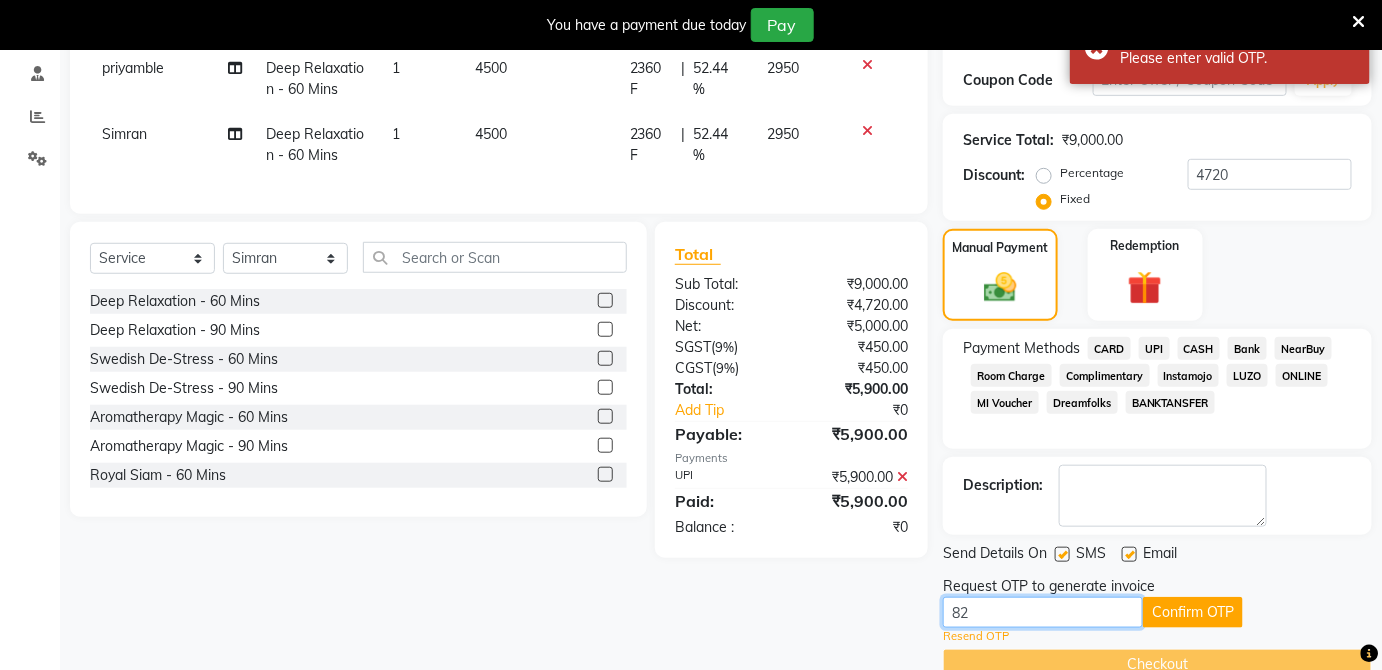 type on "8" 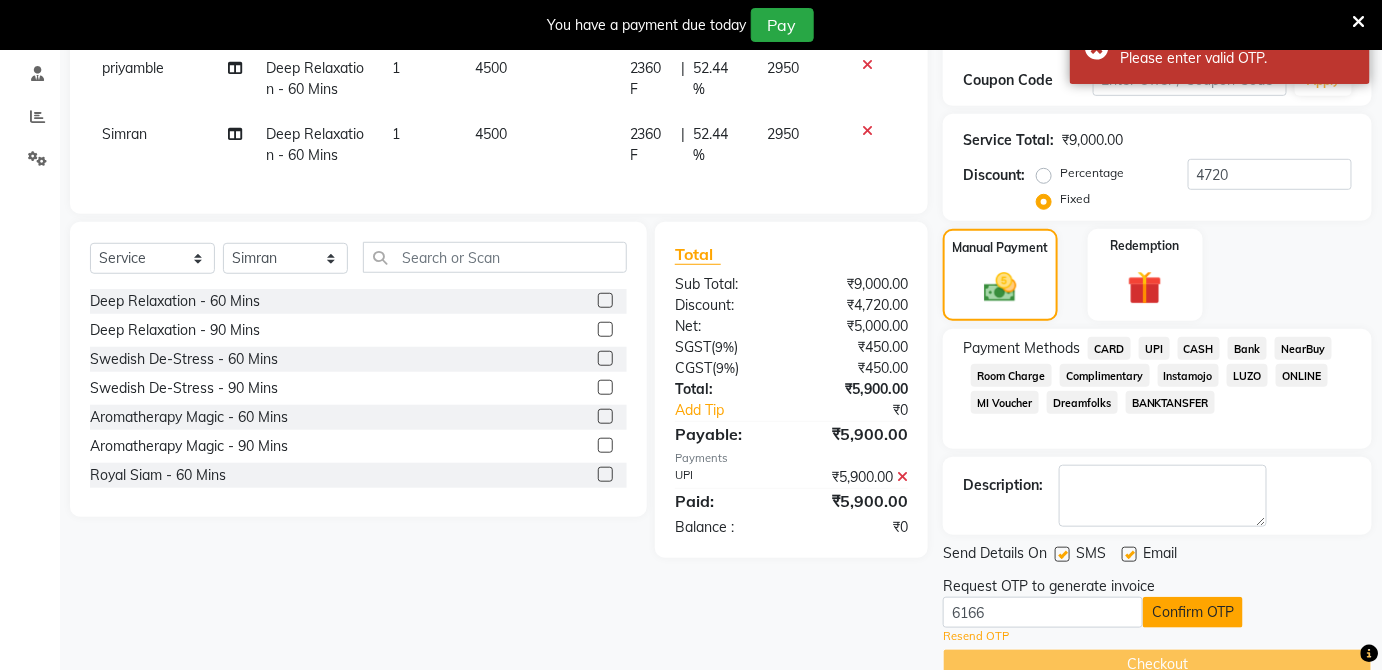 click on "Confirm OTP" 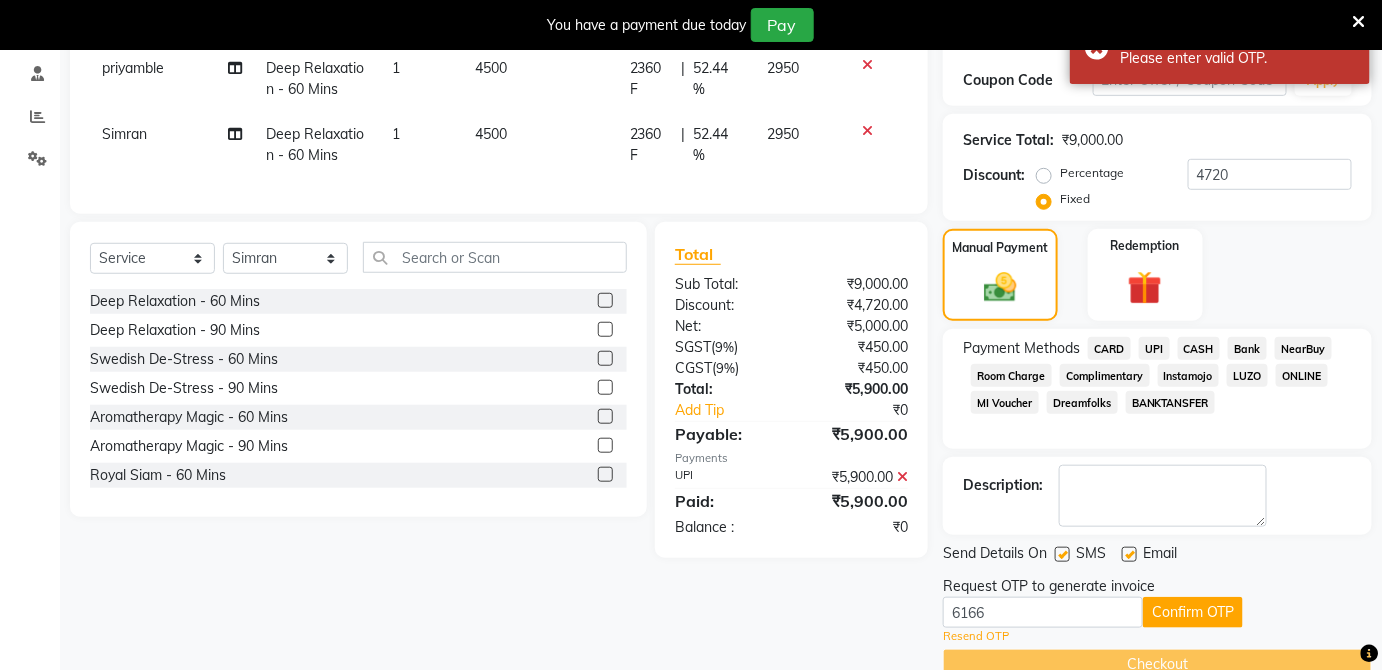 drag, startPoint x: 1179, startPoint y: 618, endPoint x: 1082, endPoint y: 614, distance: 97.082436 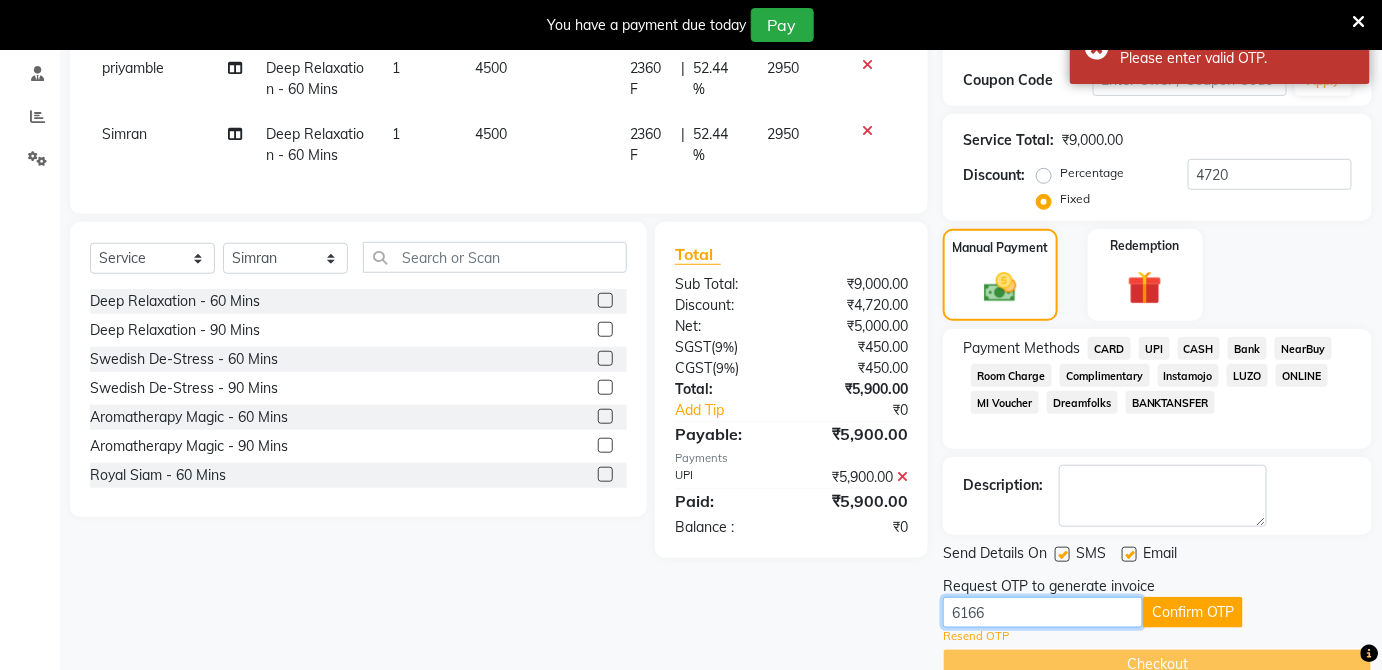 click on "6166" at bounding box center (1043, 612) 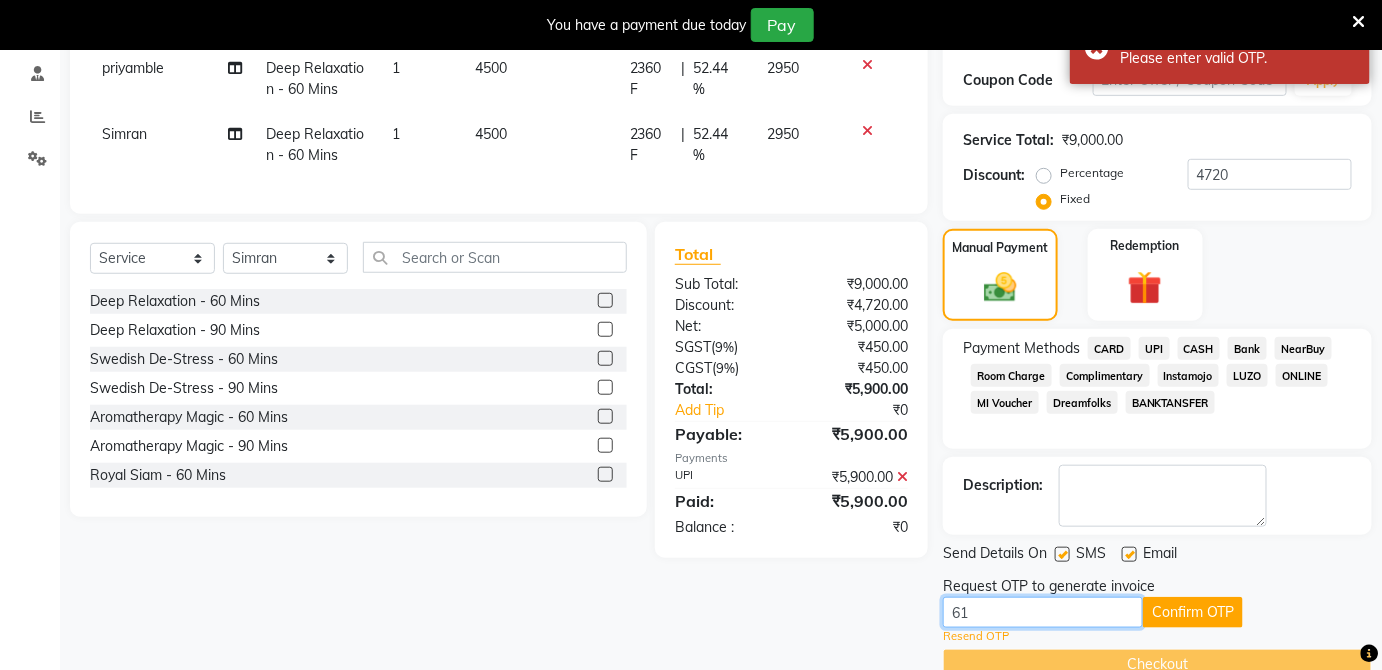 type on "6" 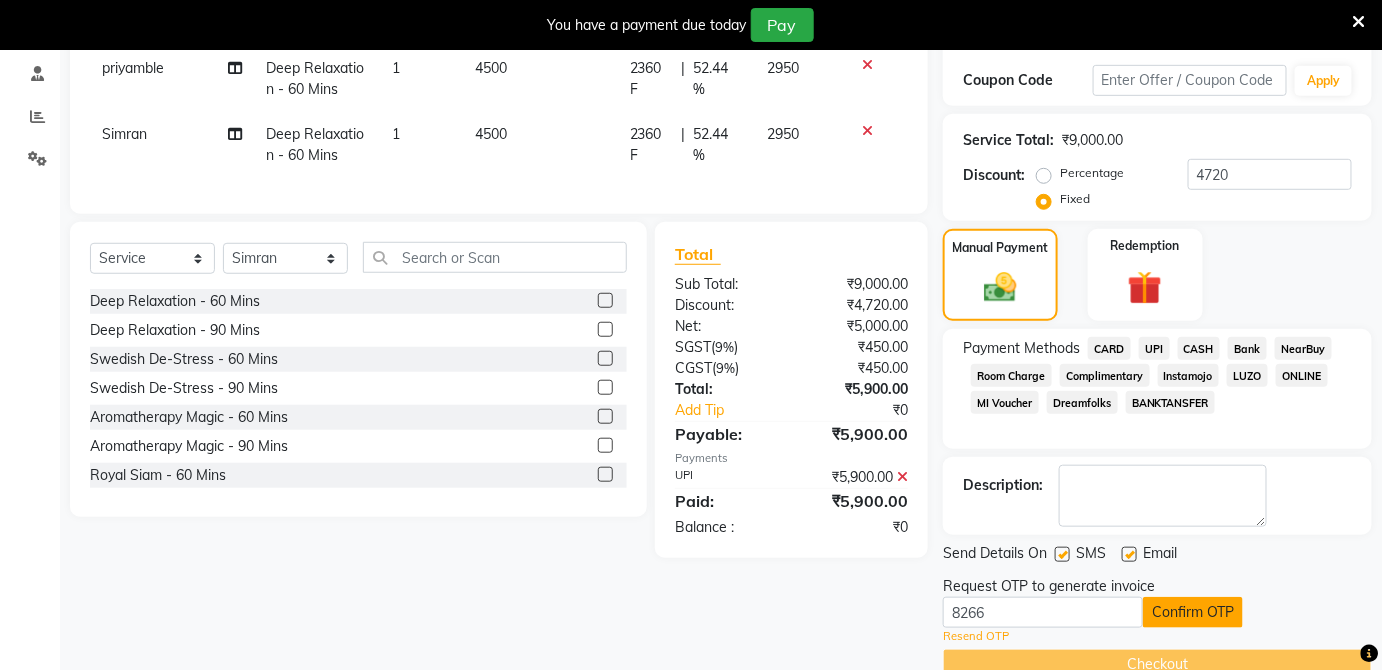 click on "Confirm OTP" 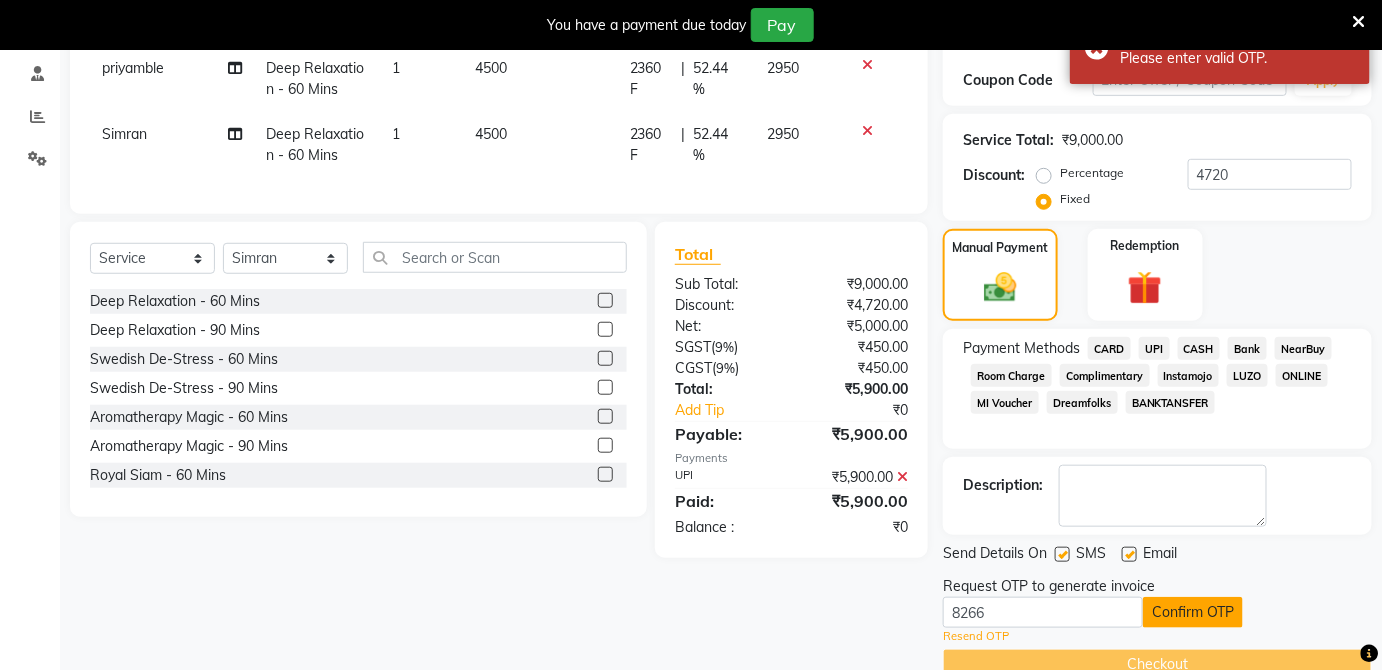 click on "Confirm OTP" 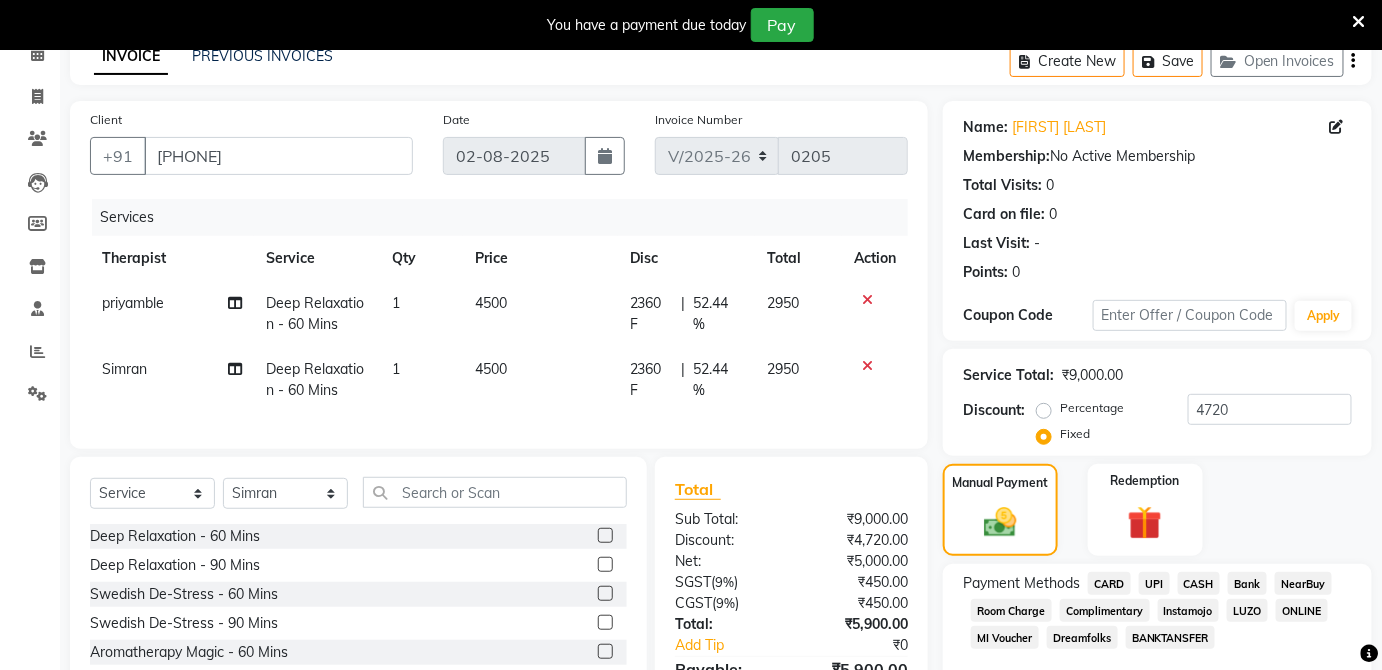 scroll, scrollTop: 0, scrollLeft: 0, axis: both 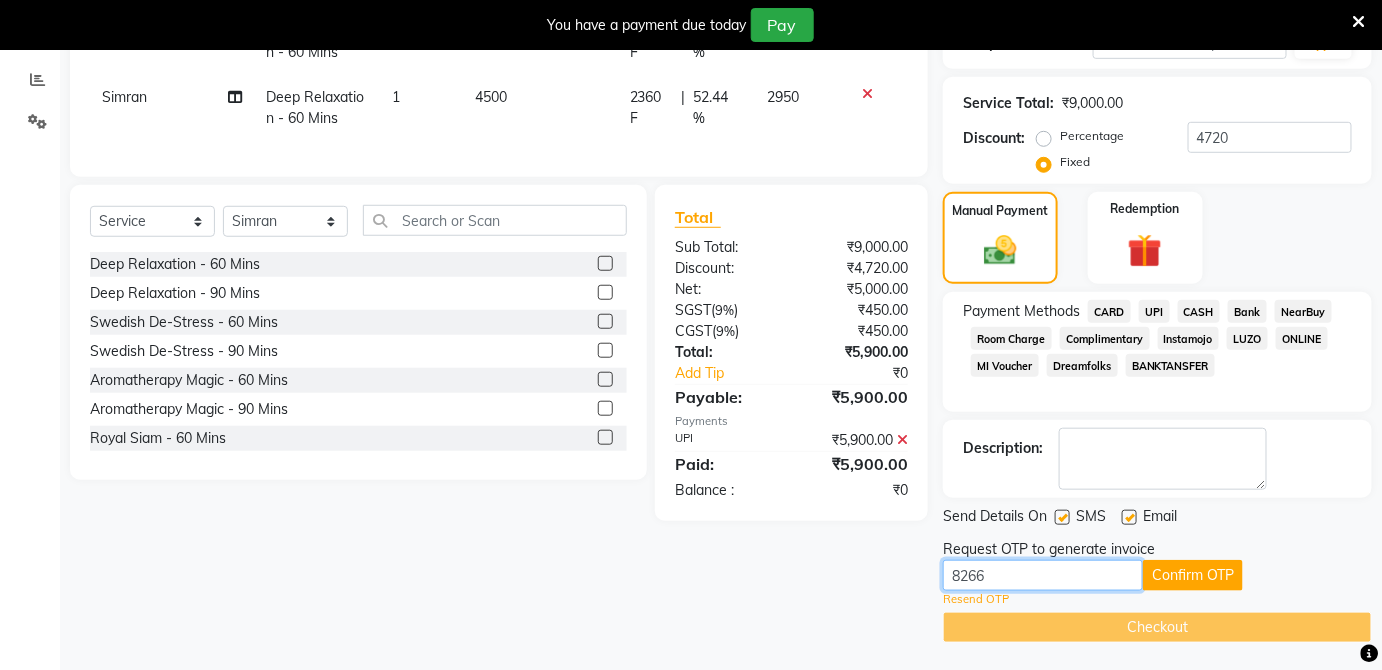 click on "8266" at bounding box center (1043, 575) 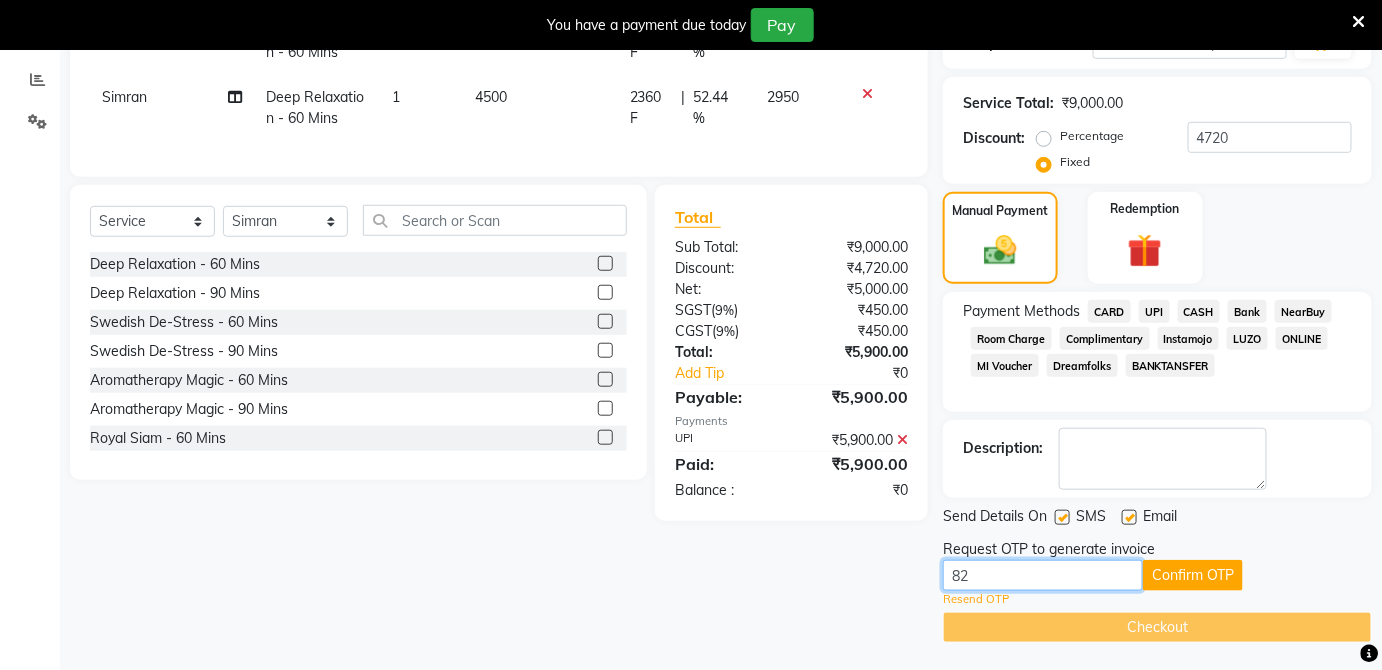 type on "8" 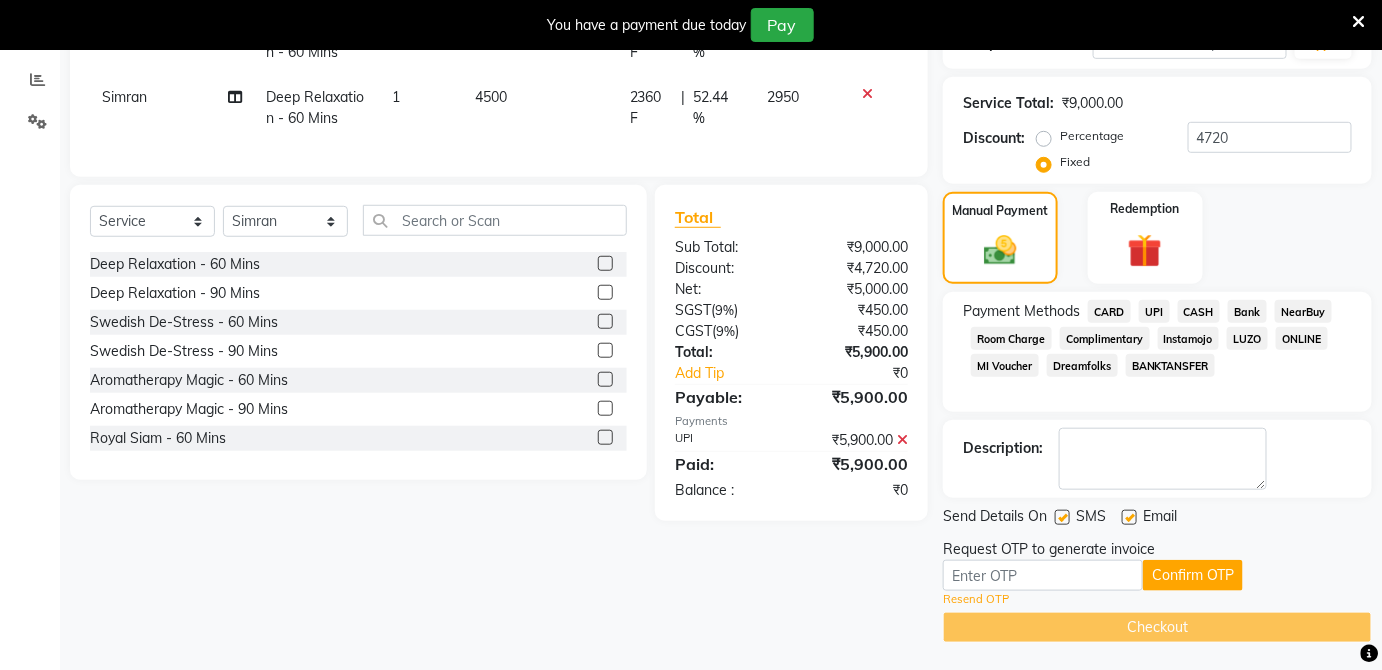 click on "Resend OTP" 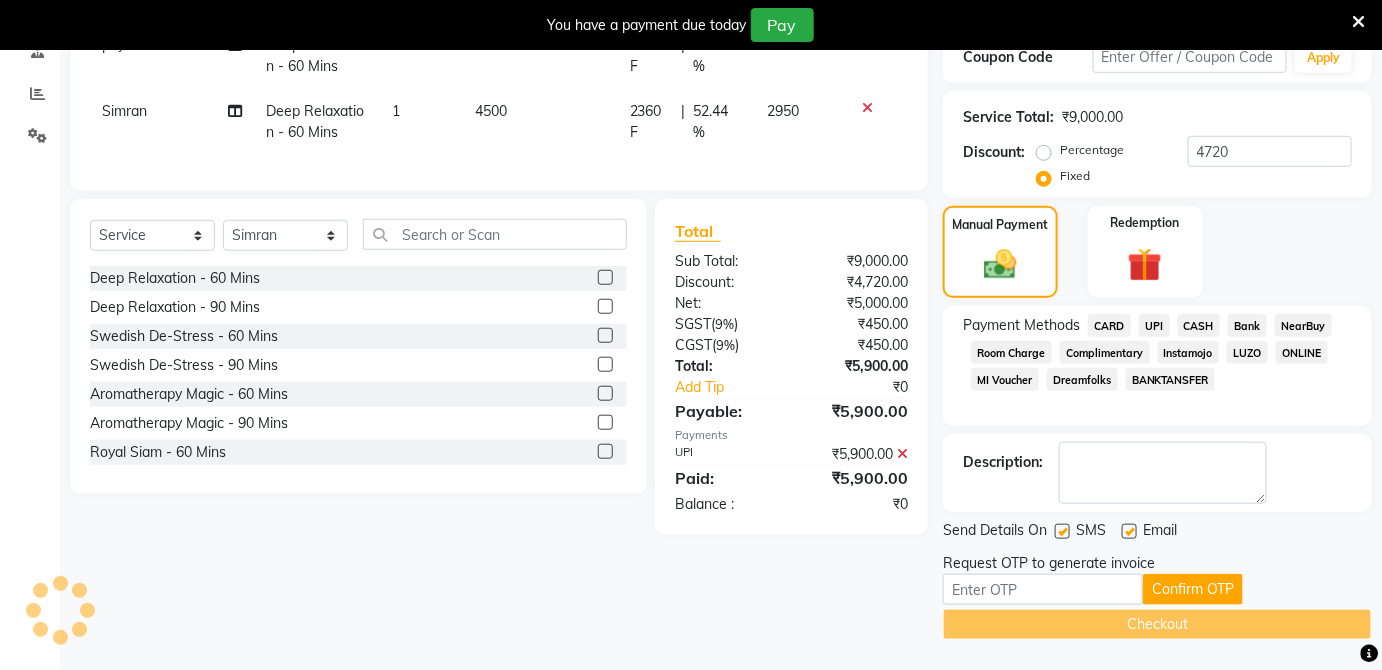scroll, scrollTop: 370, scrollLeft: 0, axis: vertical 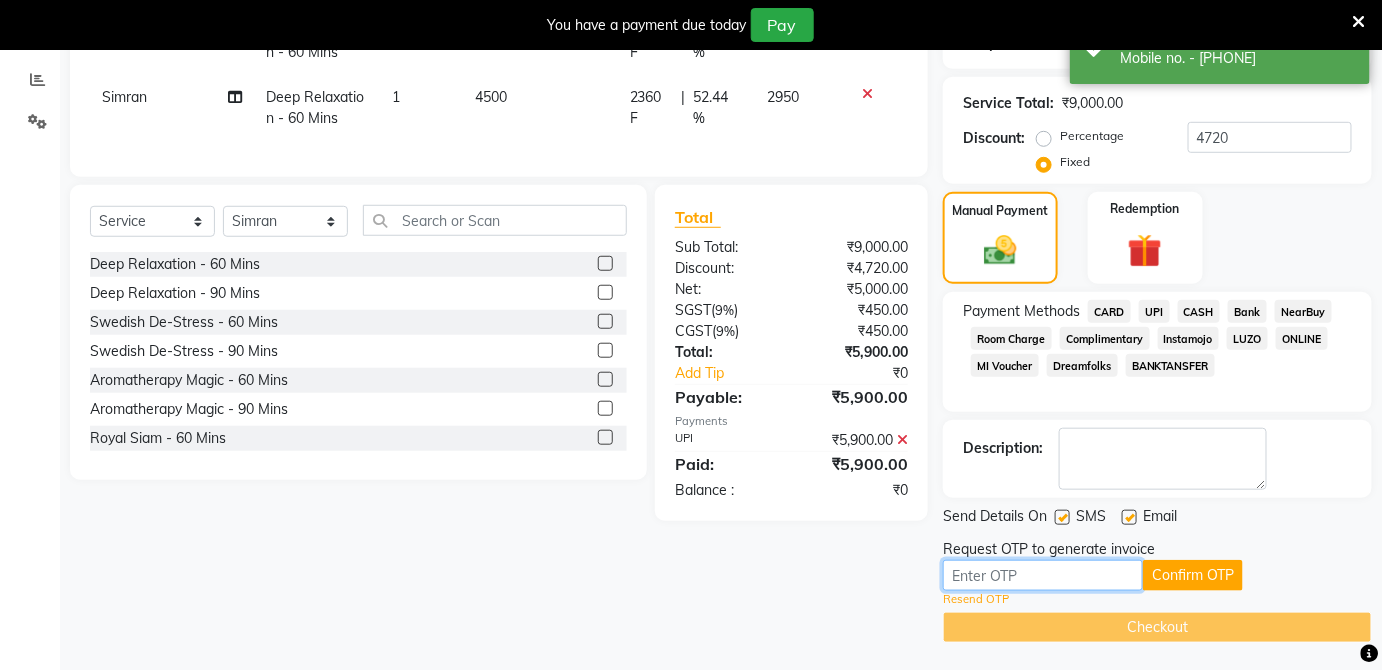 click at bounding box center (1043, 575) 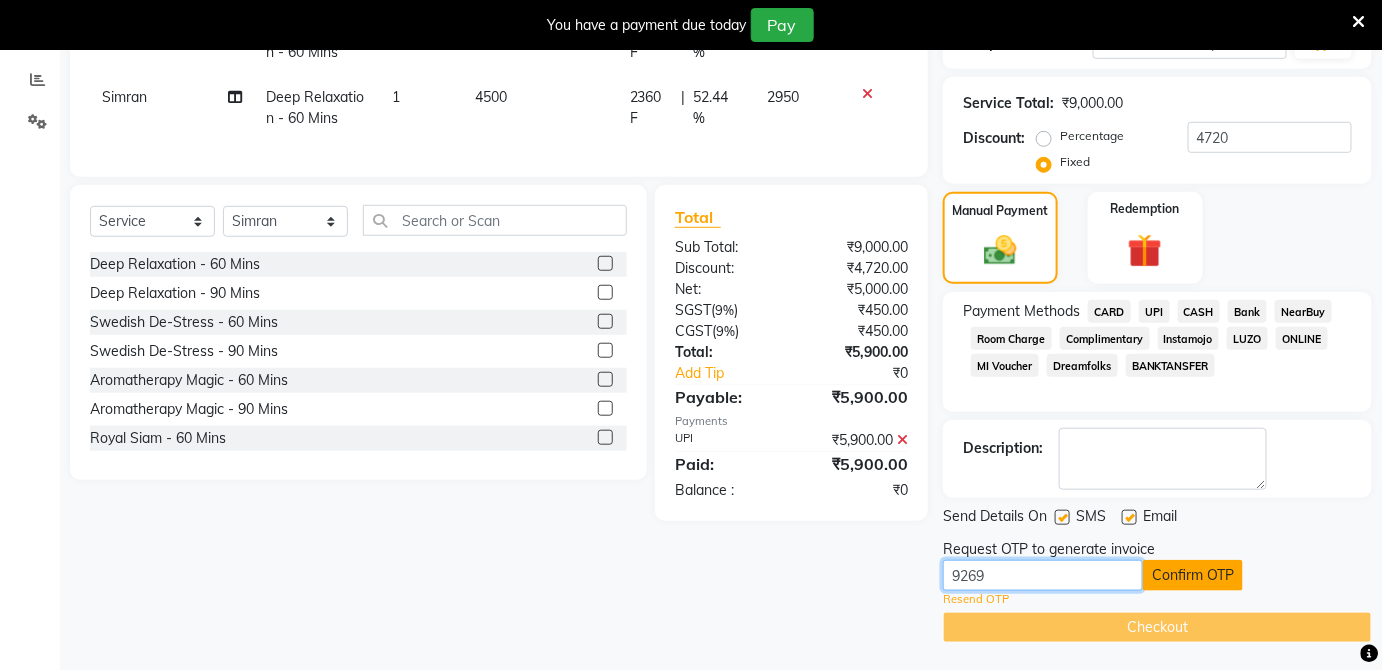 type on "9269" 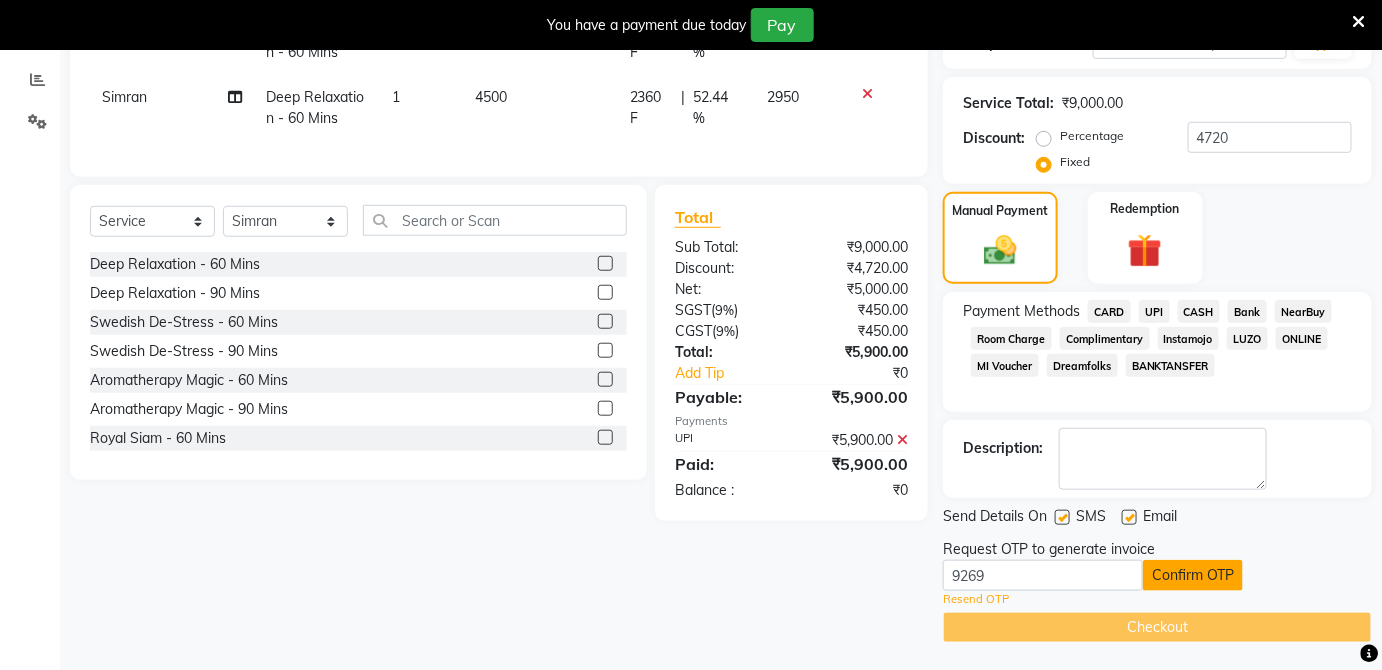 click on "Confirm OTP" 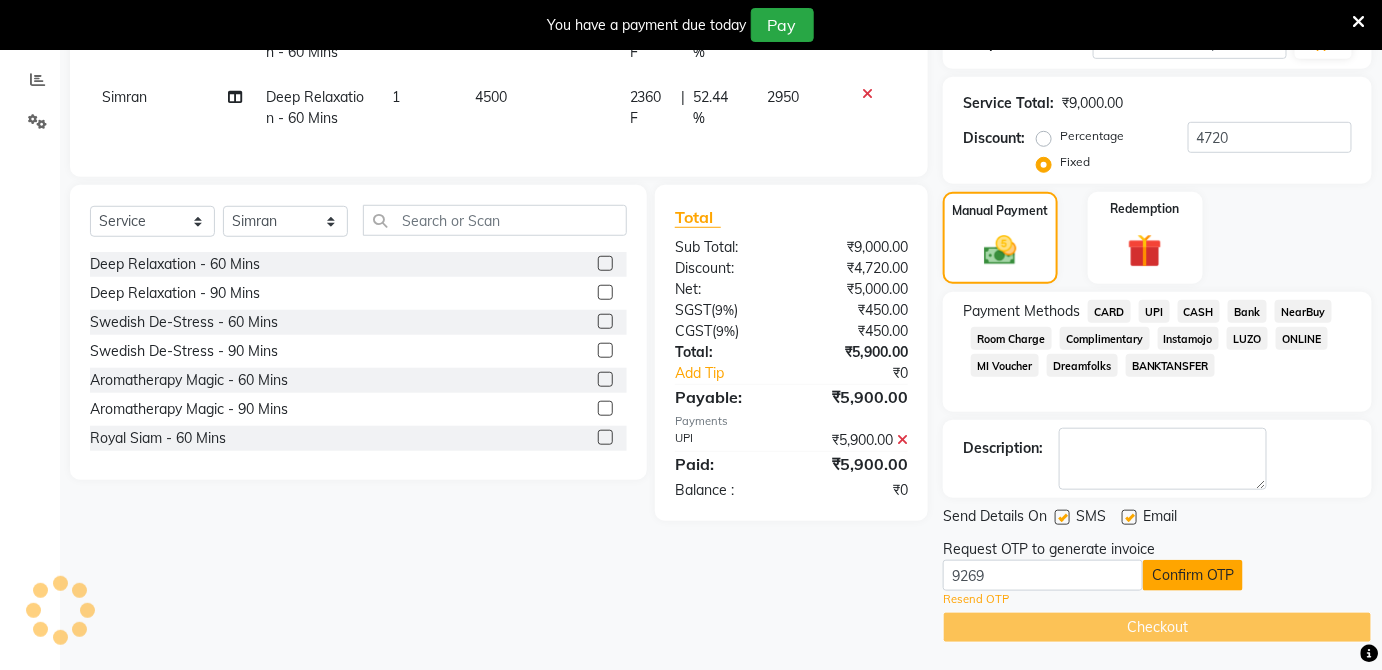 click on "Confirm OTP" 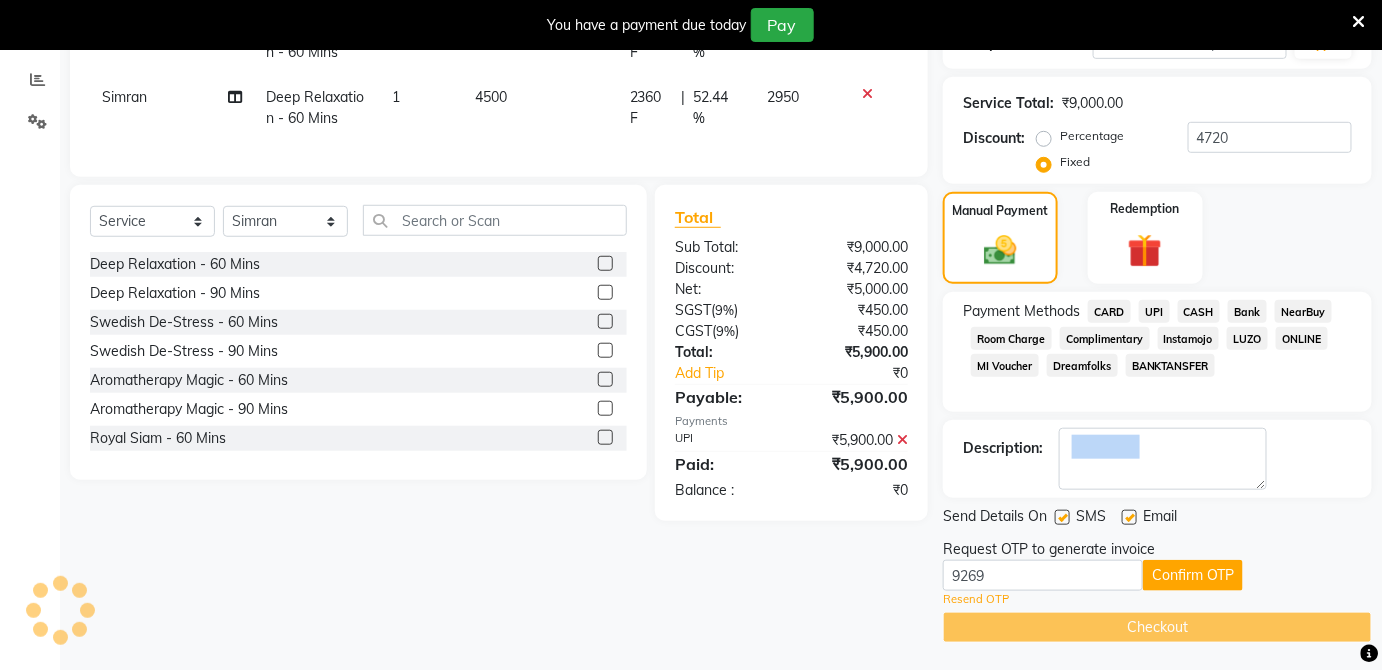 scroll, scrollTop: 294, scrollLeft: 0, axis: vertical 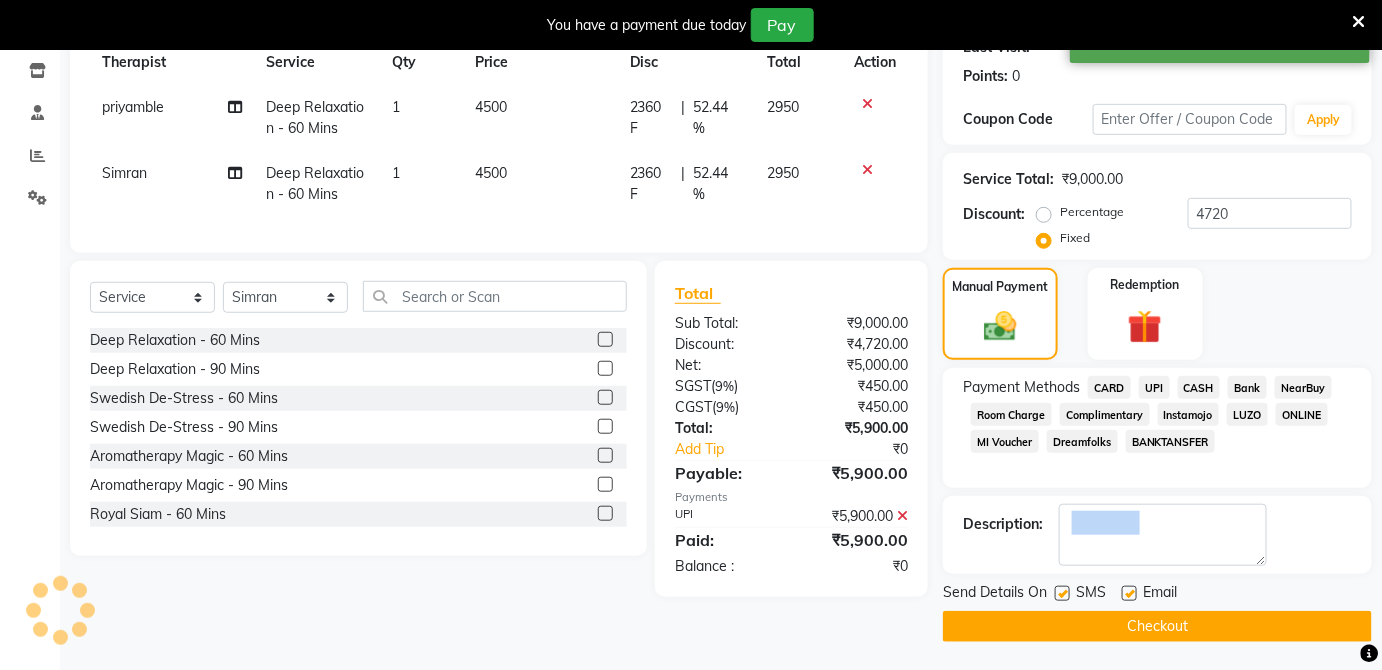 click on "Description:" 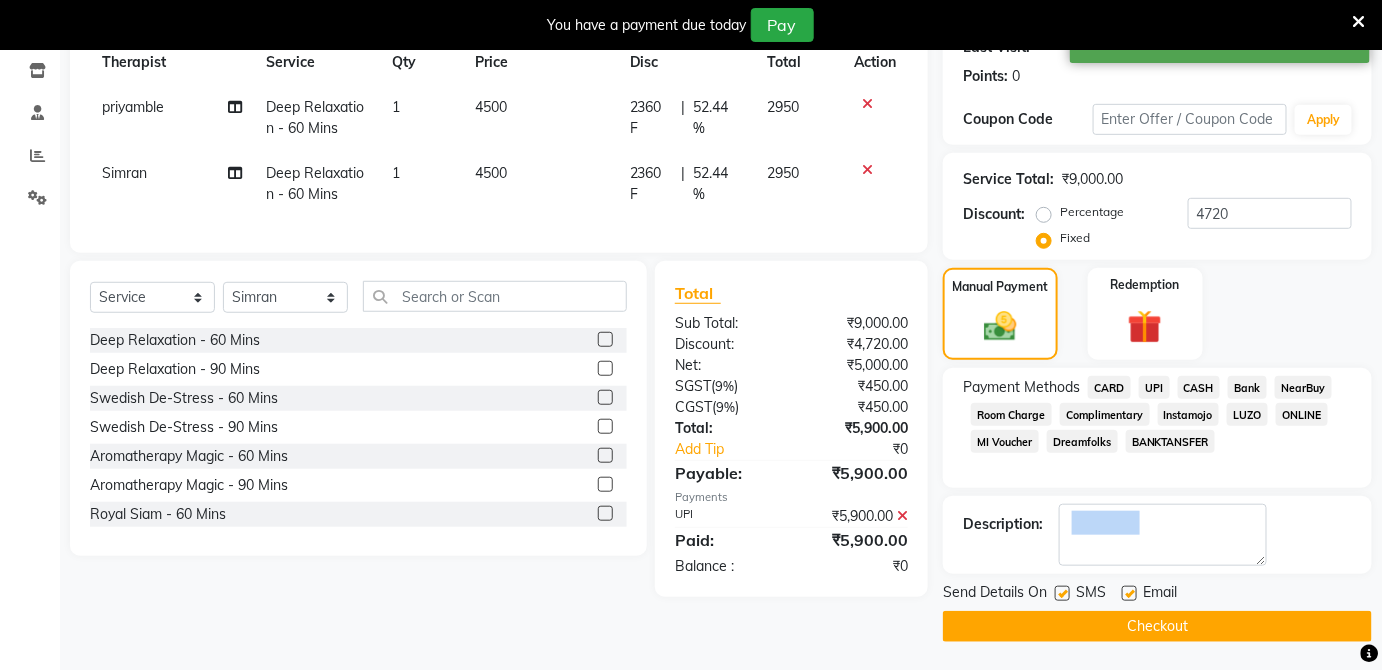 click on "Checkout" 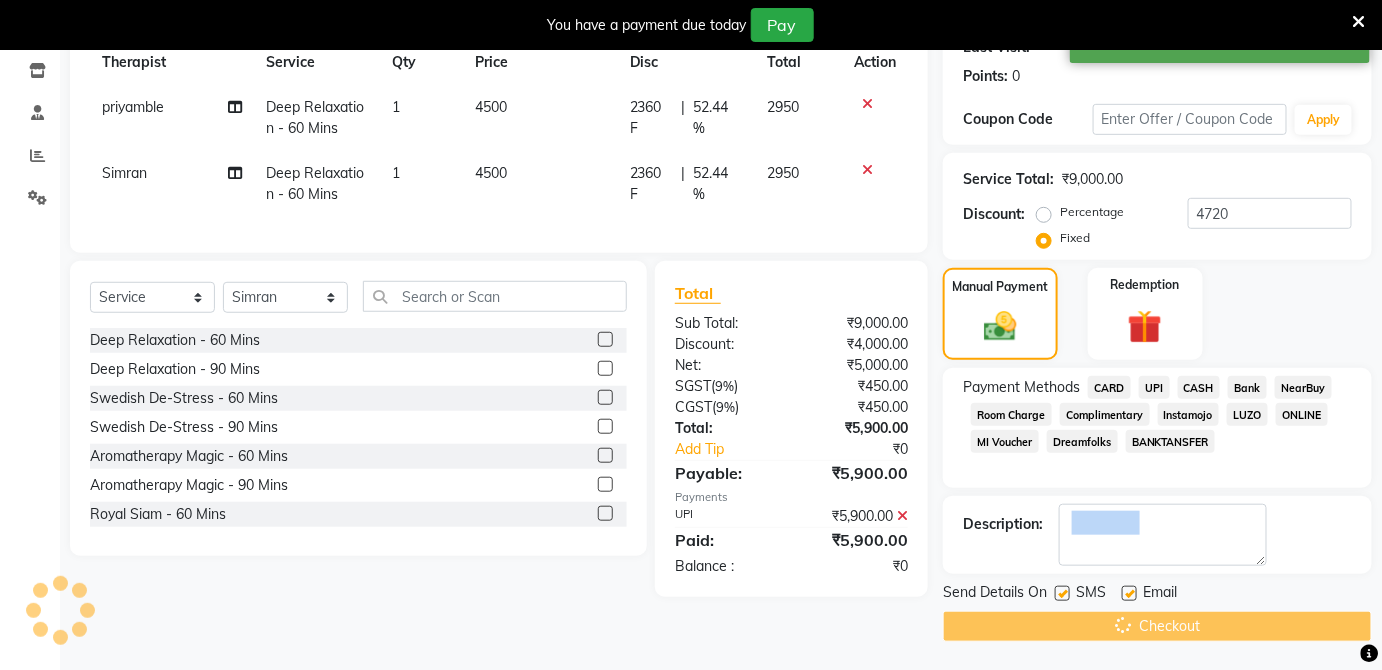 scroll, scrollTop: 48, scrollLeft: 0, axis: vertical 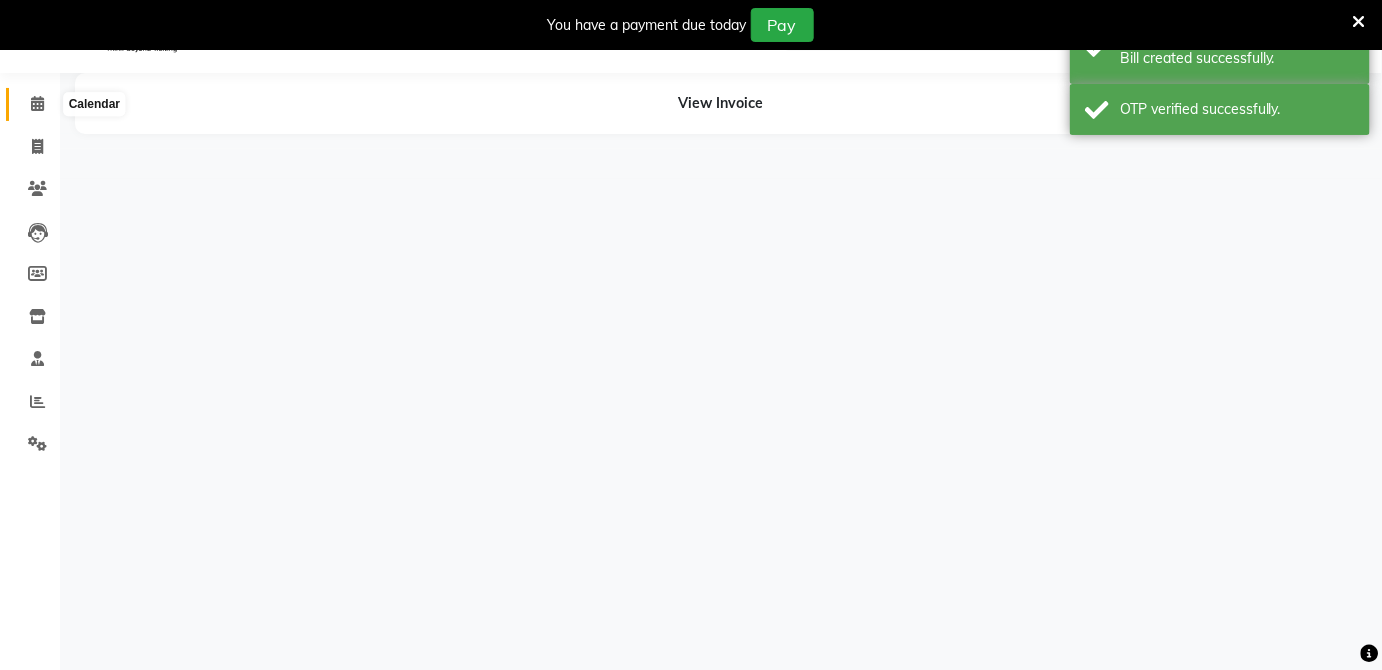 click 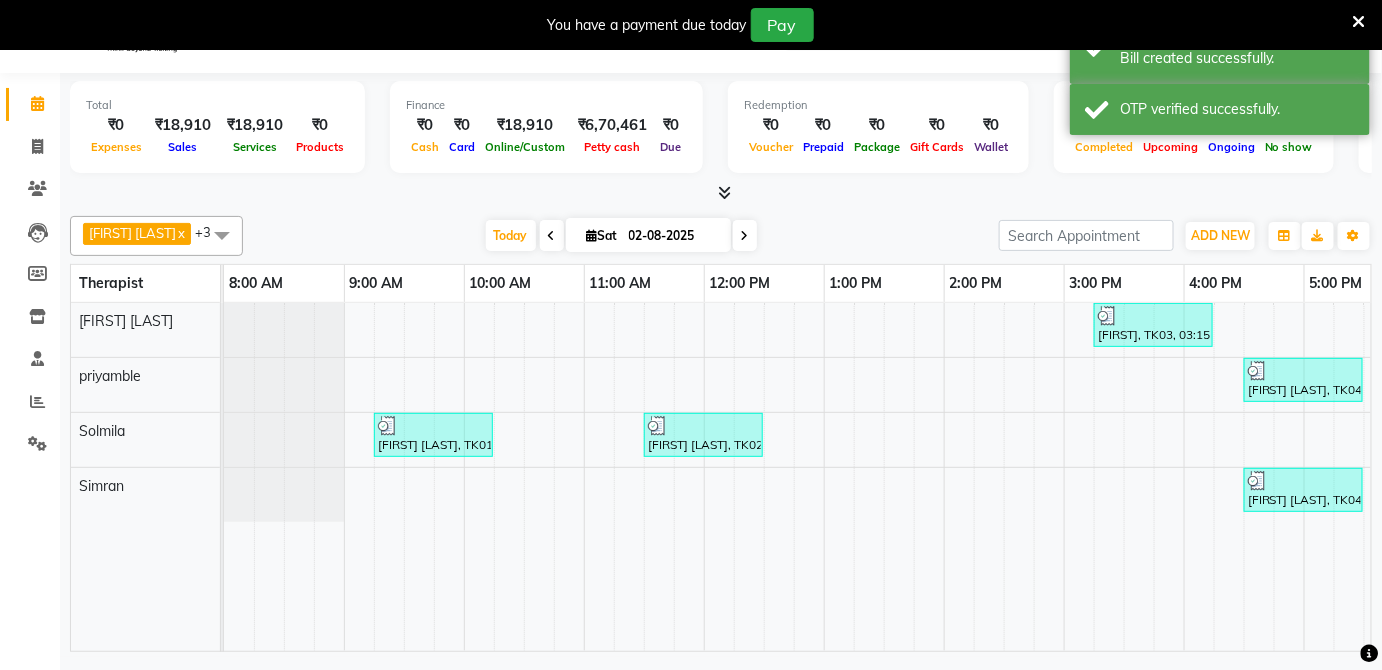 scroll, scrollTop: 0, scrollLeft: 651, axis: horizontal 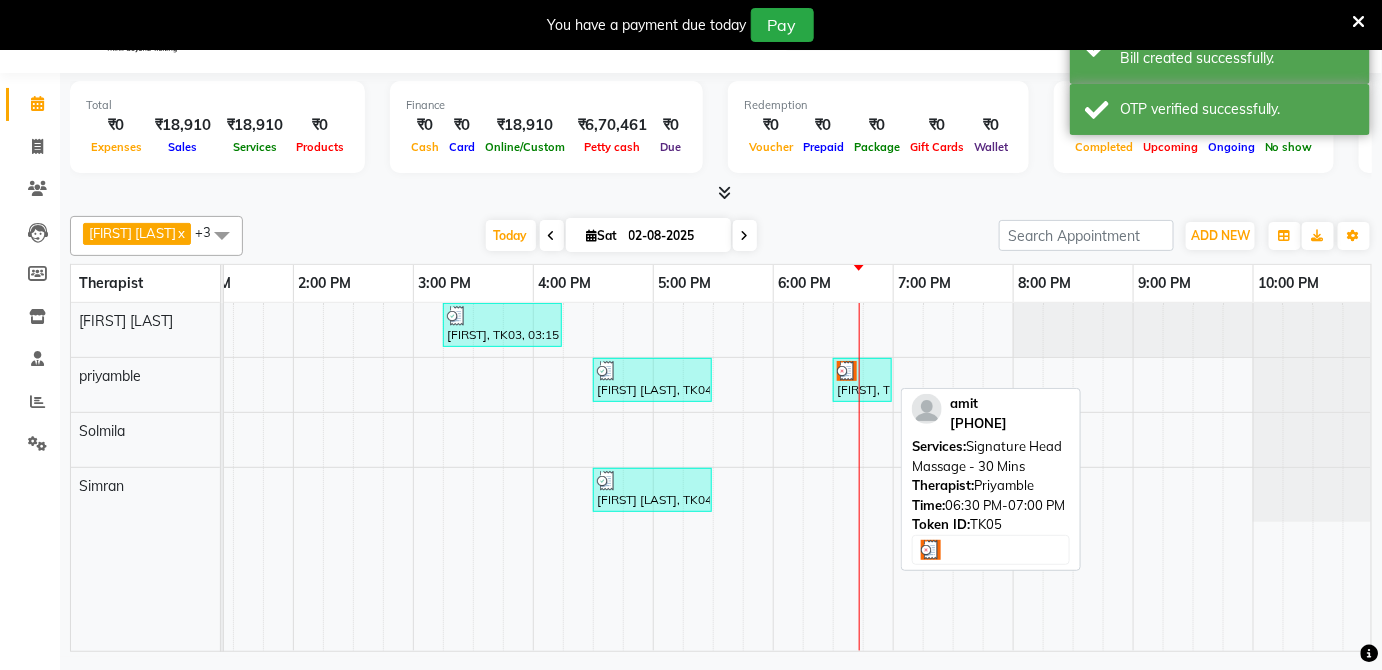 click on "[FIRST], TK05, 06:30 PM-07:00 PM, Signature Head Massage - 30 Mins" at bounding box center [862, 380] 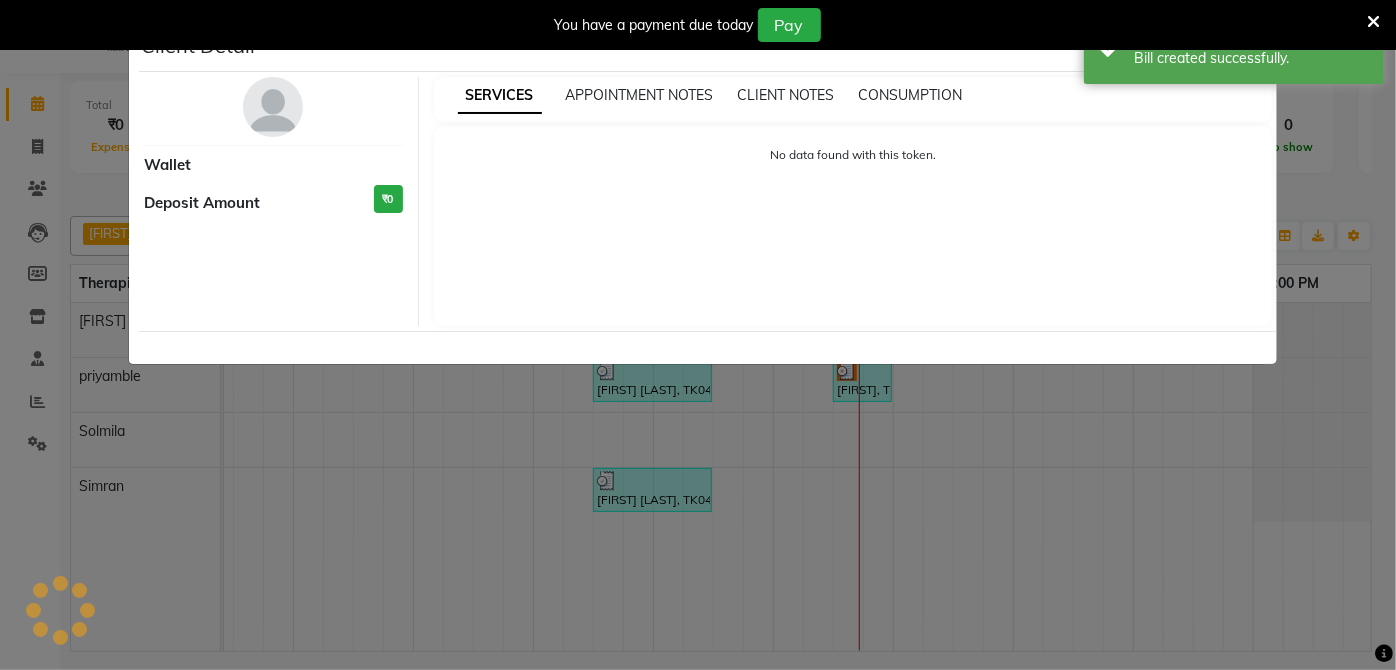 select on "3" 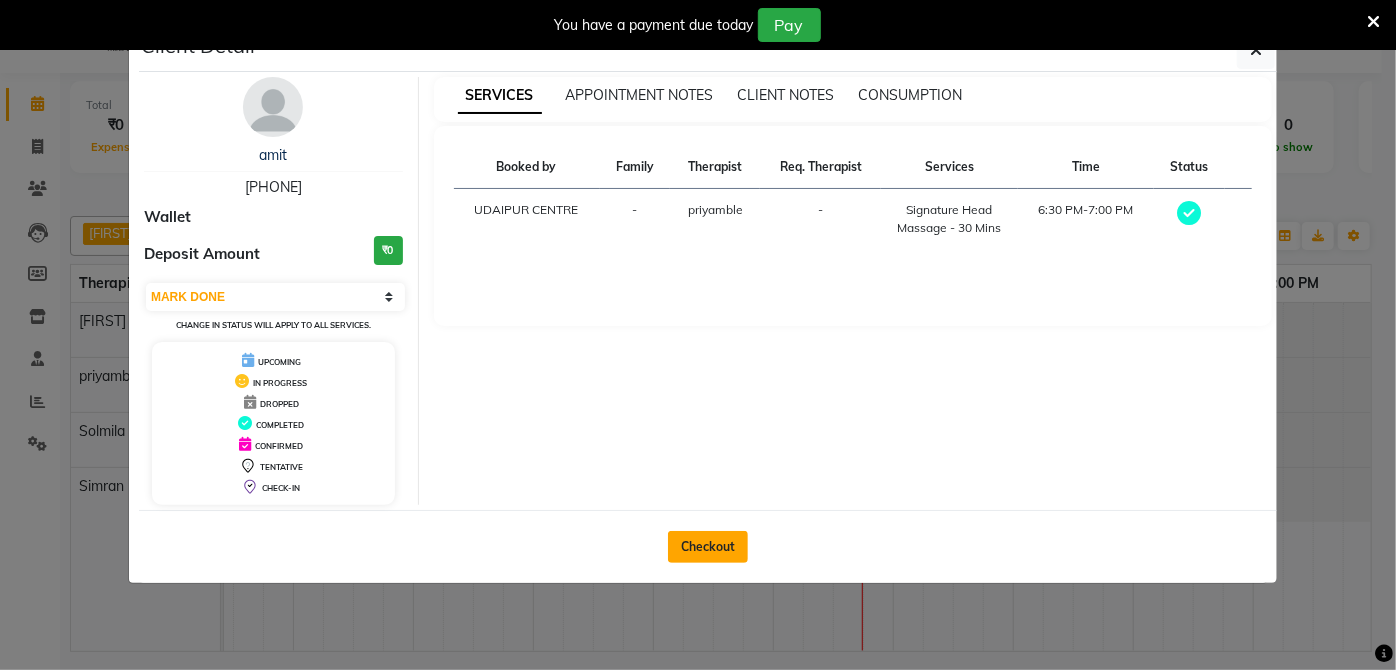 click on "Checkout" 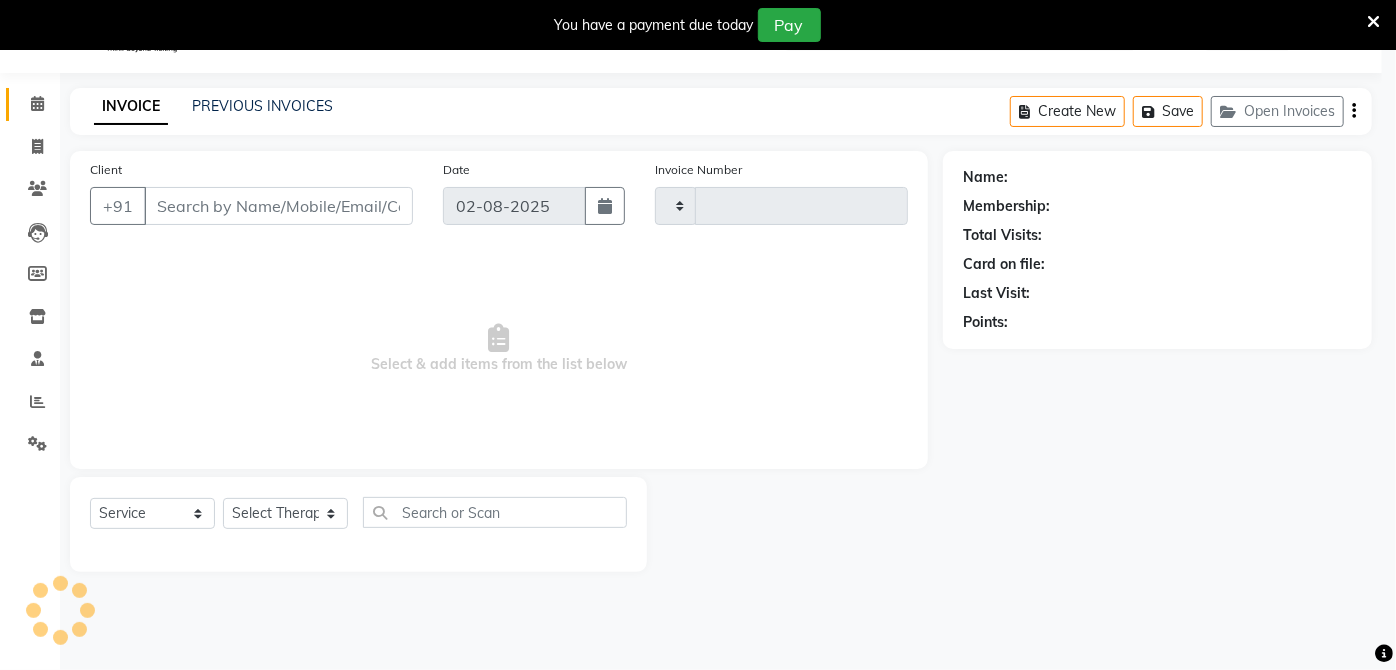 type on "0206" 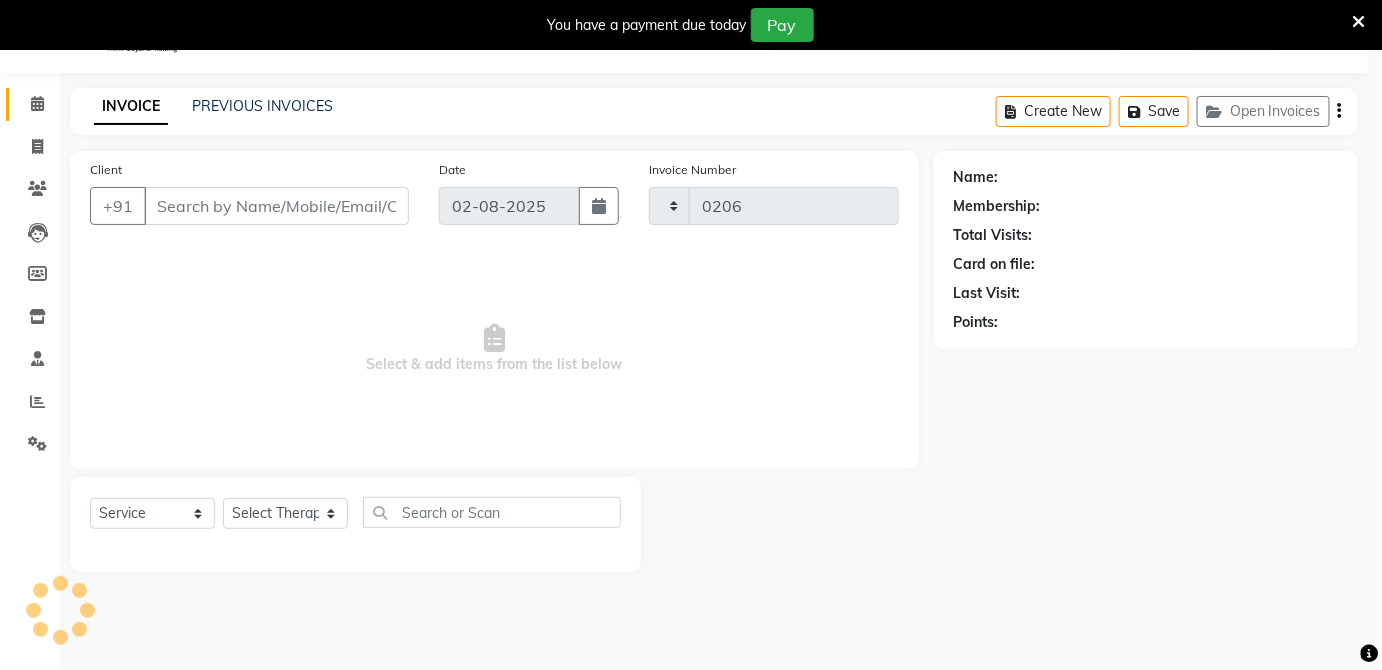 select on "6945" 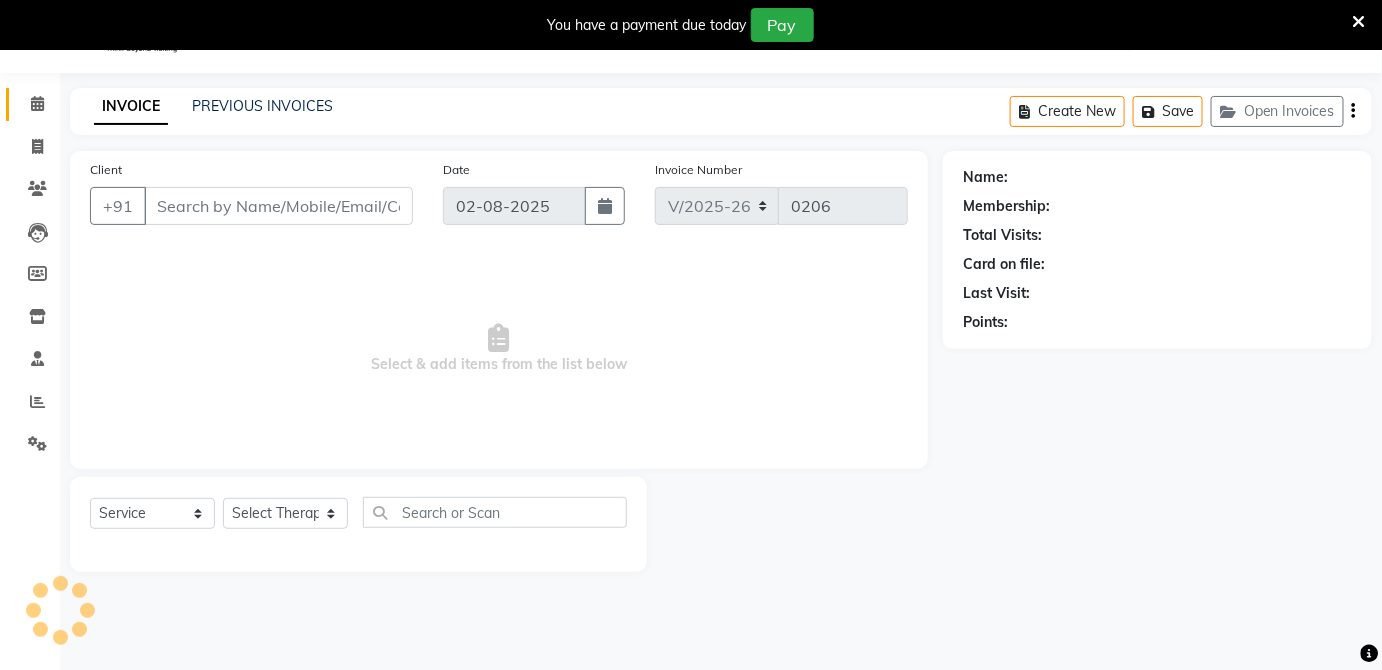 type on "[PHONE]" 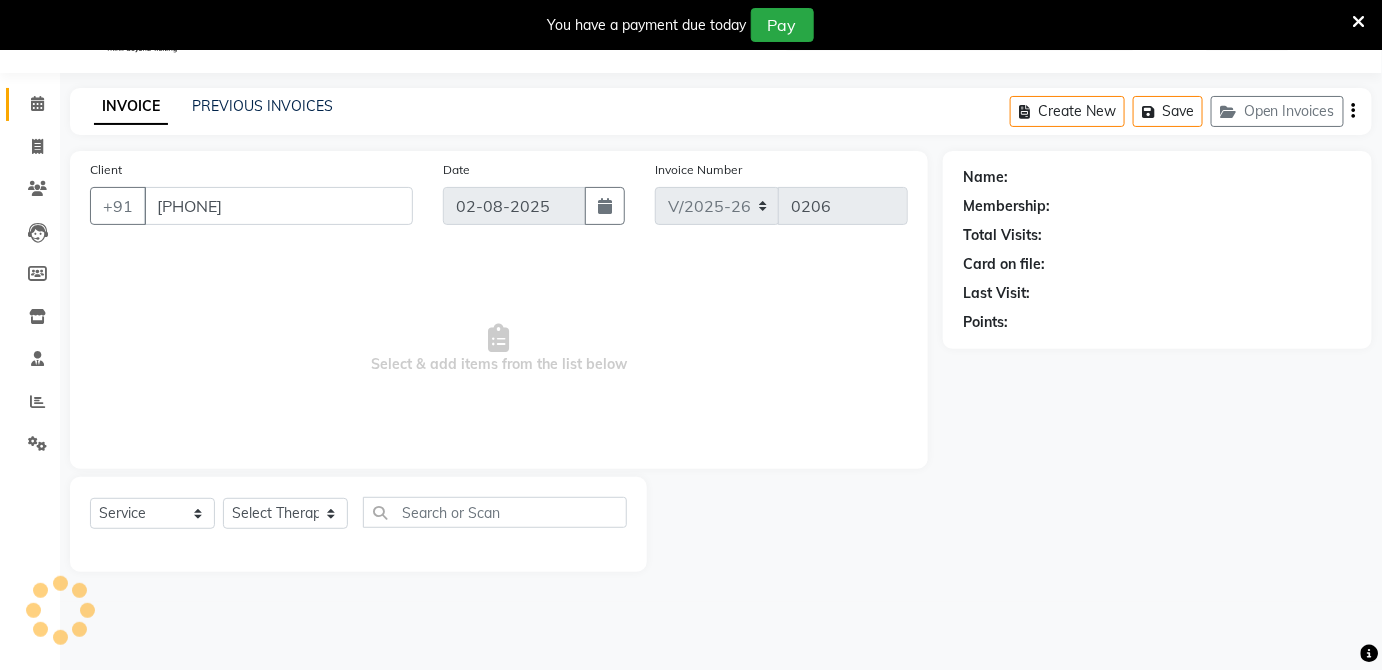 select on "66041" 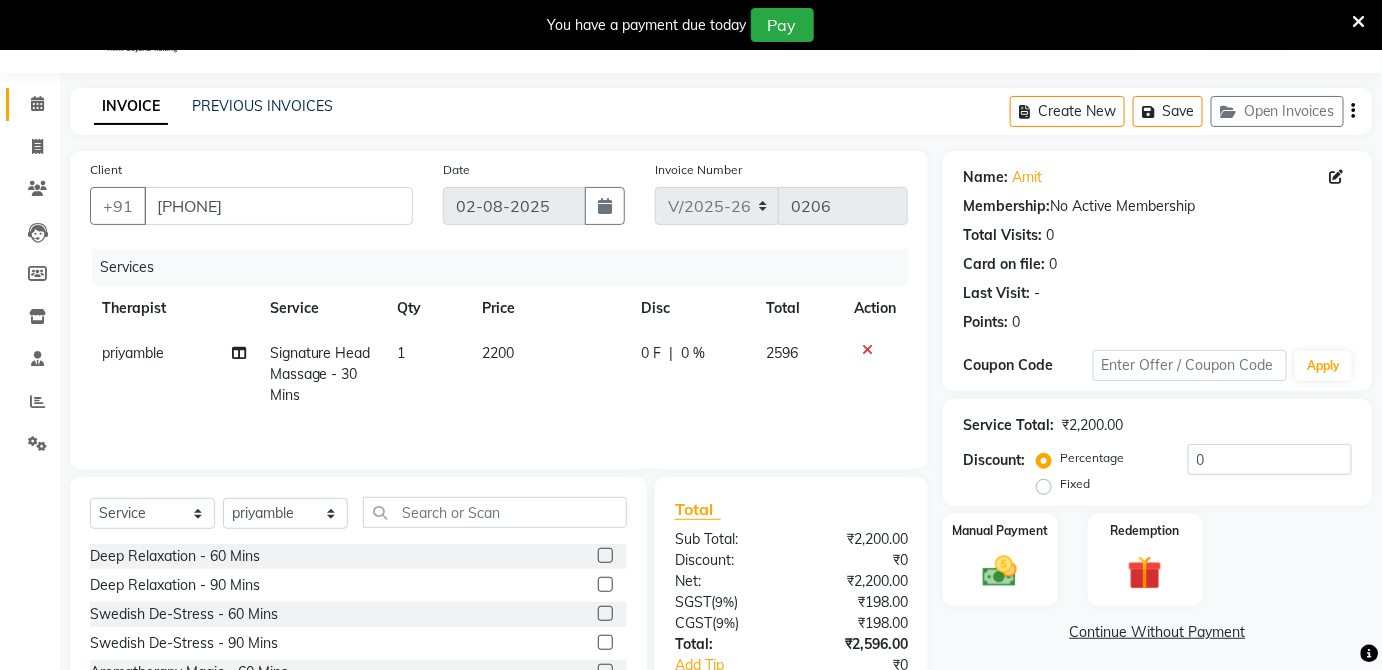 scroll, scrollTop: 178, scrollLeft: 0, axis: vertical 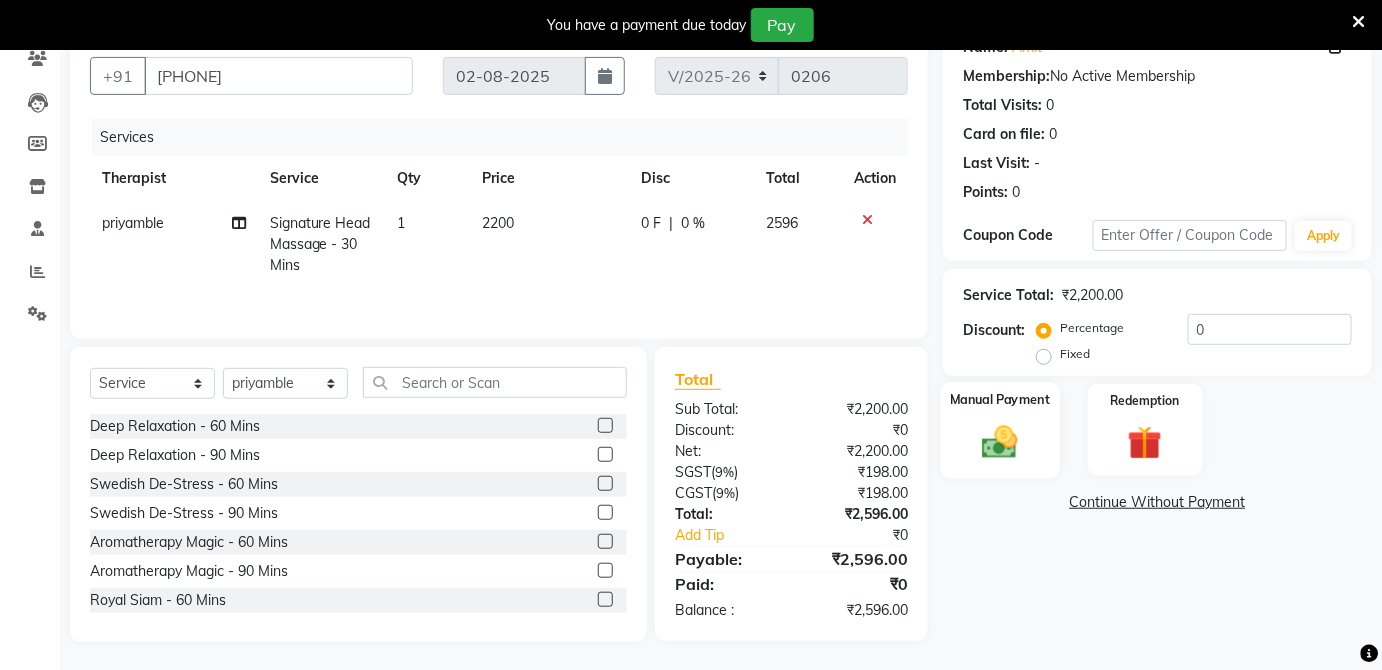 click 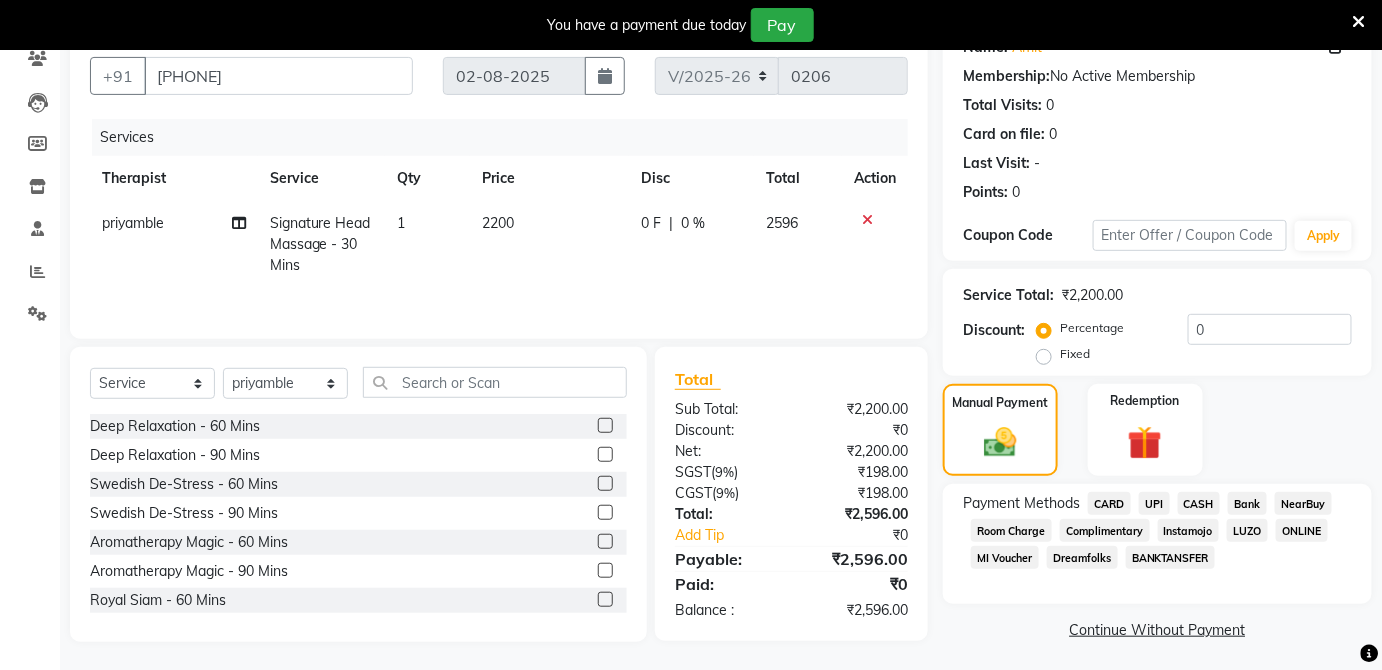 click on "Fixed" 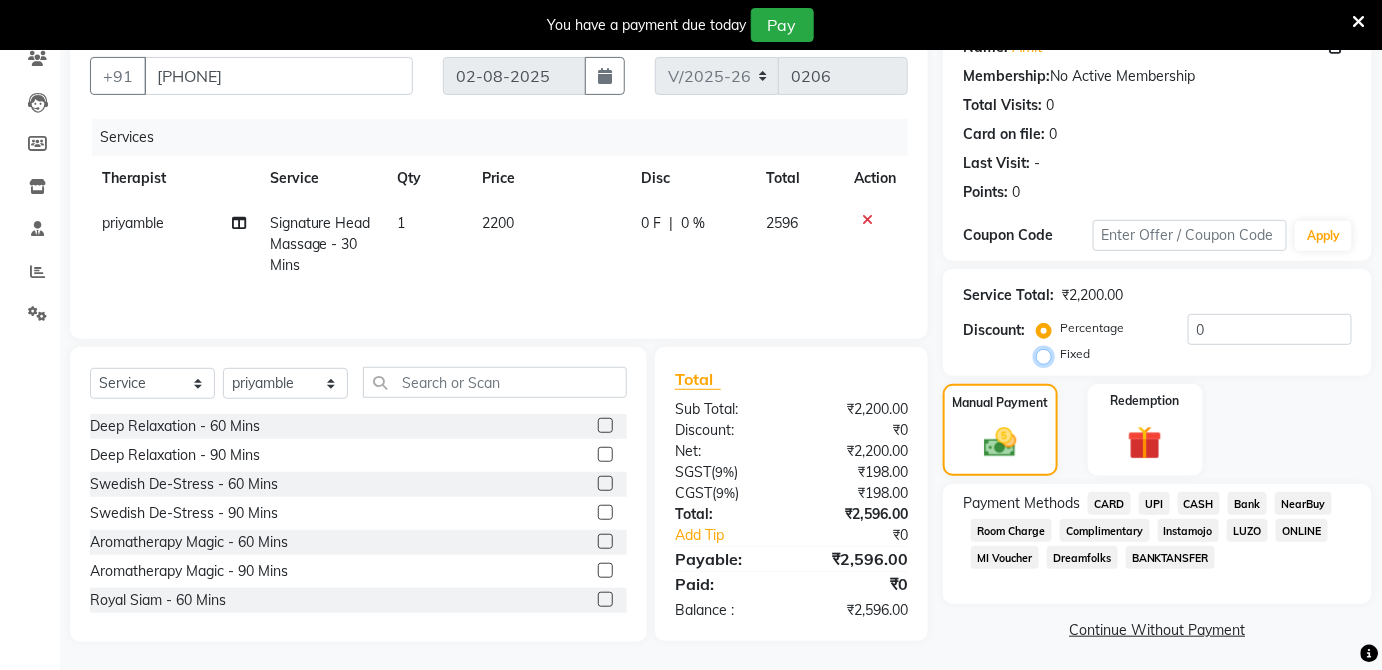 click on "Fixed" at bounding box center [1048, 354] 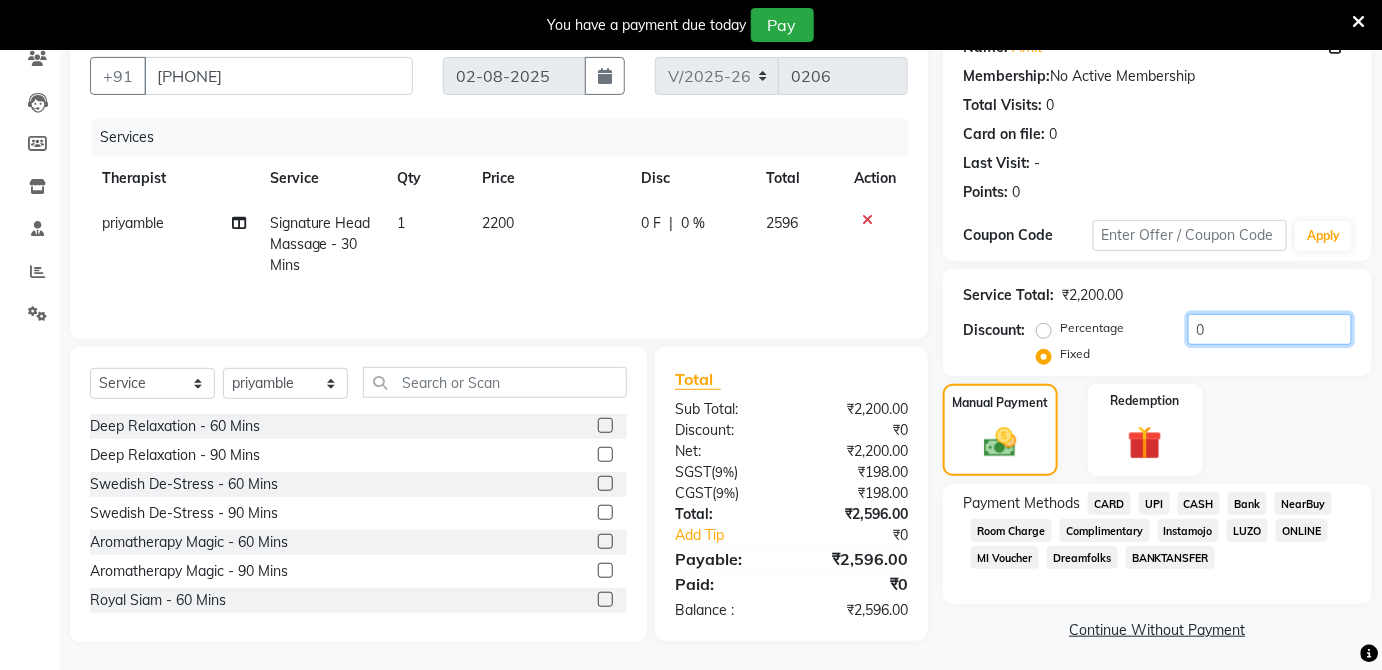 click on "0" 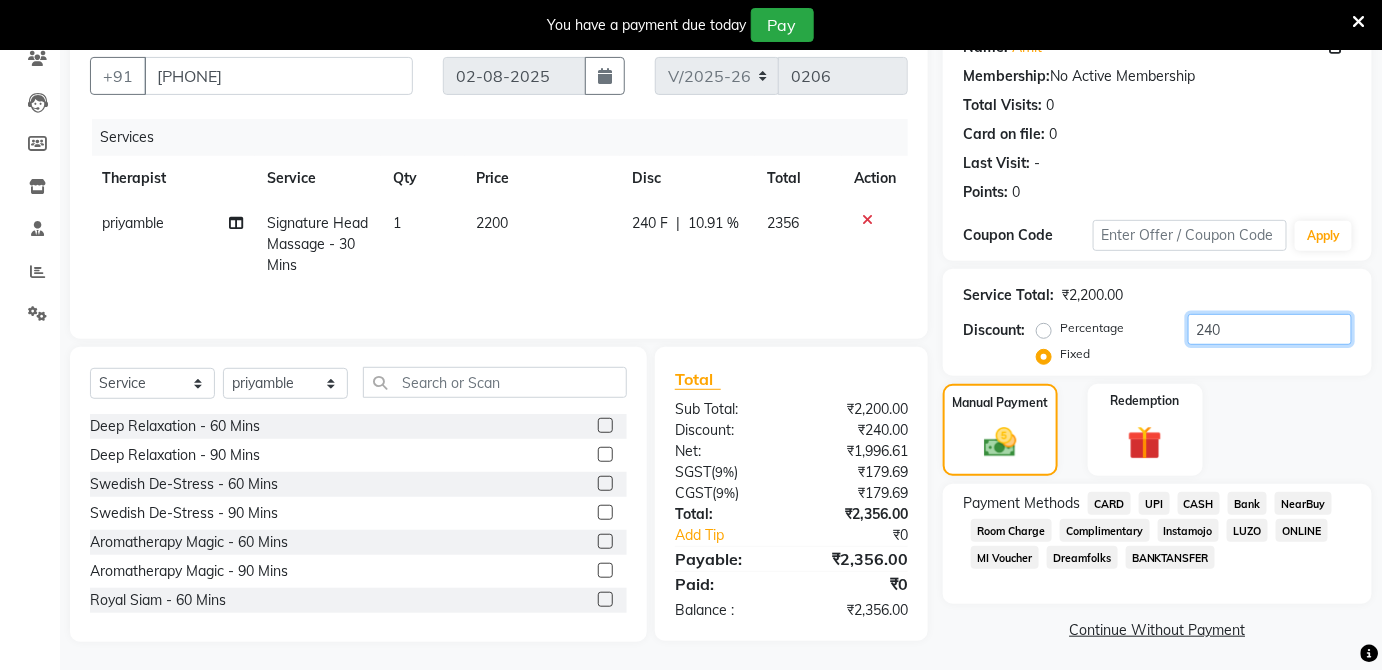 scroll, scrollTop: 182, scrollLeft: 0, axis: vertical 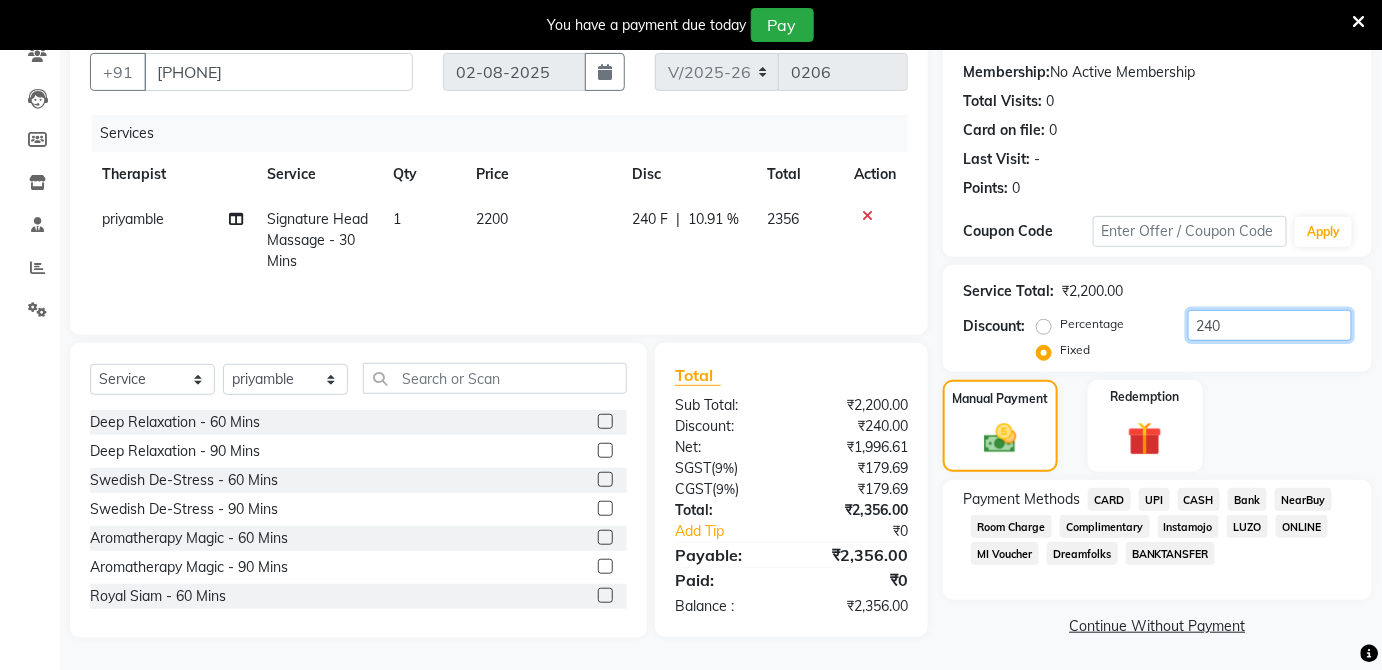 type on "240" 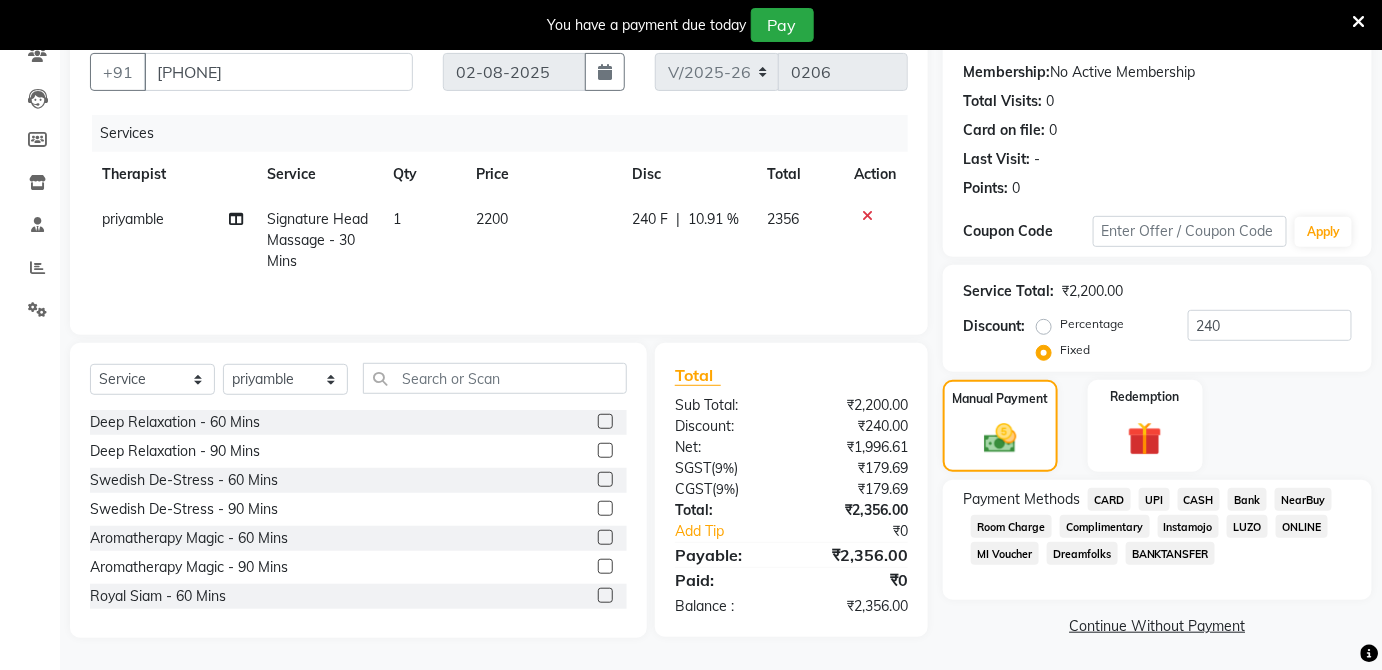 click on "UPI" 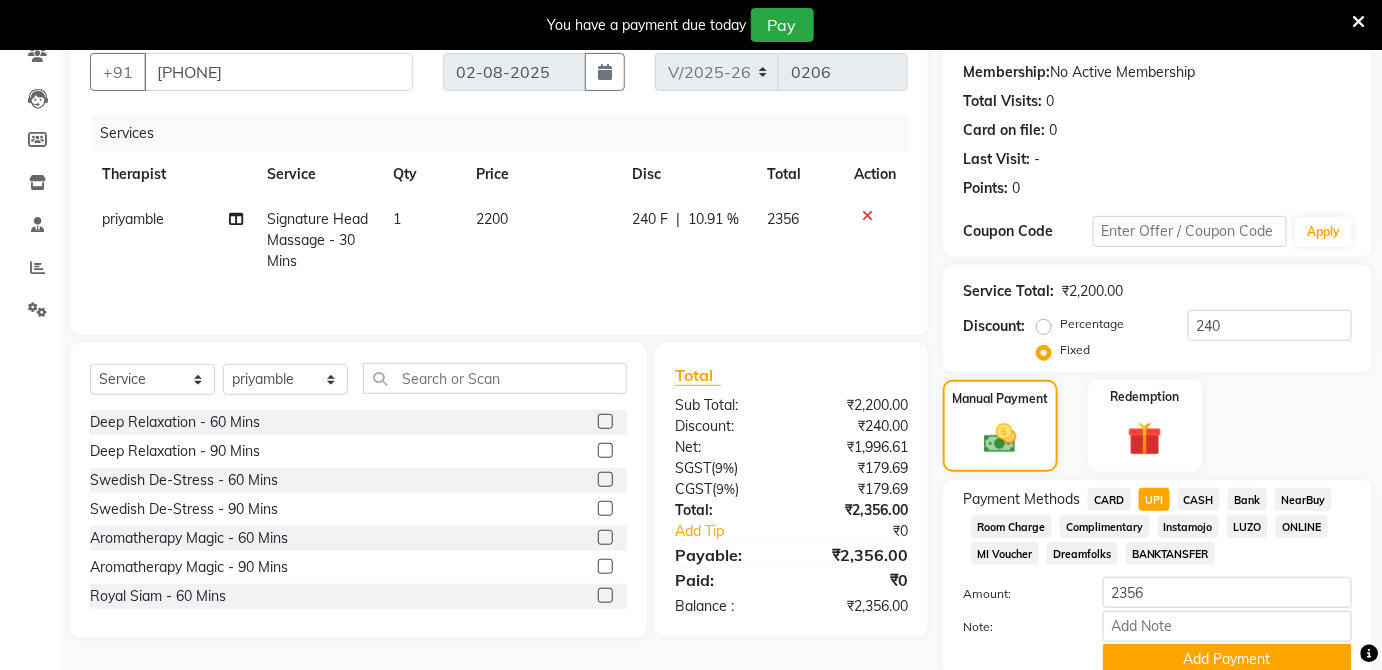 scroll, scrollTop: 265, scrollLeft: 0, axis: vertical 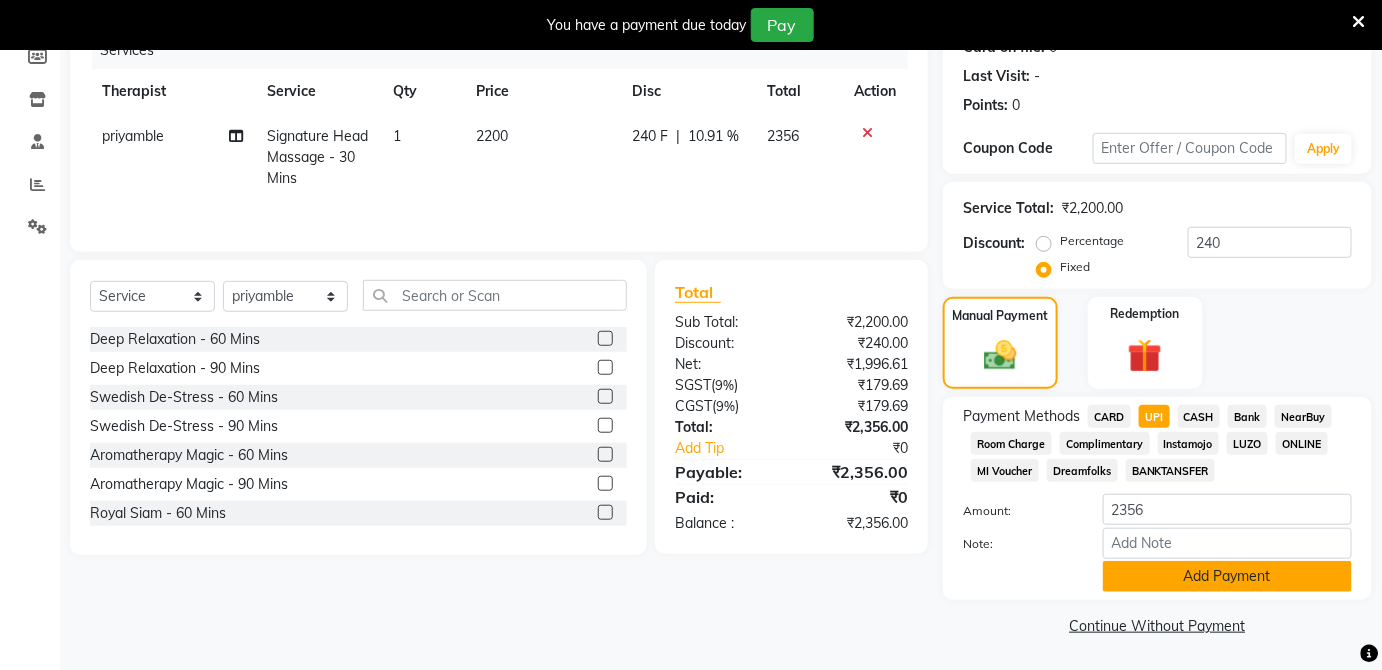 click on "Add Payment" 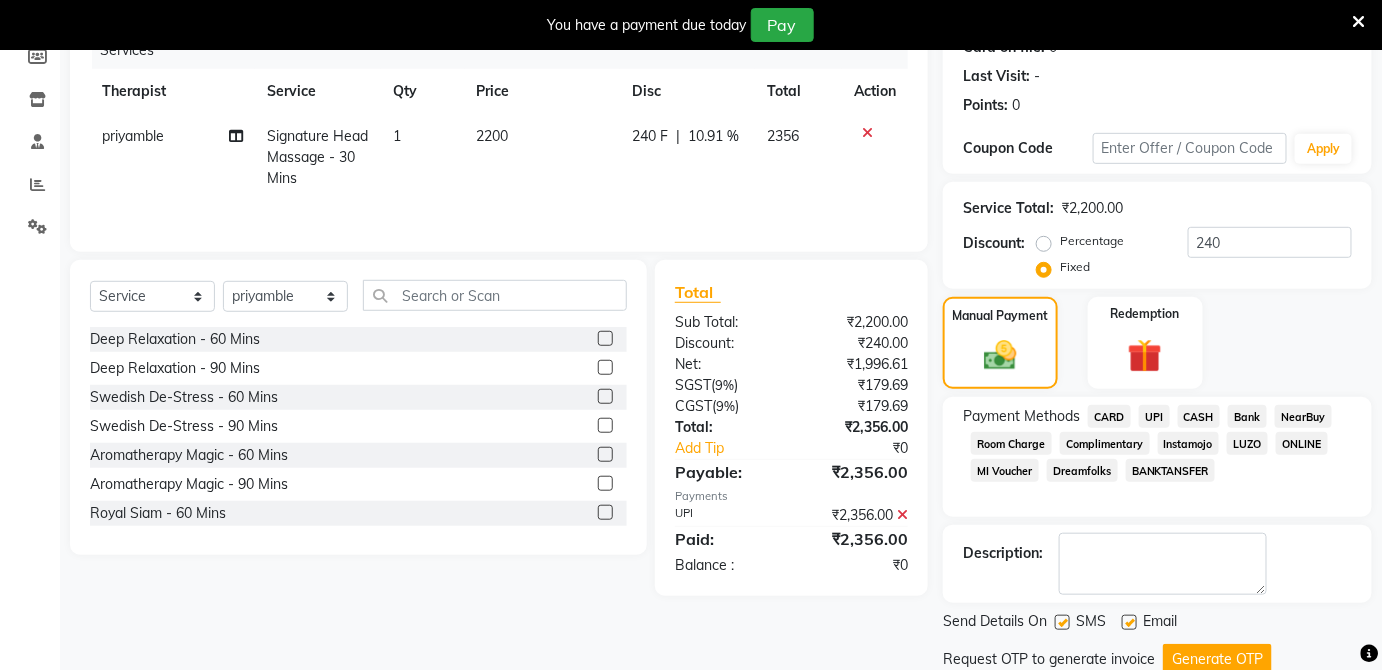 scroll, scrollTop: 333, scrollLeft: 0, axis: vertical 